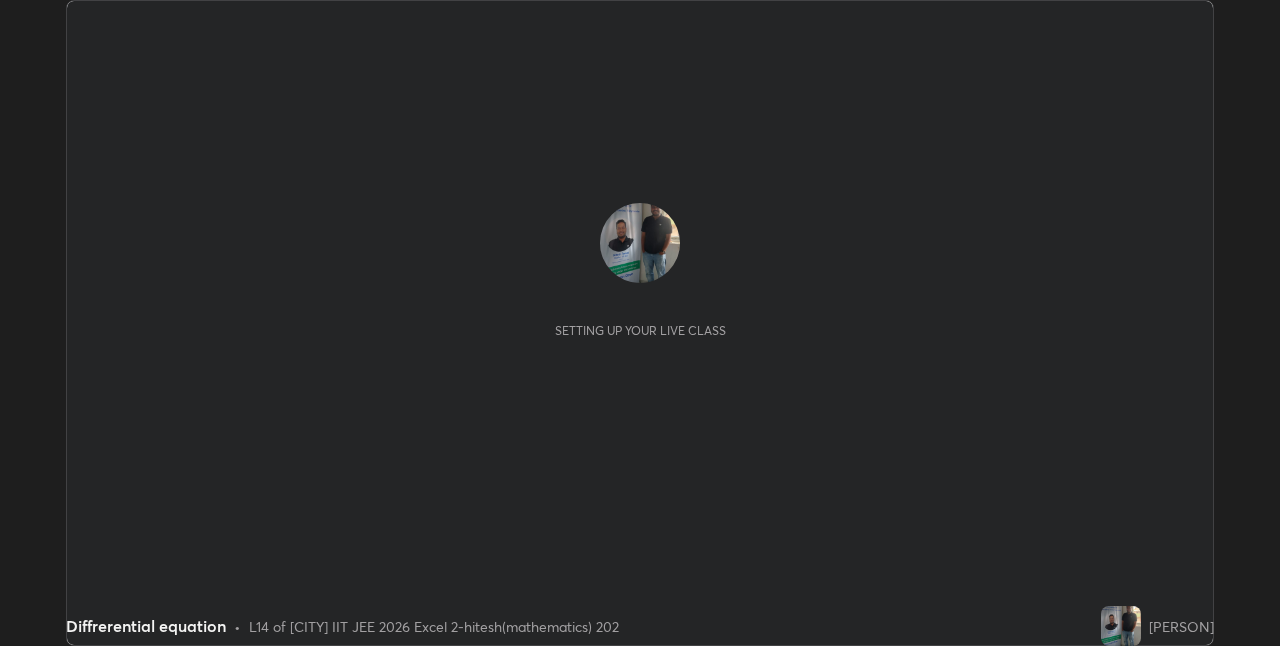 scroll, scrollTop: 0, scrollLeft: 0, axis: both 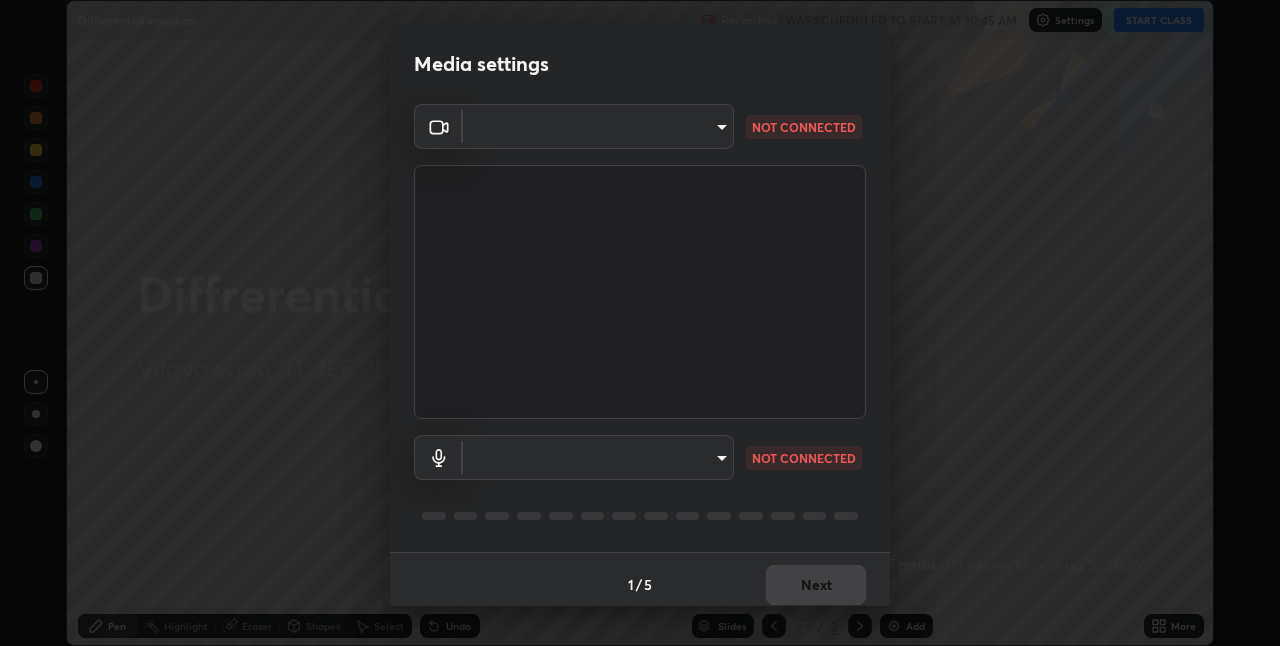 type on "66aebff6bf266b75c2ebb2e60f933f11e1b27f3d04b3b6d5aee389ba91737d29" 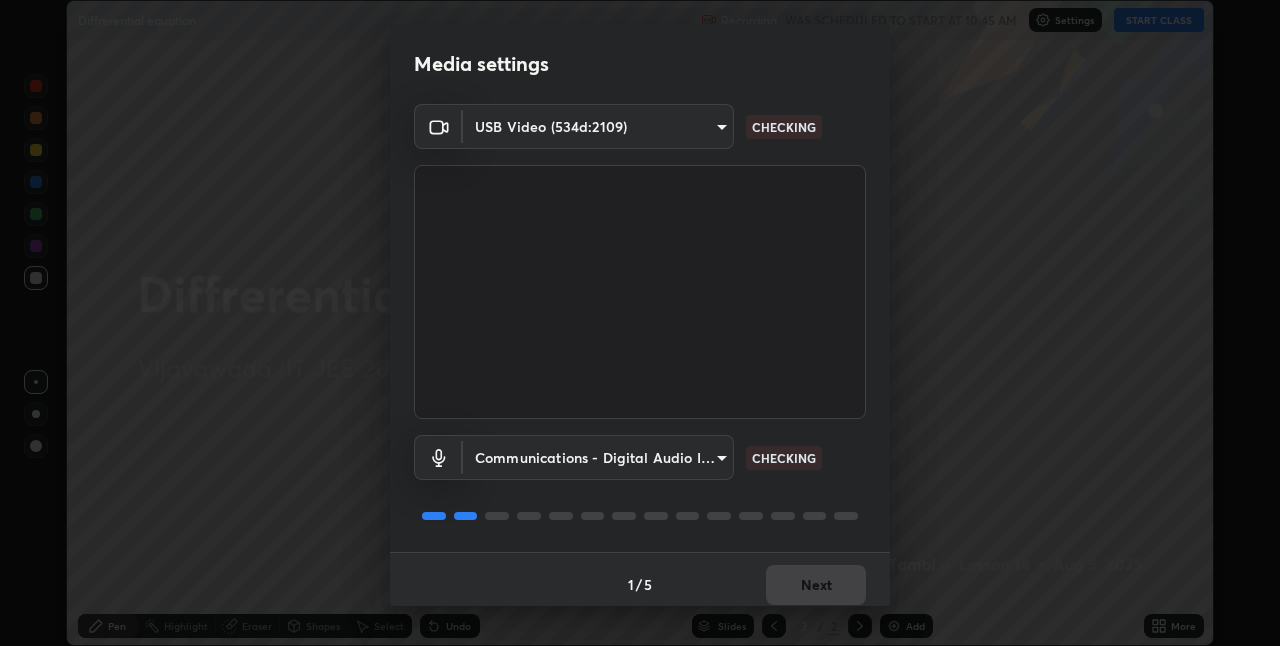 scroll, scrollTop: 10, scrollLeft: 0, axis: vertical 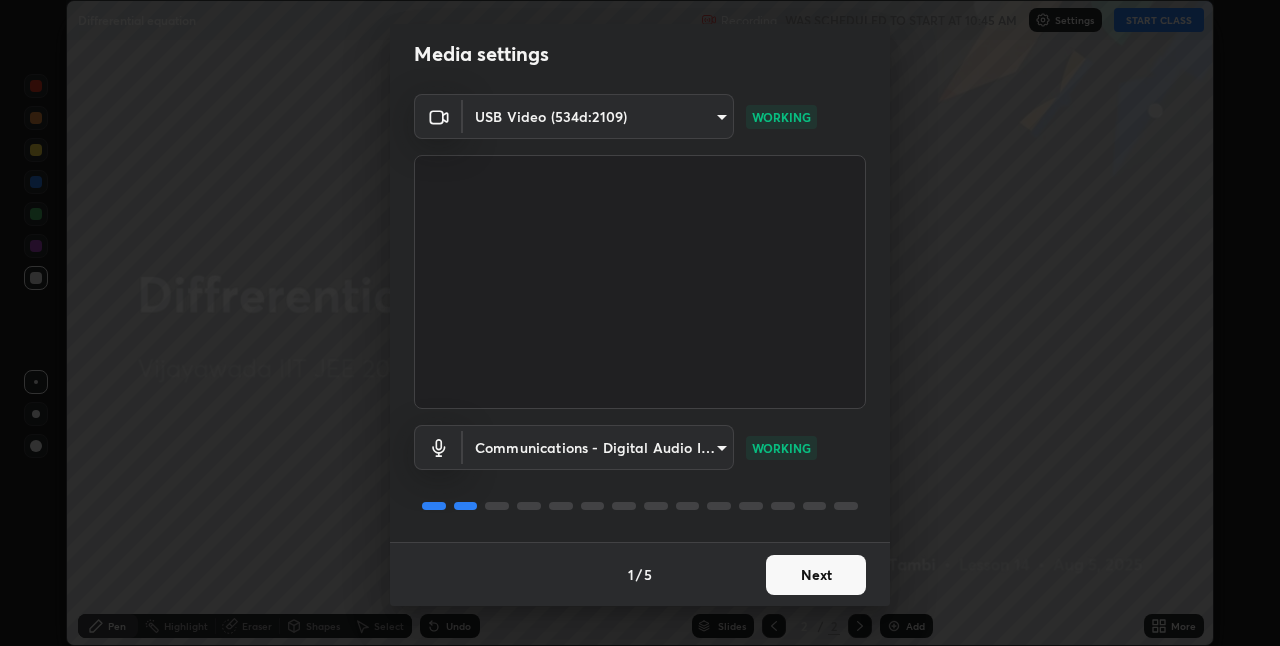 click on "Next" at bounding box center (816, 575) 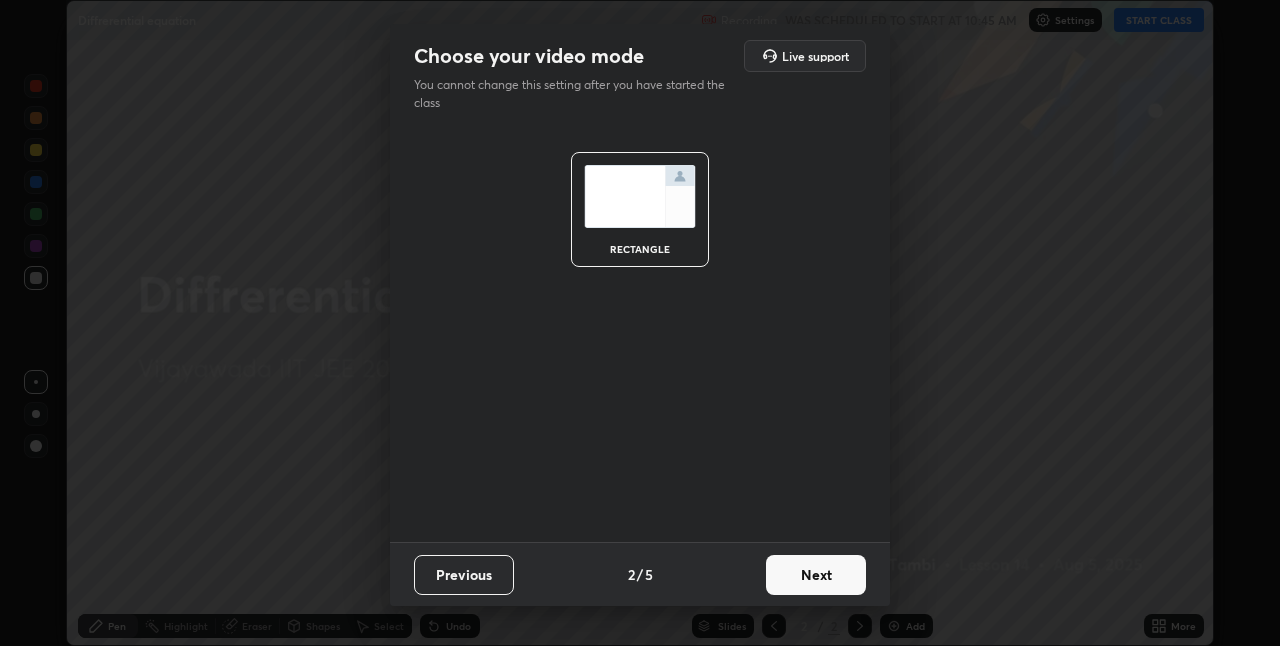 scroll, scrollTop: 0, scrollLeft: 0, axis: both 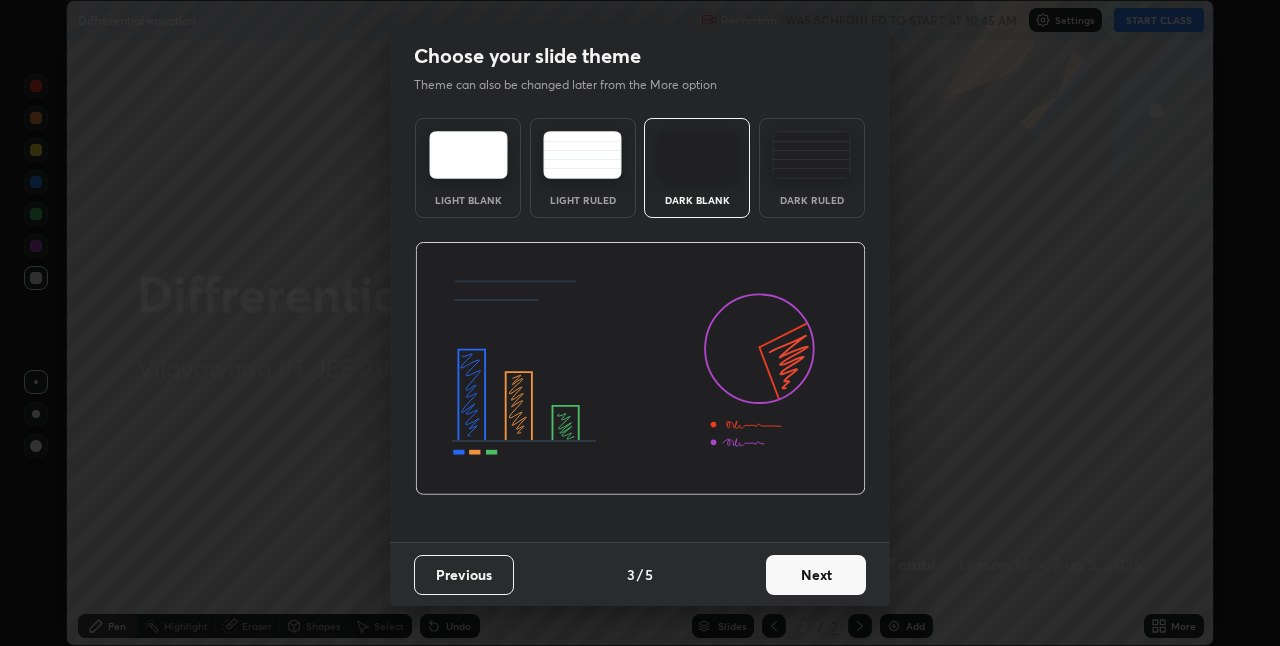 click on "Next" at bounding box center (816, 575) 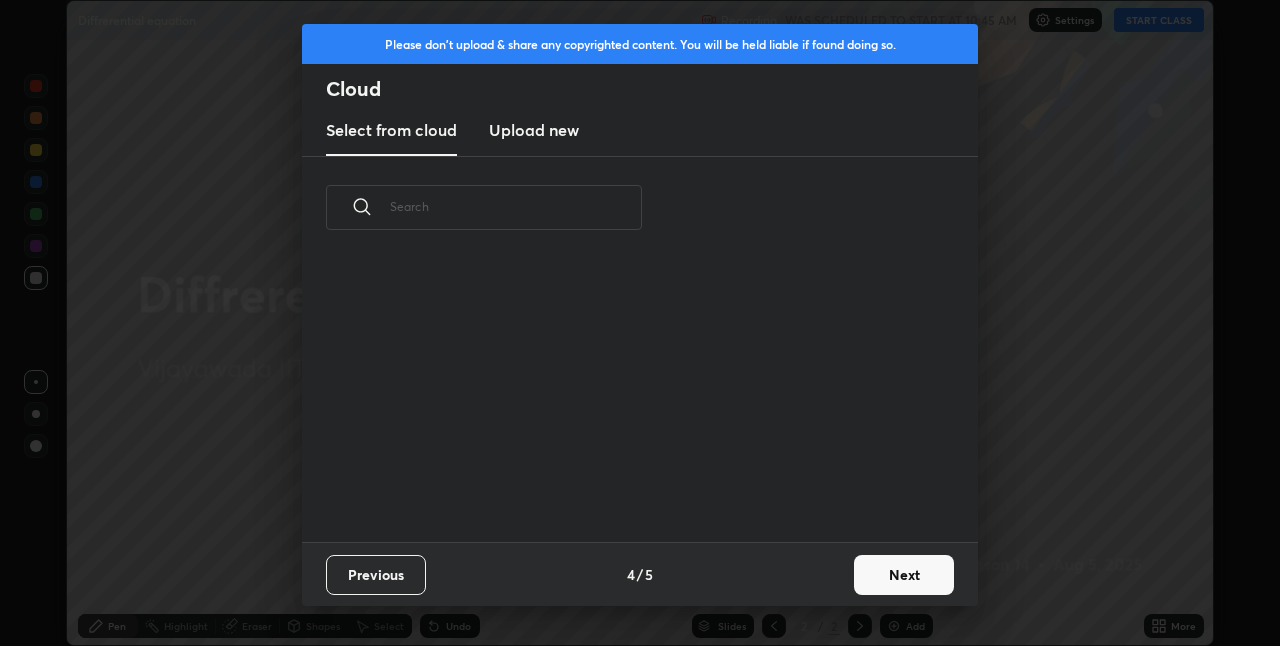 click on "Previous 4 / 5 Next" at bounding box center (640, 574) 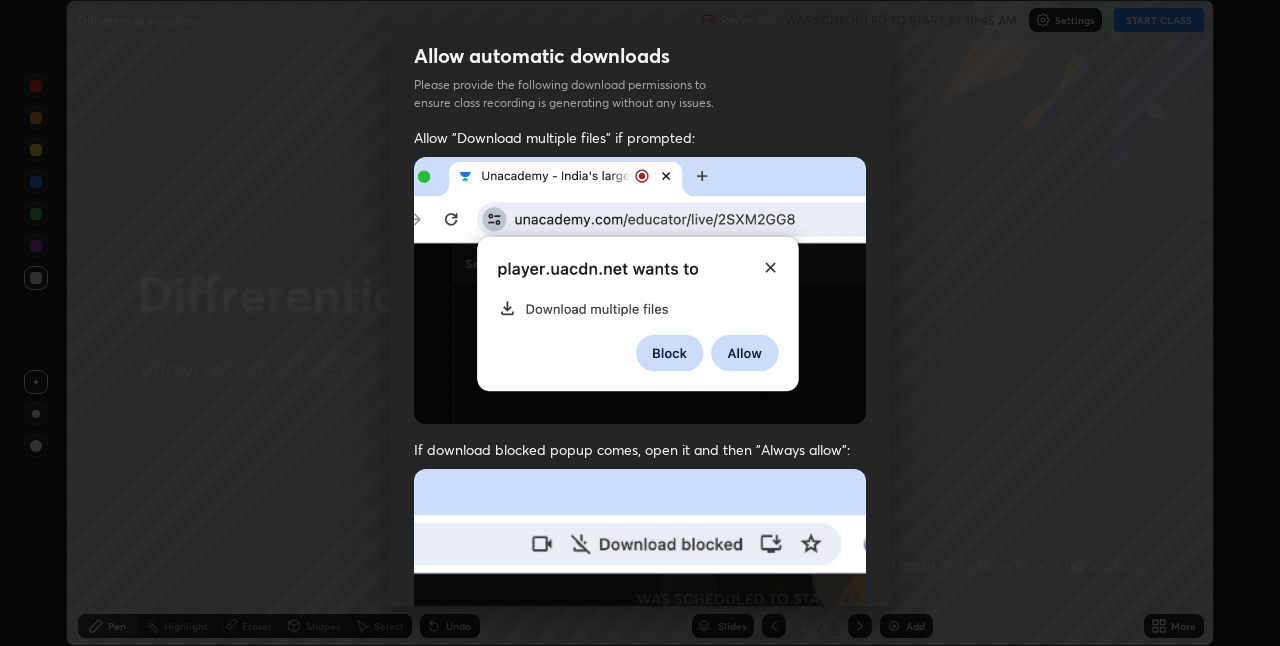 click at bounding box center (640, 687) 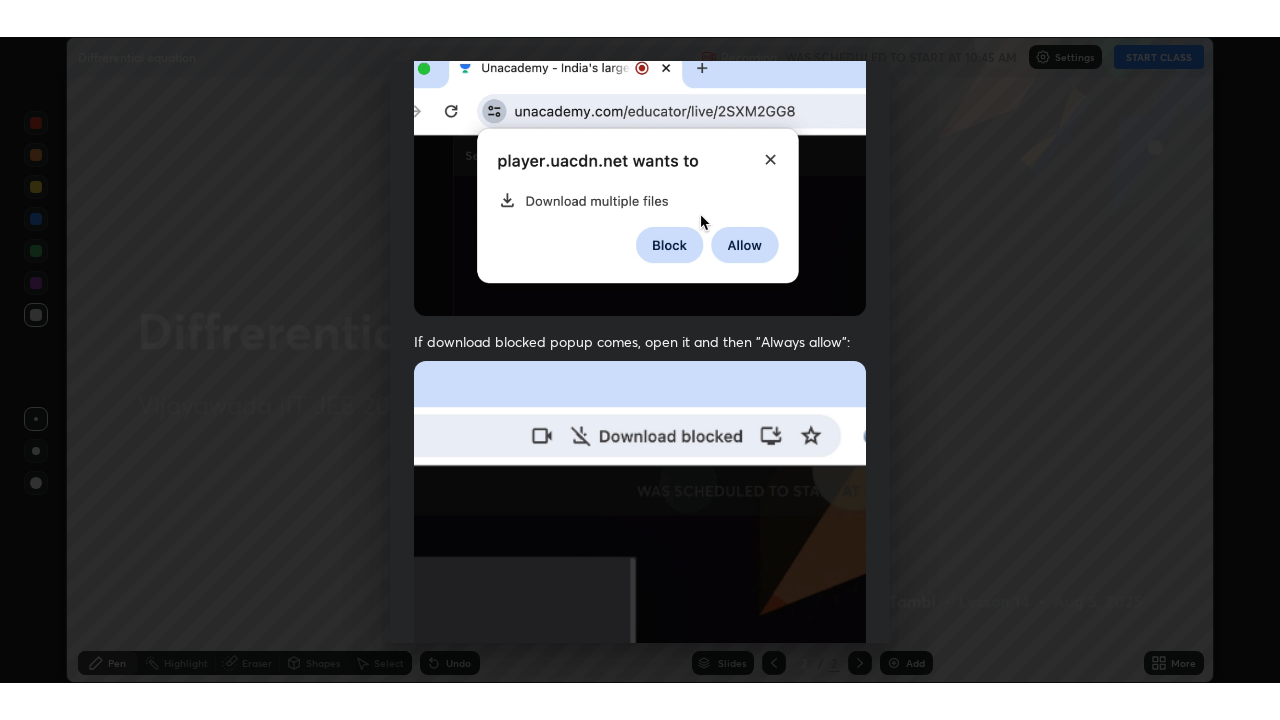 scroll, scrollTop: 418, scrollLeft: 0, axis: vertical 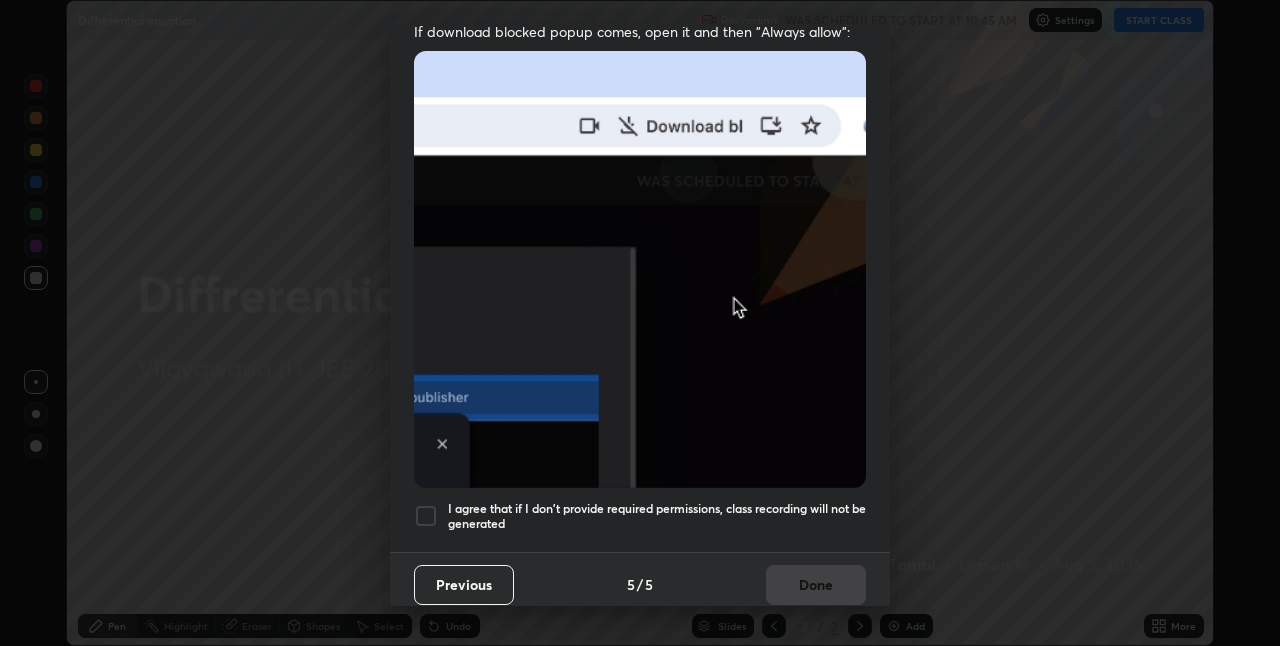 click at bounding box center [426, 516] 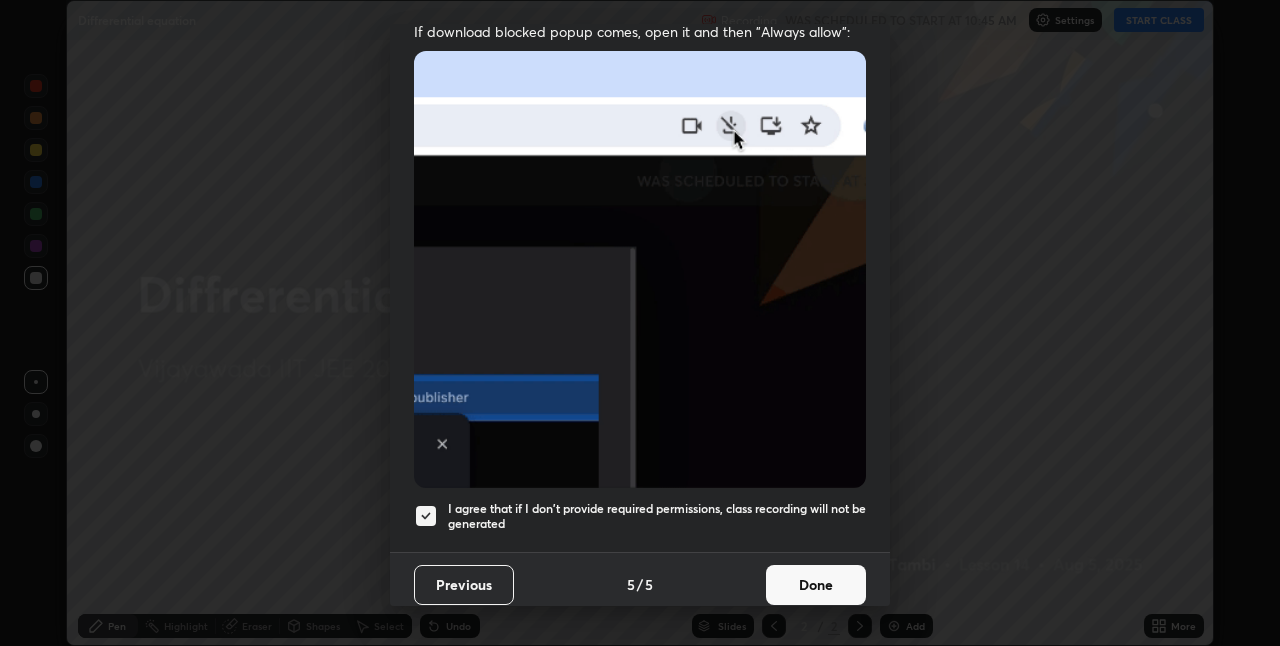 click on "Done" at bounding box center [816, 585] 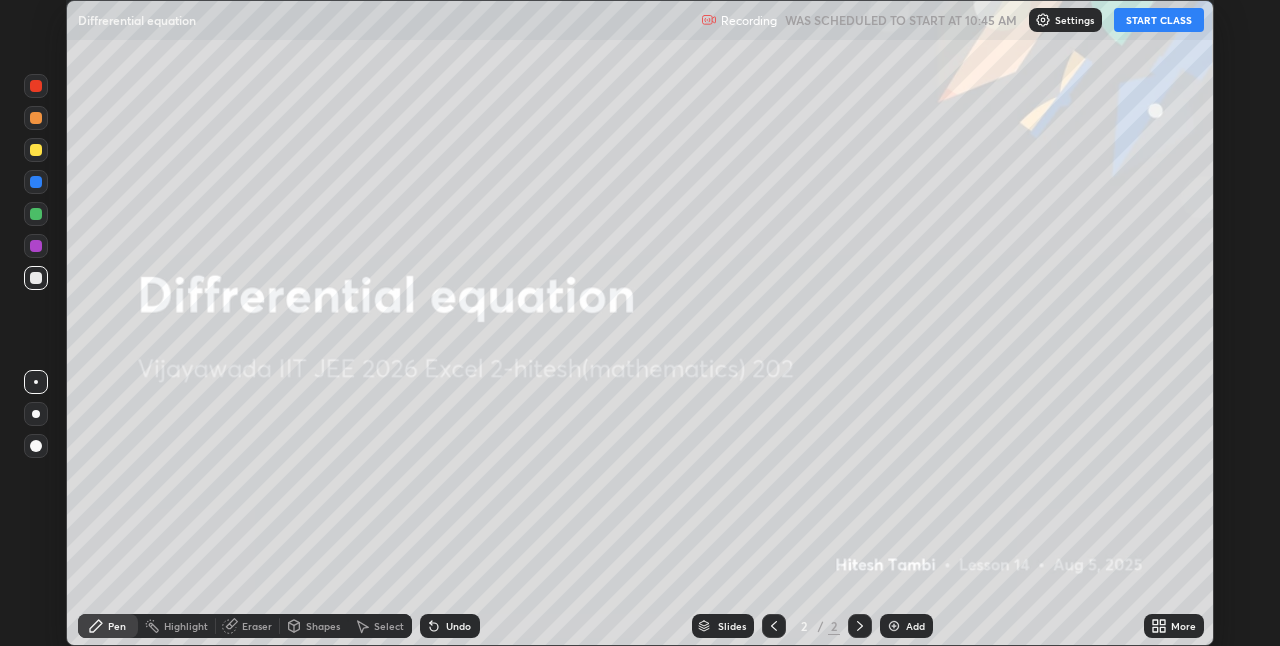 click on "START CLASS" at bounding box center [1159, 20] 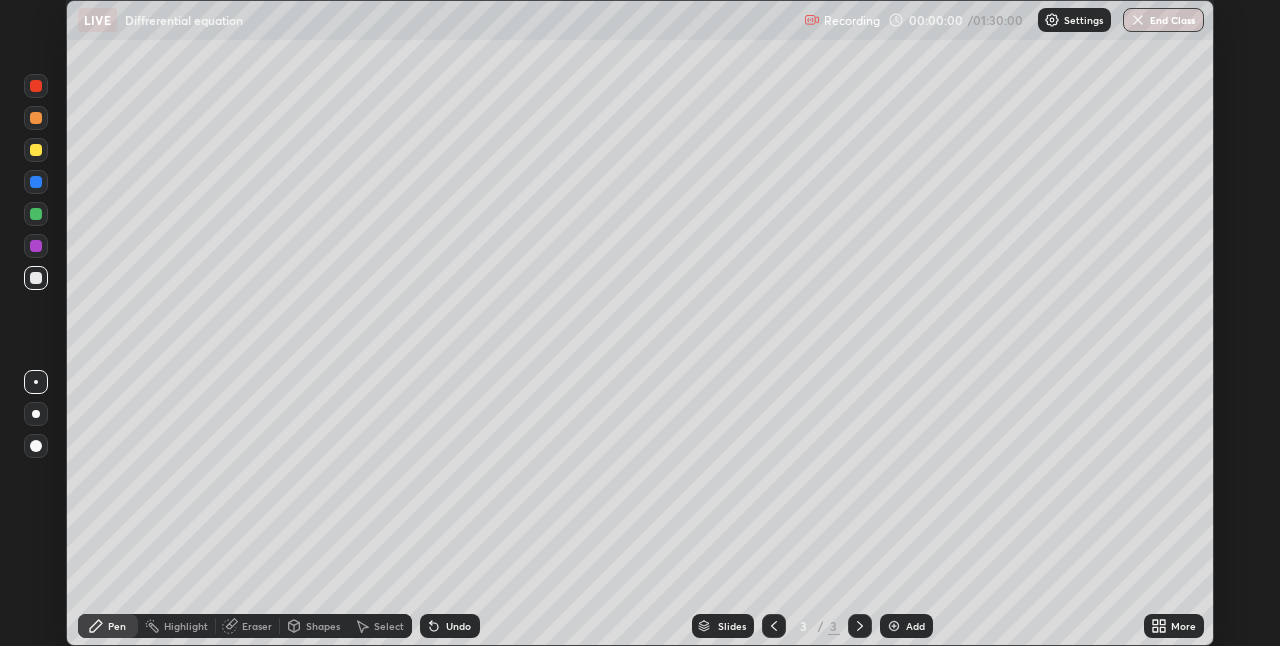 click on "More" at bounding box center (1174, 626) 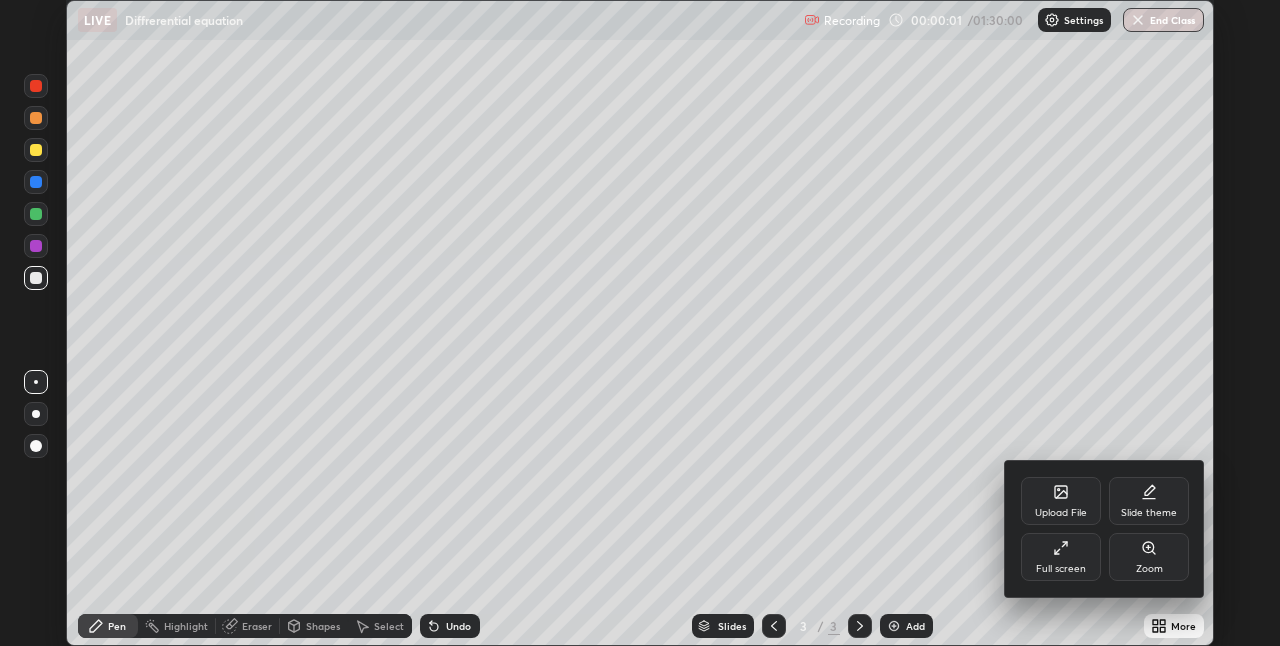 click on "Full screen" at bounding box center [1061, 557] 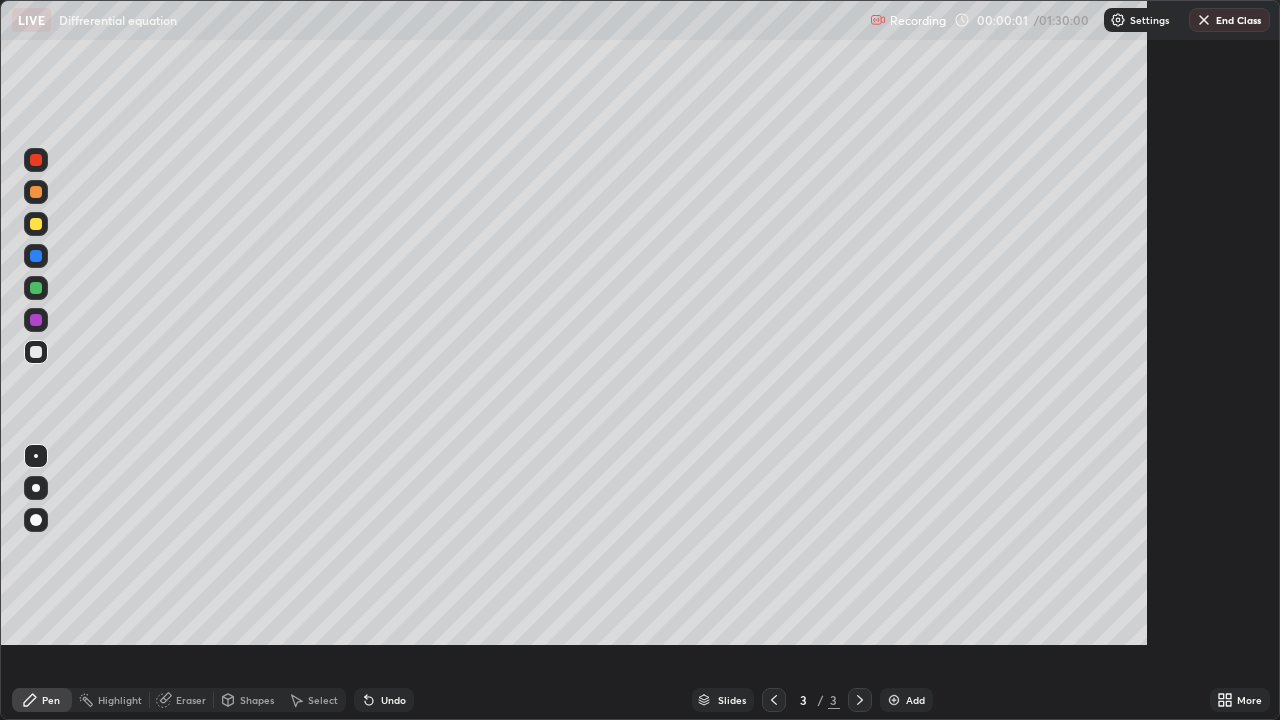 scroll, scrollTop: 99280, scrollLeft: 98720, axis: both 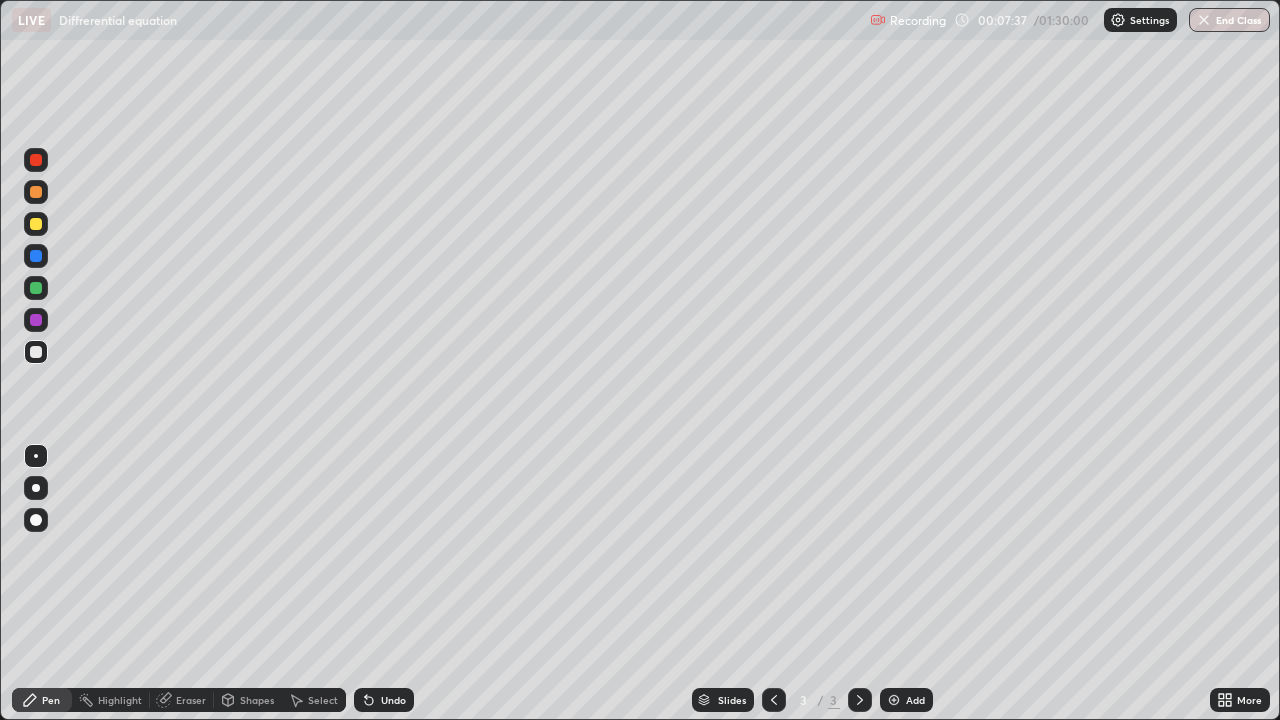 click at bounding box center (36, 224) 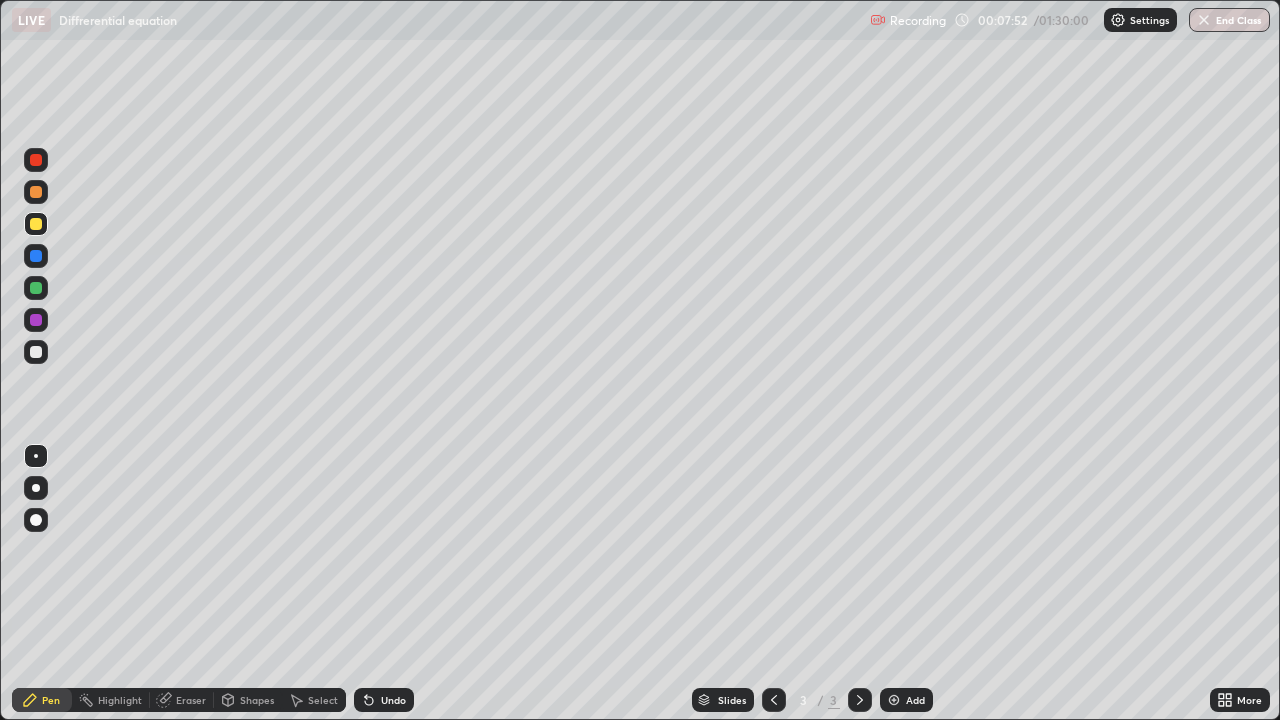 click 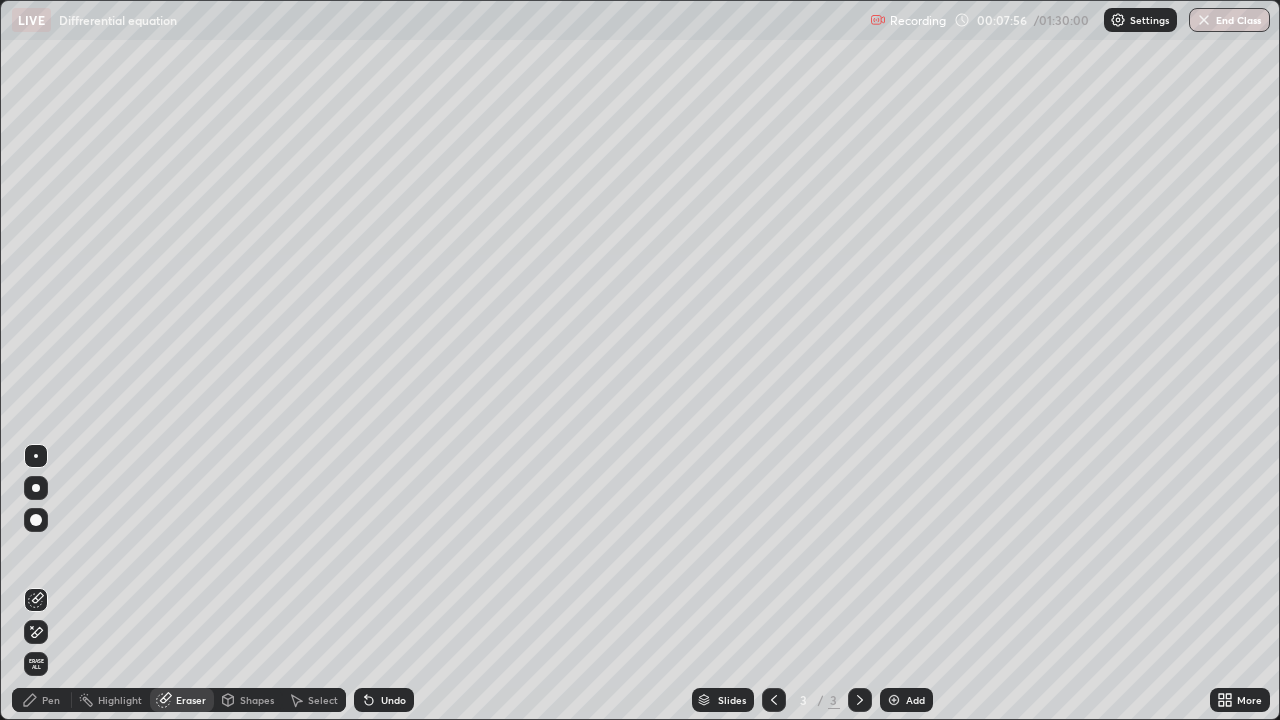 click on "Pen" at bounding box center [42, 700] 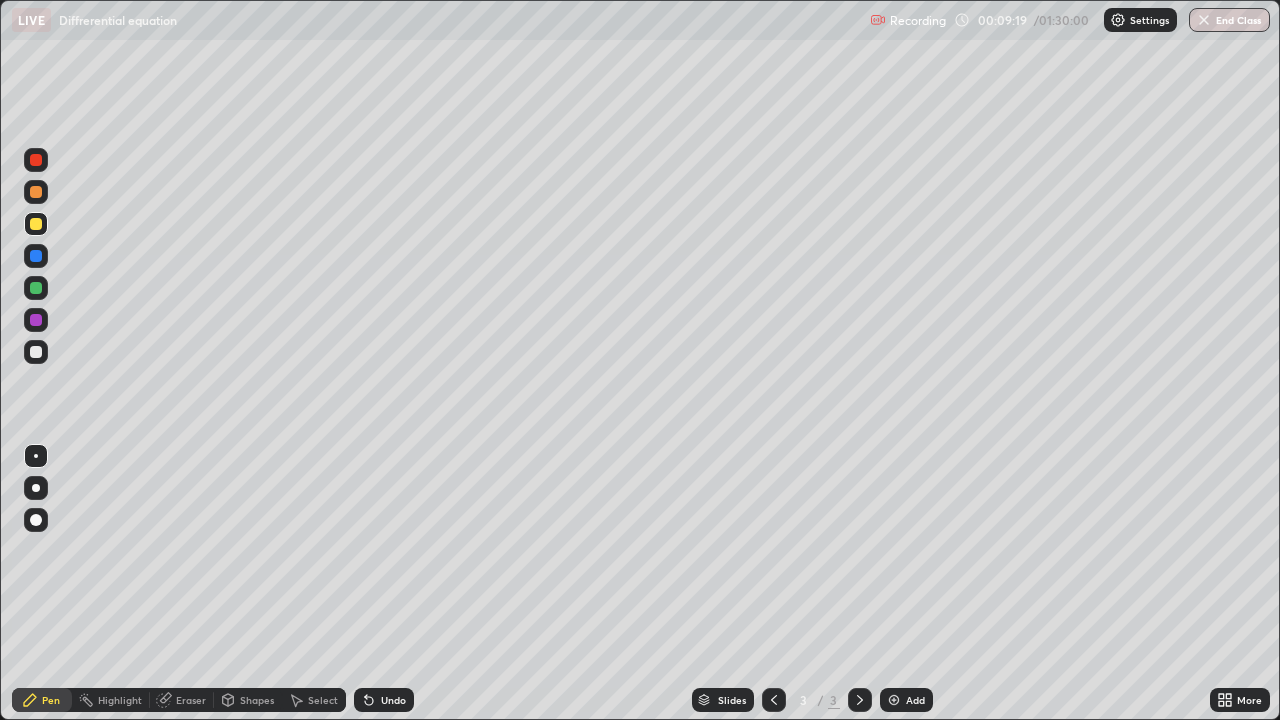 click on "Eraser" at bounding box center [191, 700] 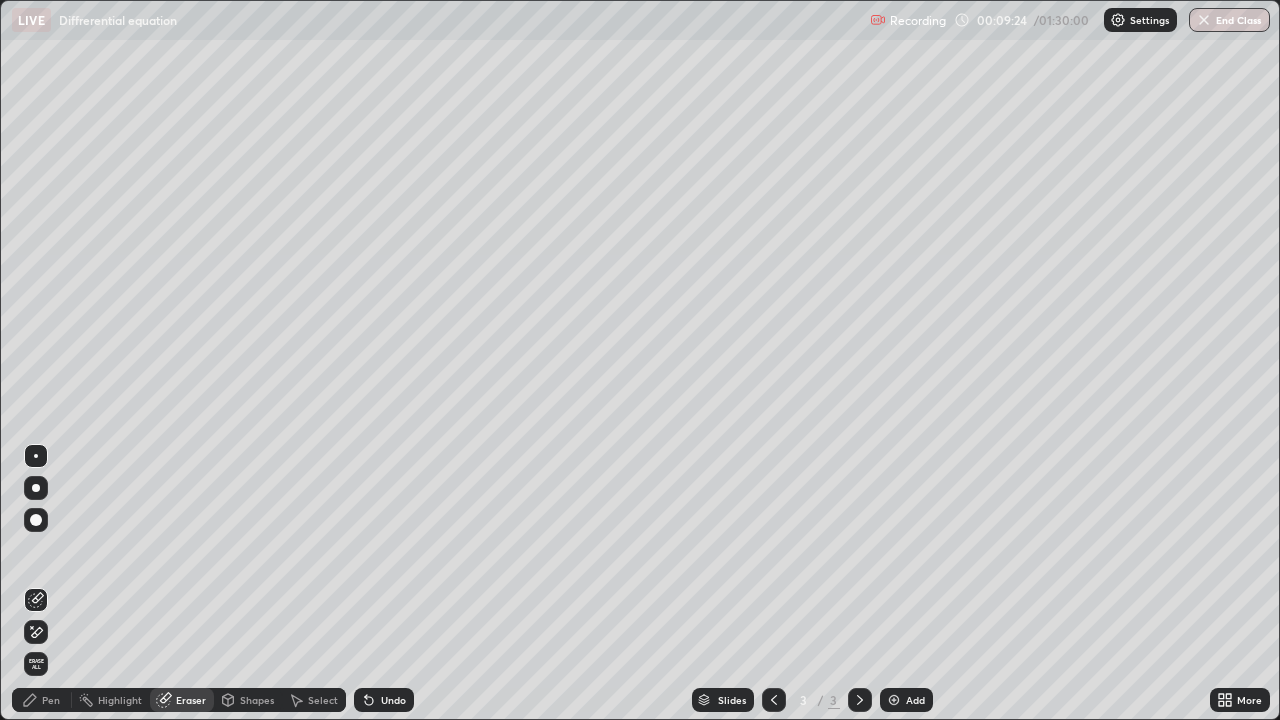 click 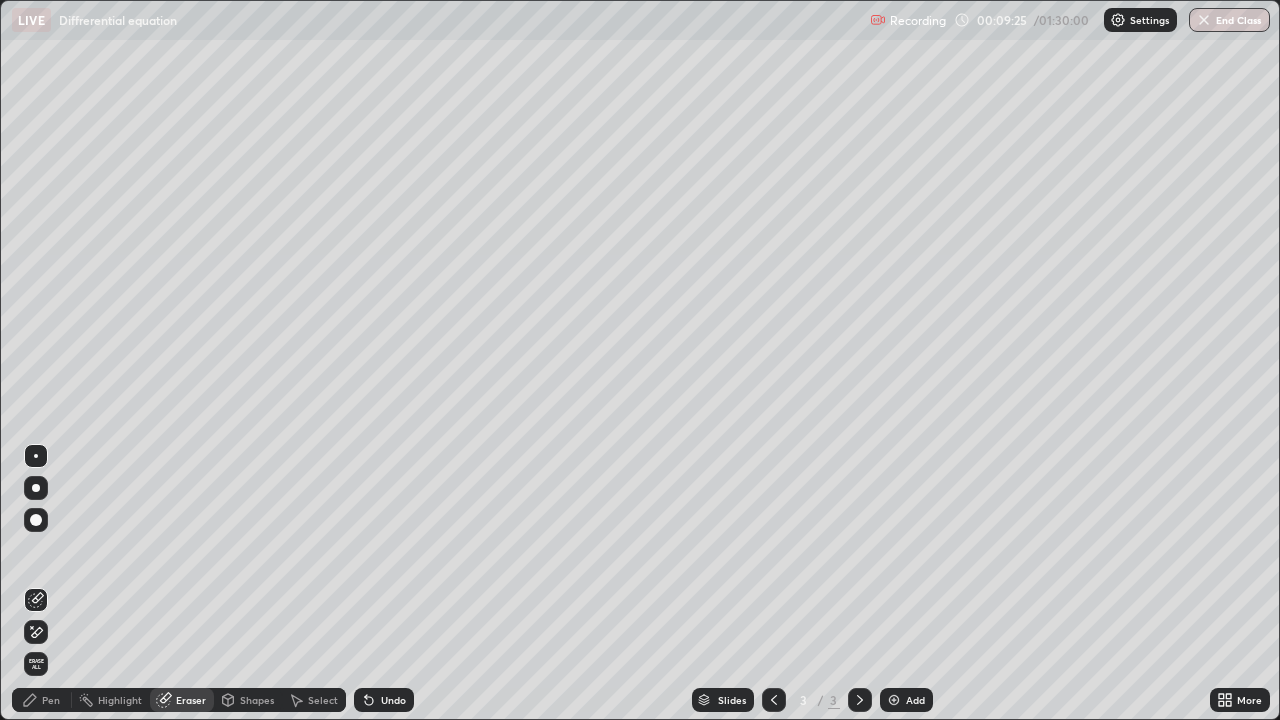 click 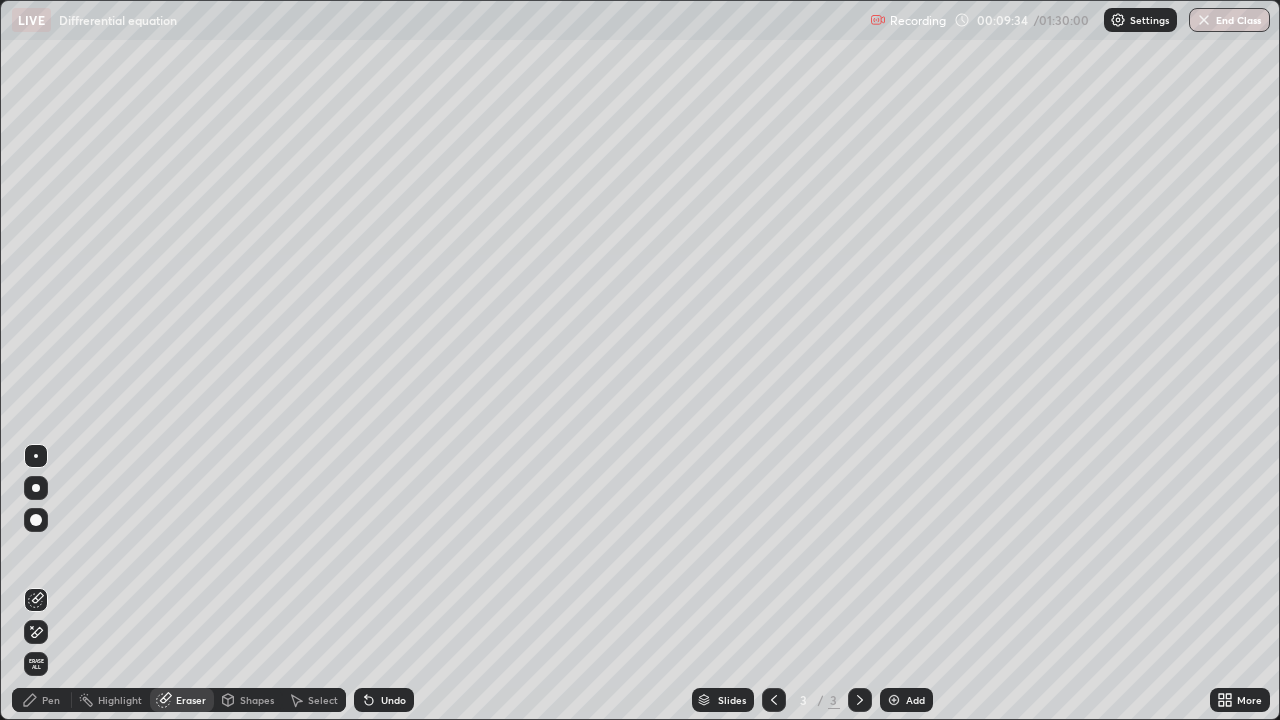 click on "Pen" at bounding box center (51, 700) 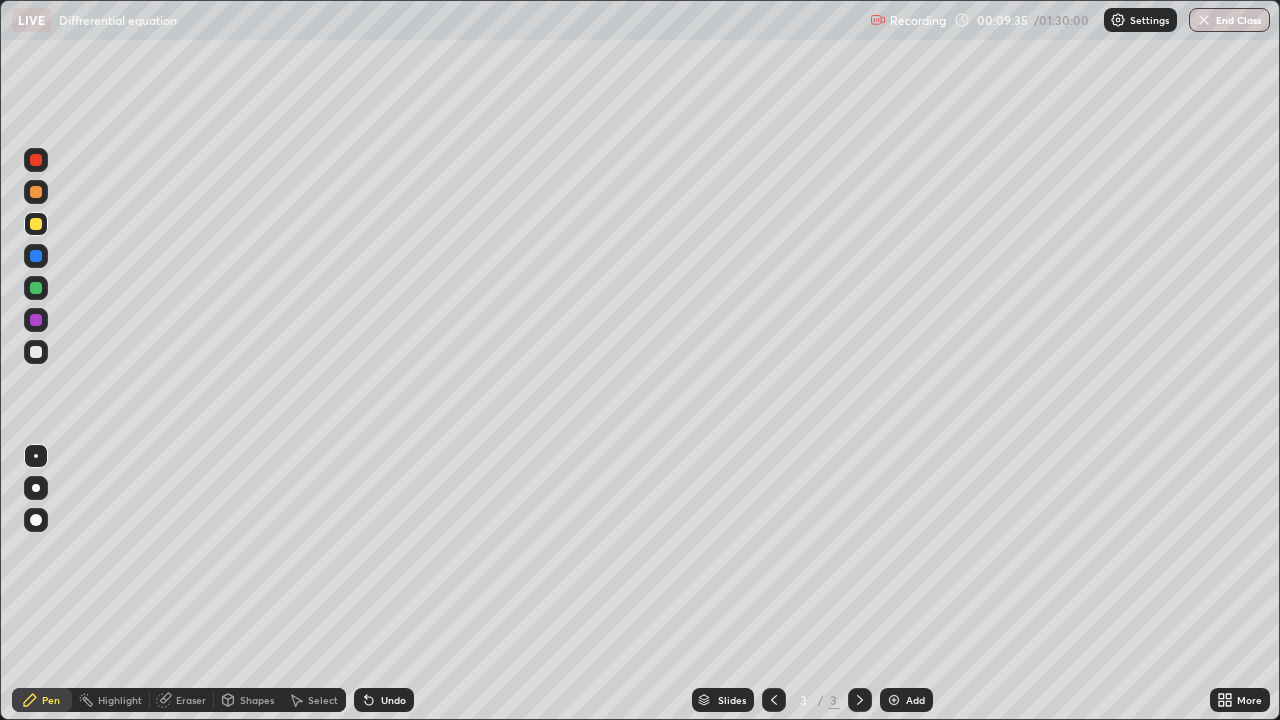 click at bounding box center (36, 352) 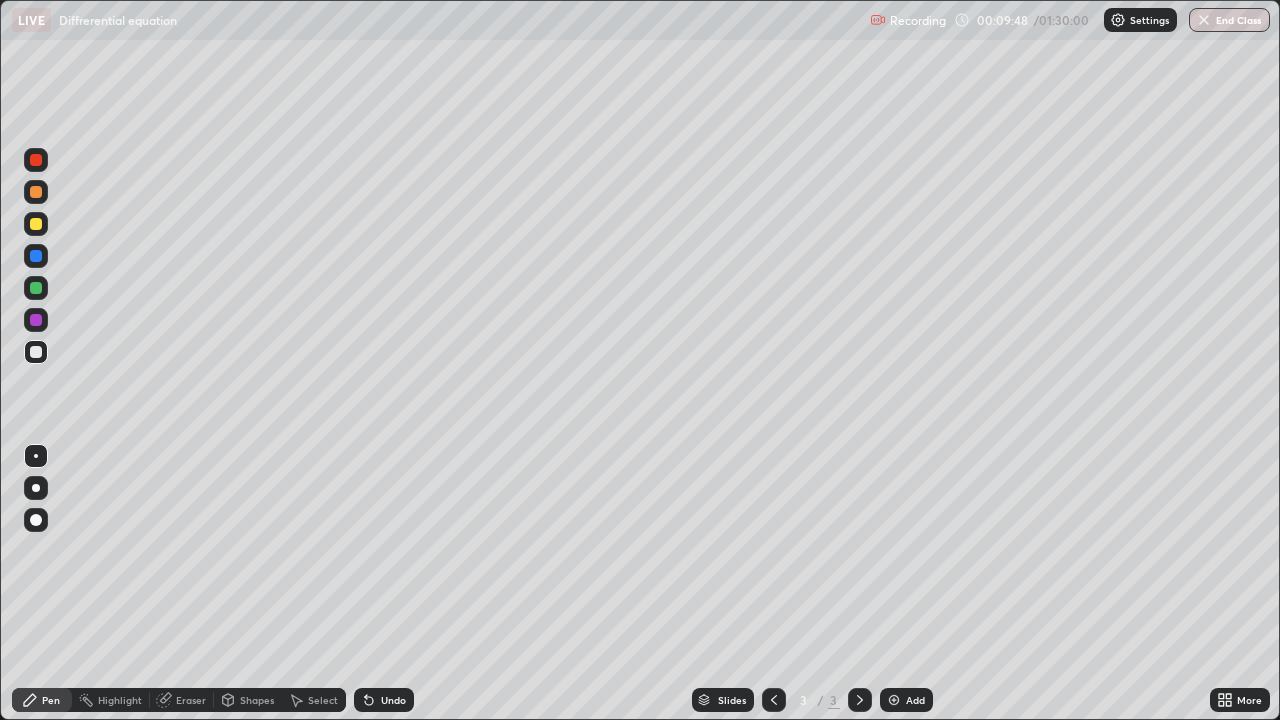 click on "Eraser" at bounding box center [191, 700] 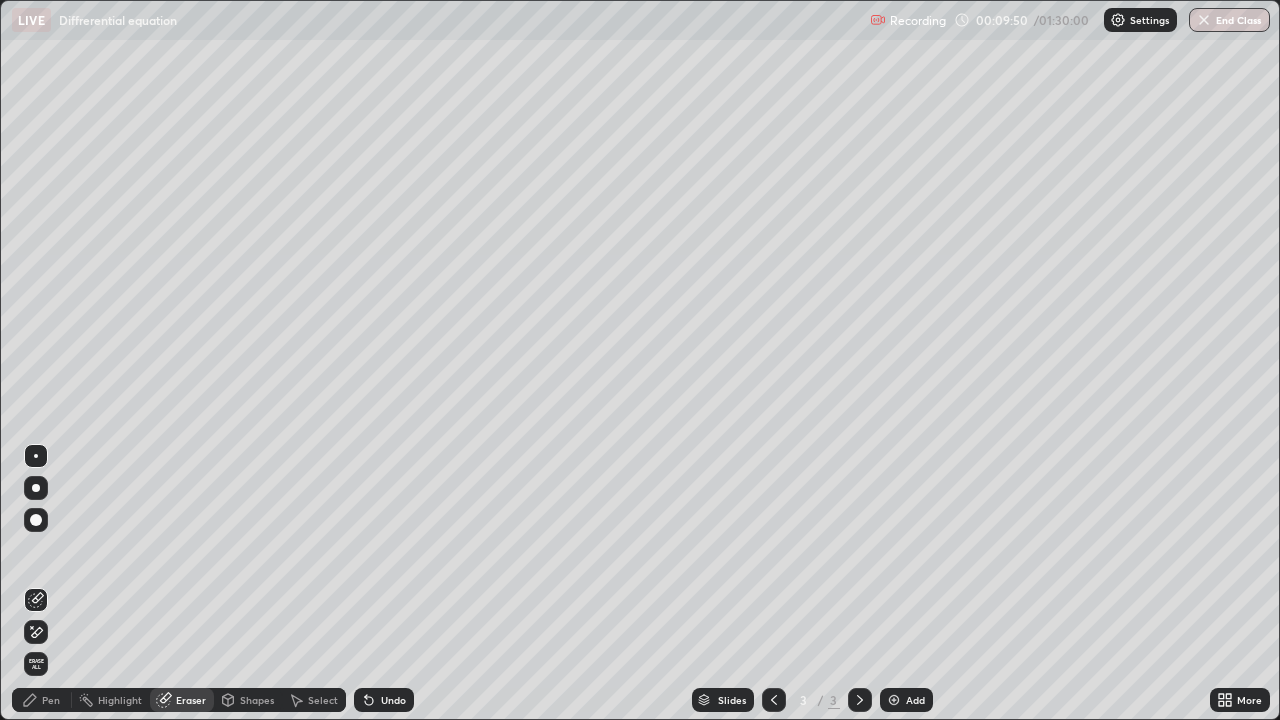 click on "Pen" at bounding box center (42, 700) 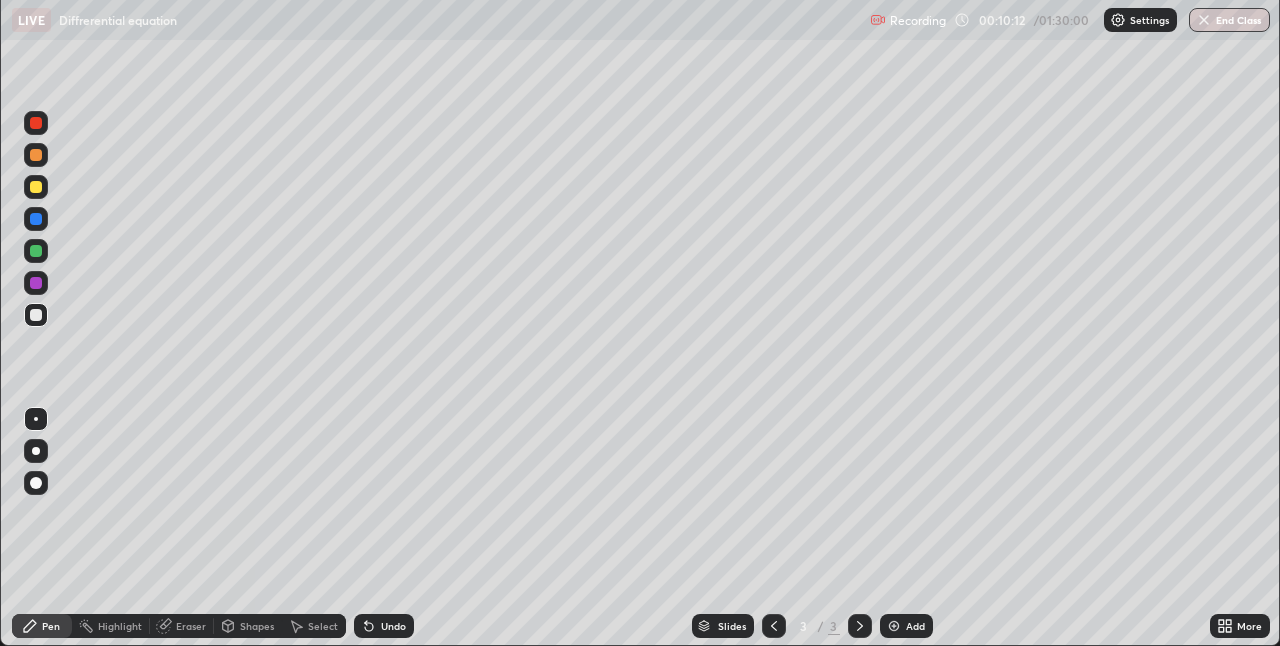 scroll, scrollTop: 646, scrollLeft: 1280, axis: both 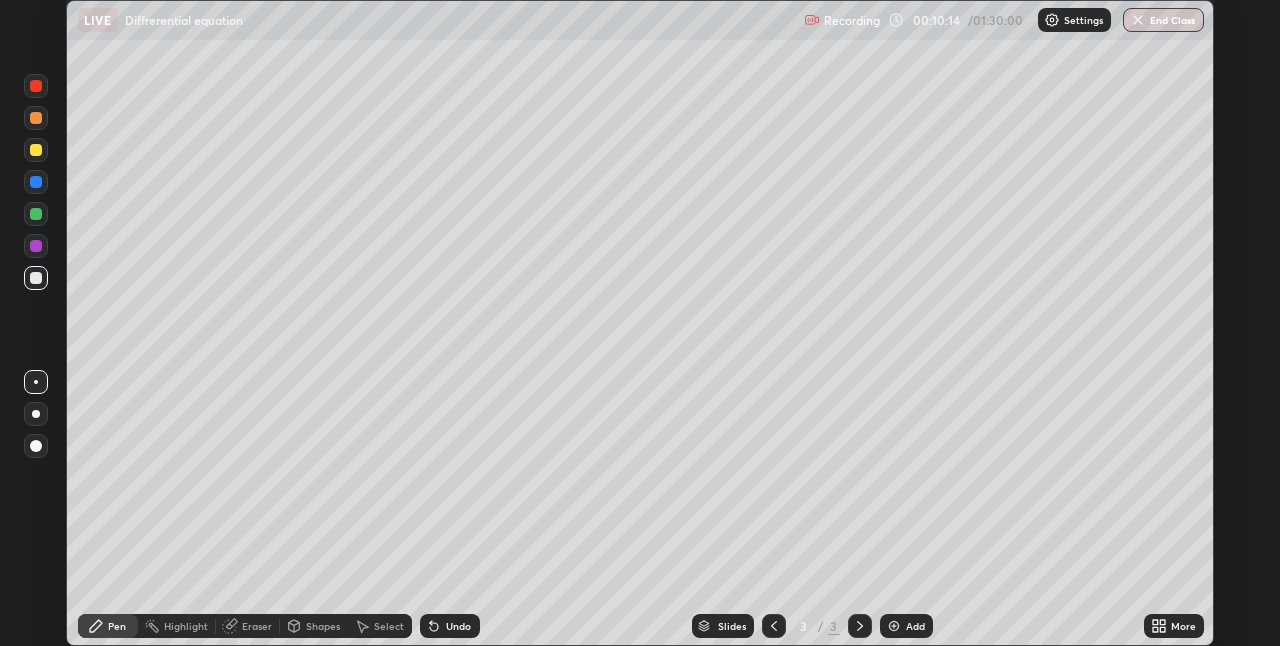 click 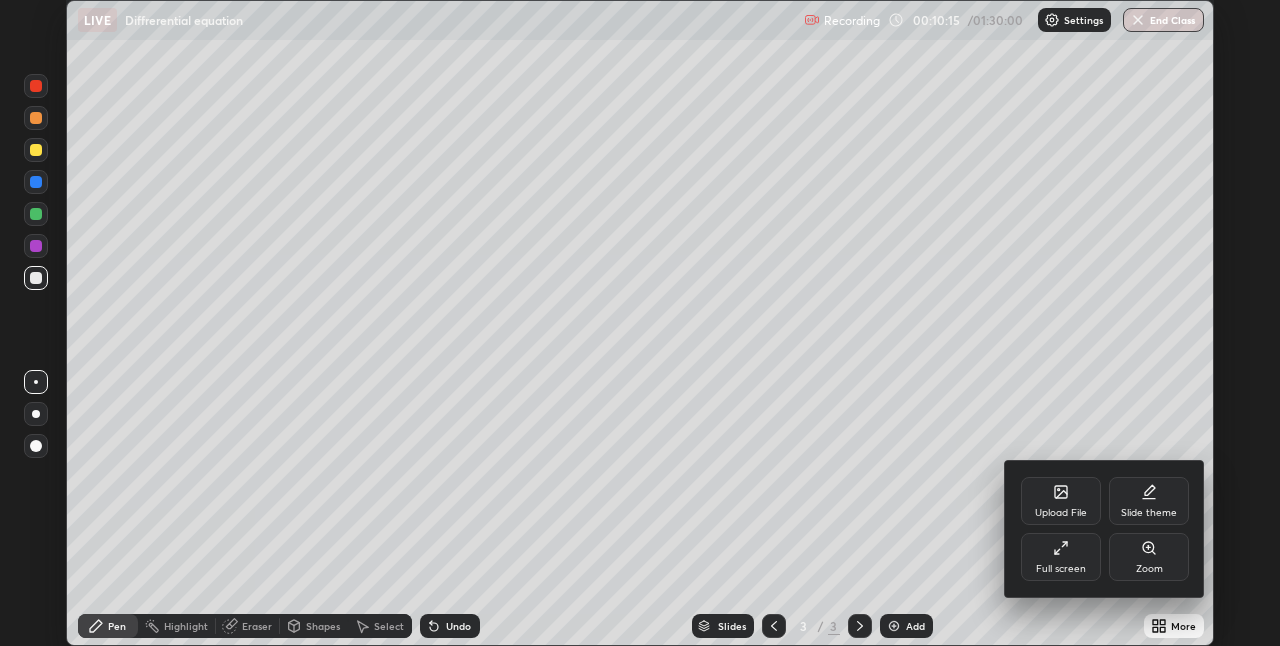 click on "Full screen" at bounding box center (1061, 557) 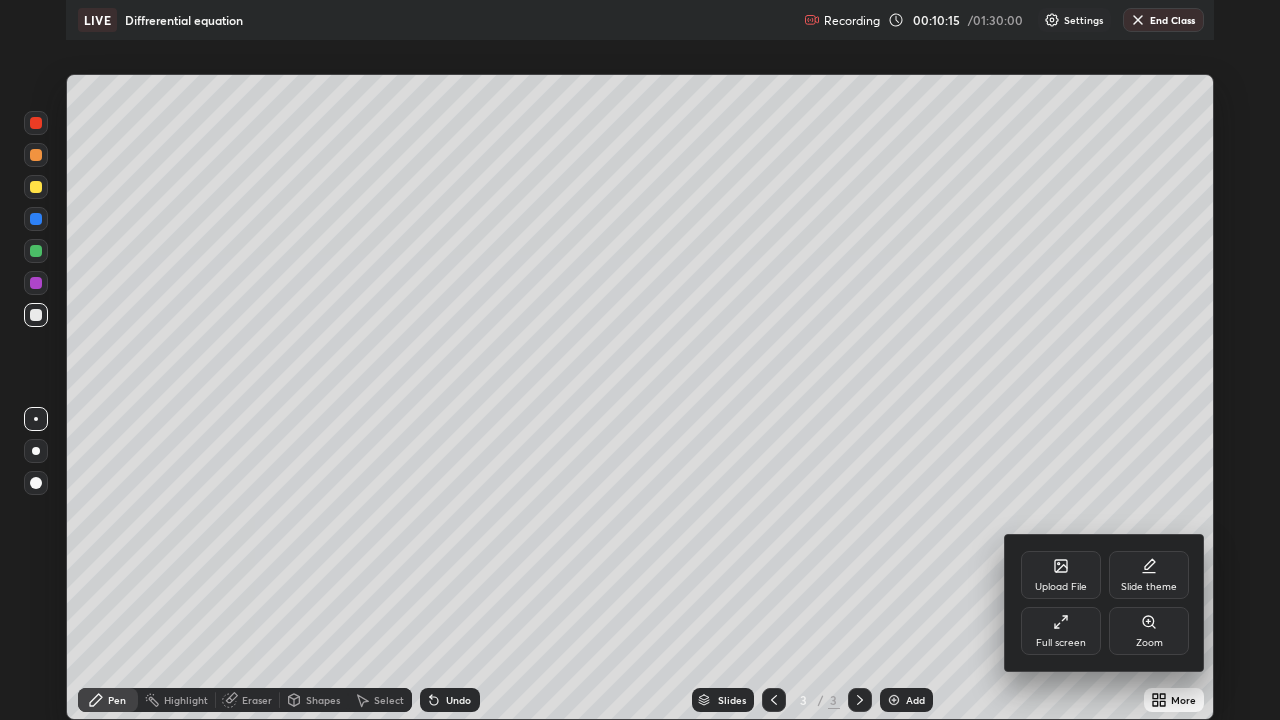 scroll, scrollTop: 99280, scrollLeft: 98720, axis: both 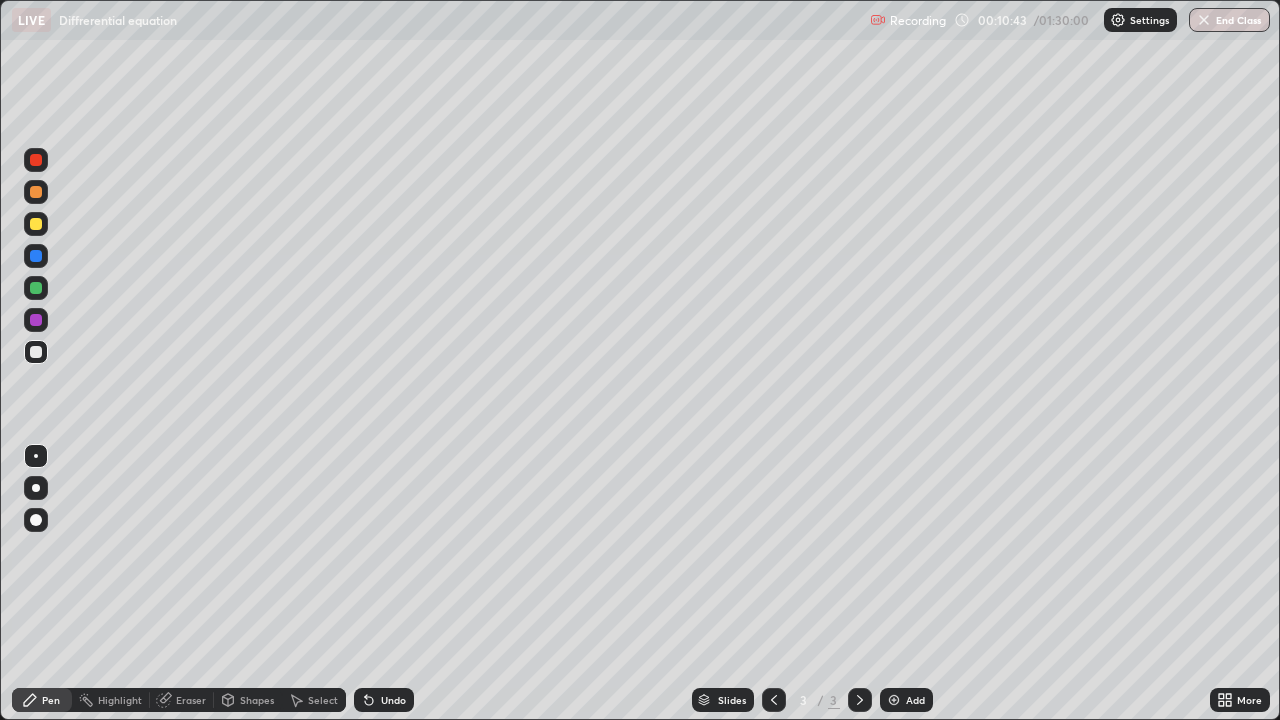 click on "Undo" at bounding box center (393, 700) 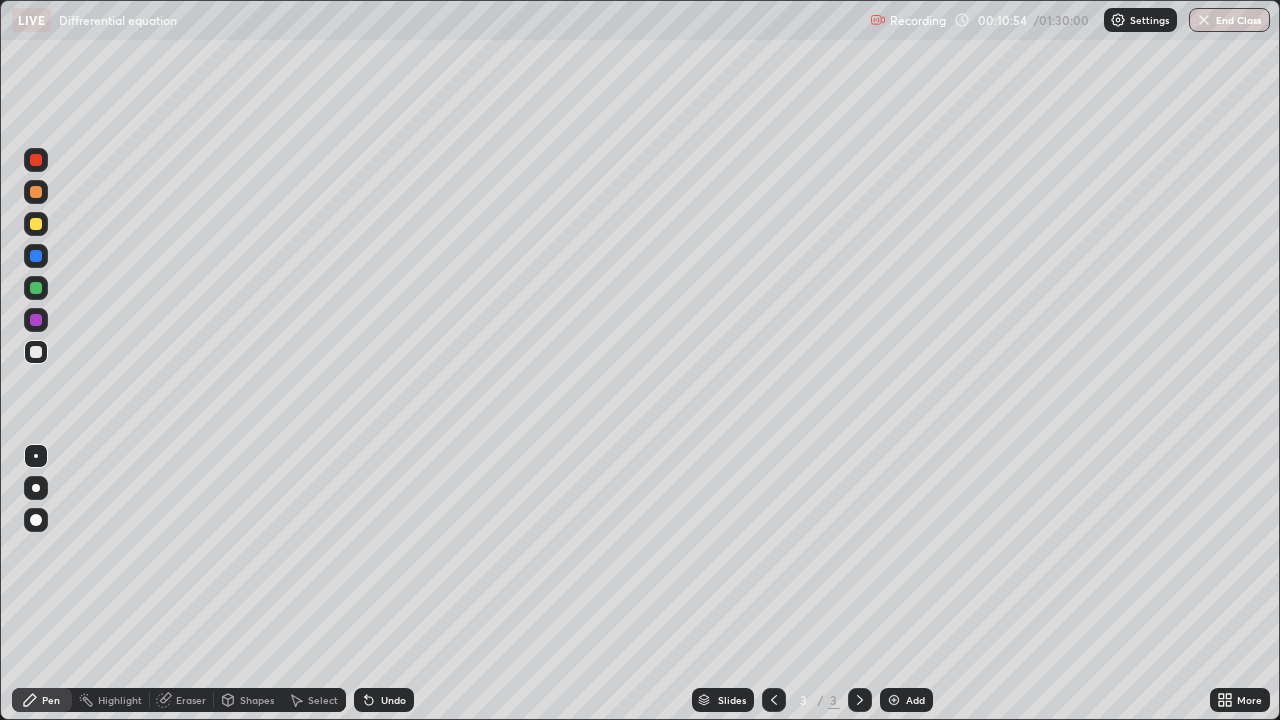 click on "Undo" at bounding box center [393, 700] 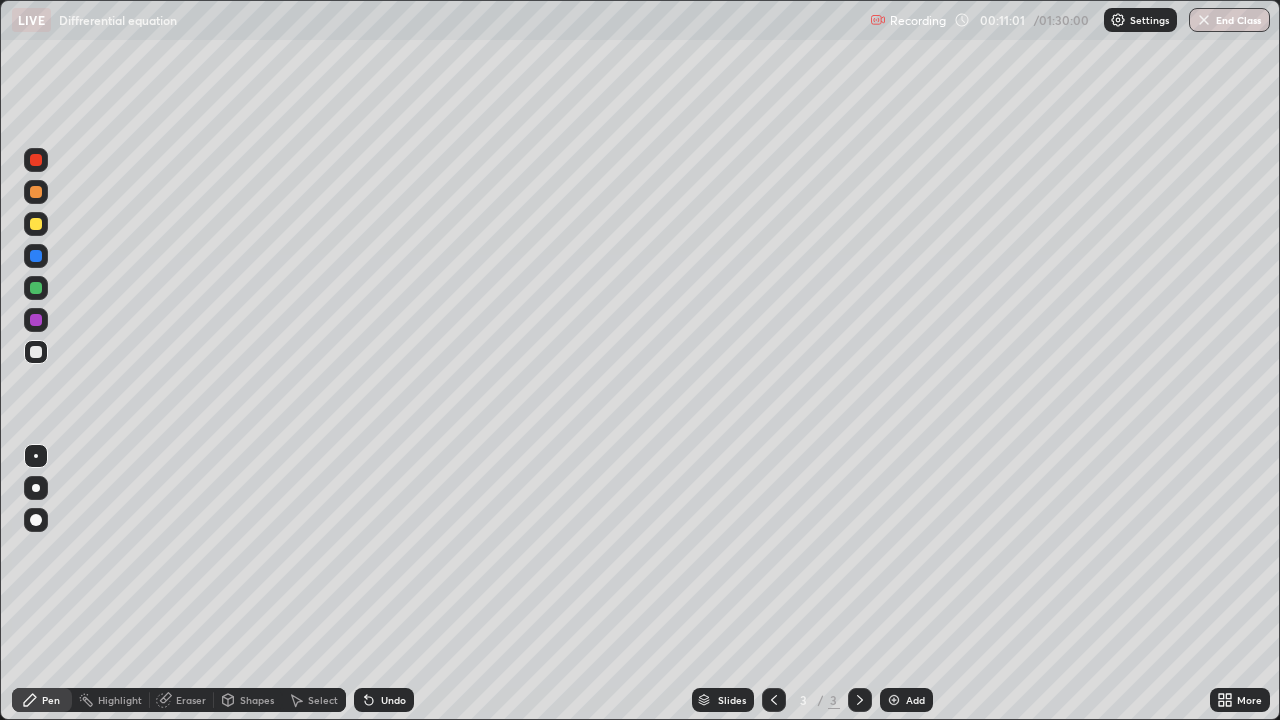 click on "Undo" at bounding box center [384, 700] 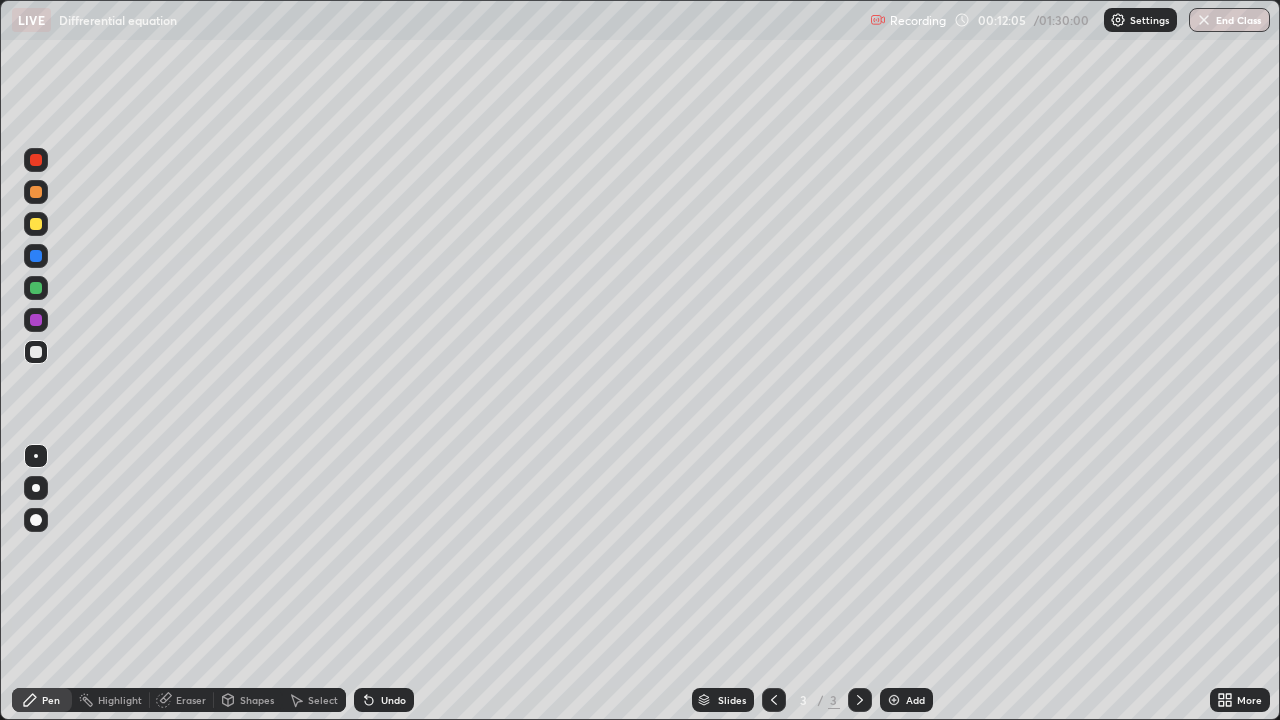 click on "Undo" at bounding box center (393, 700) 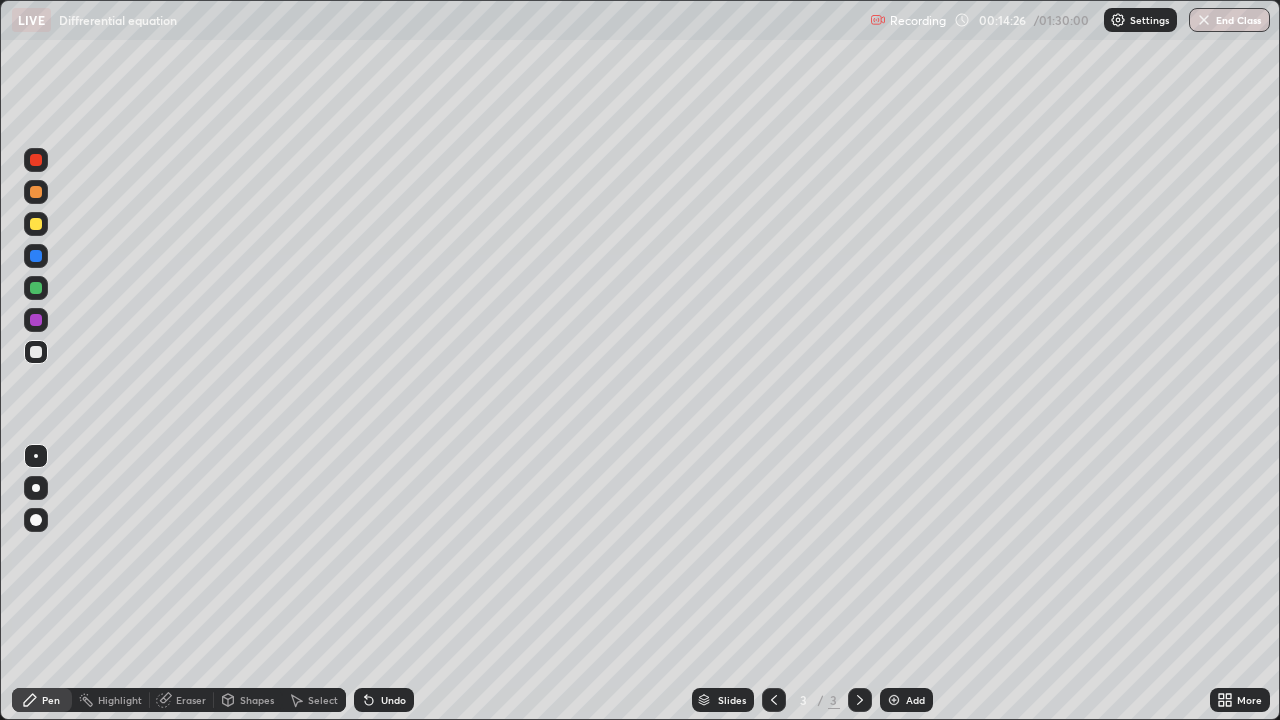 click on "Eraser" at bounding box center [191, 700] 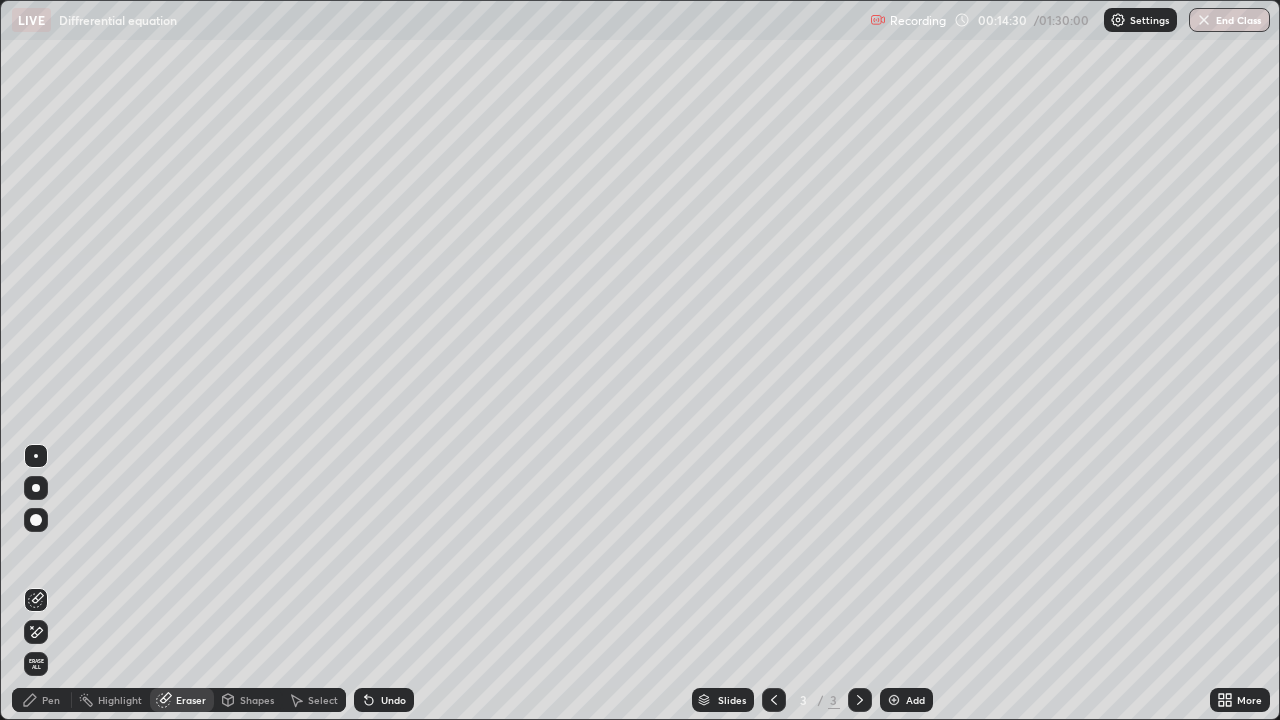 click at bounding box center (36, 632) 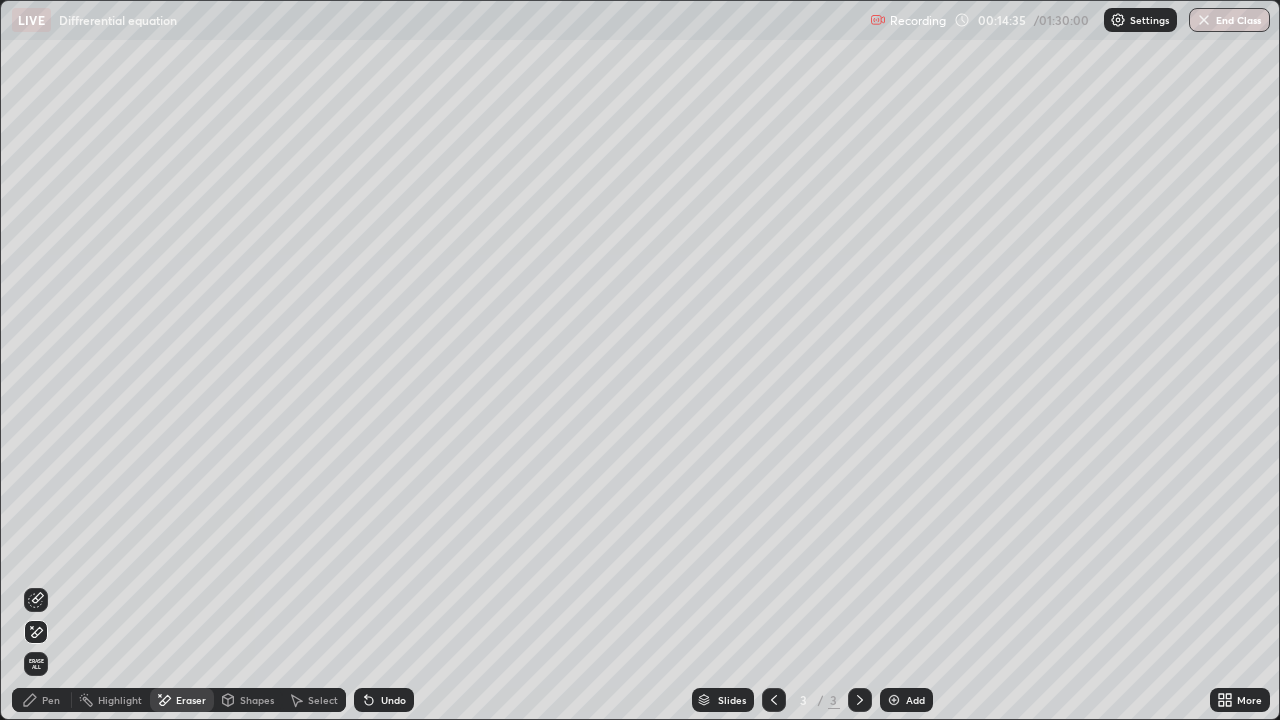 click on "Pen" at bounding box center [42, 700] 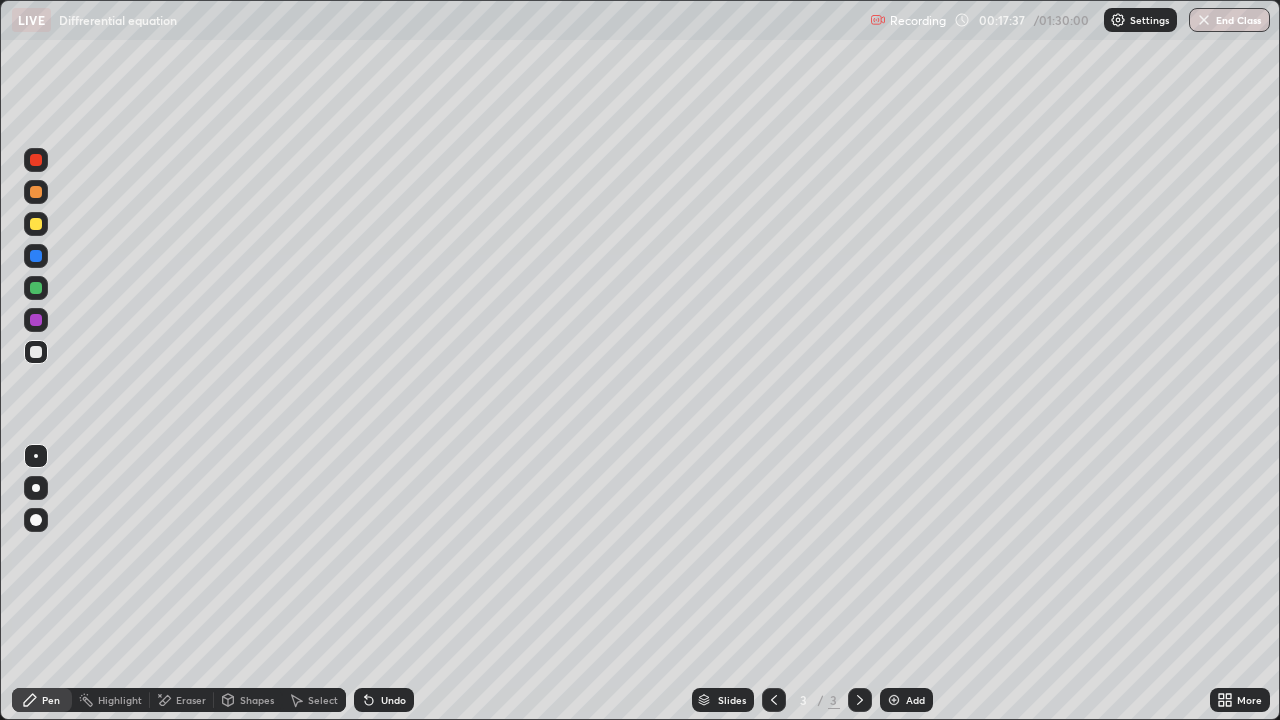 click on "Eraser" at bounding box center (191, 700) 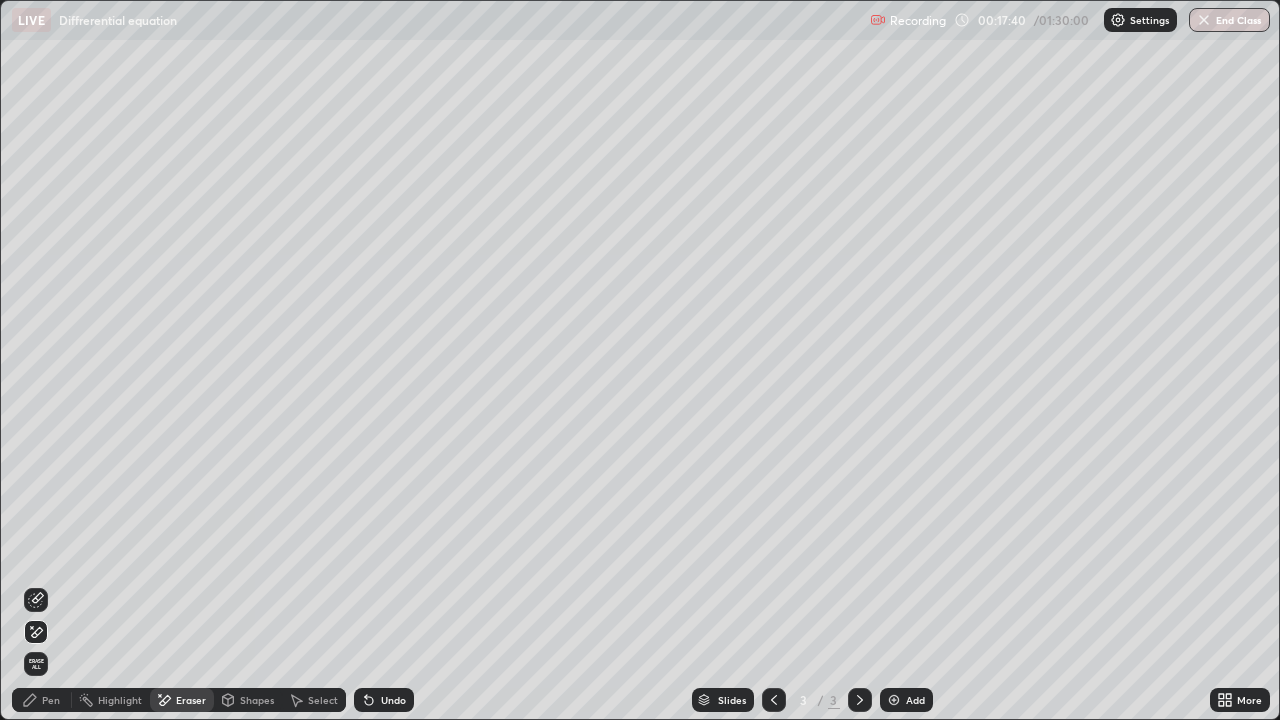 click on "Add" at bounding box center (906, 700) 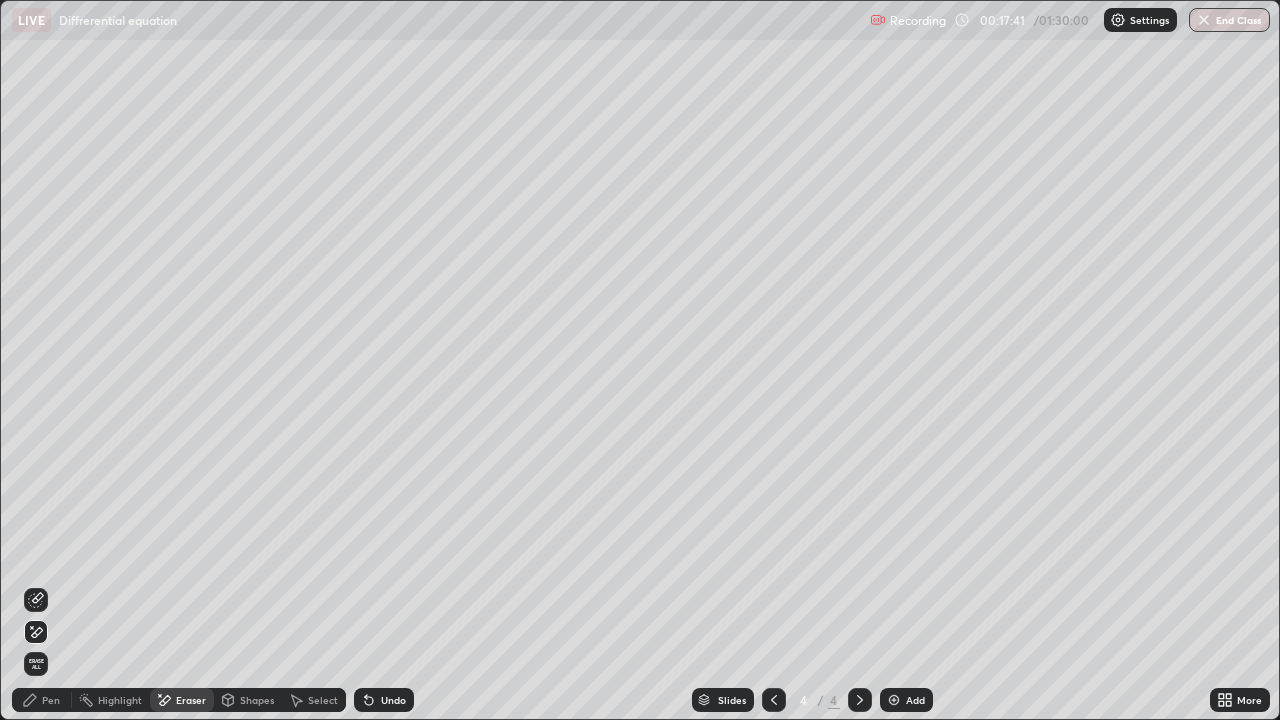 click on "Pen" at bounding box center (51, 700) 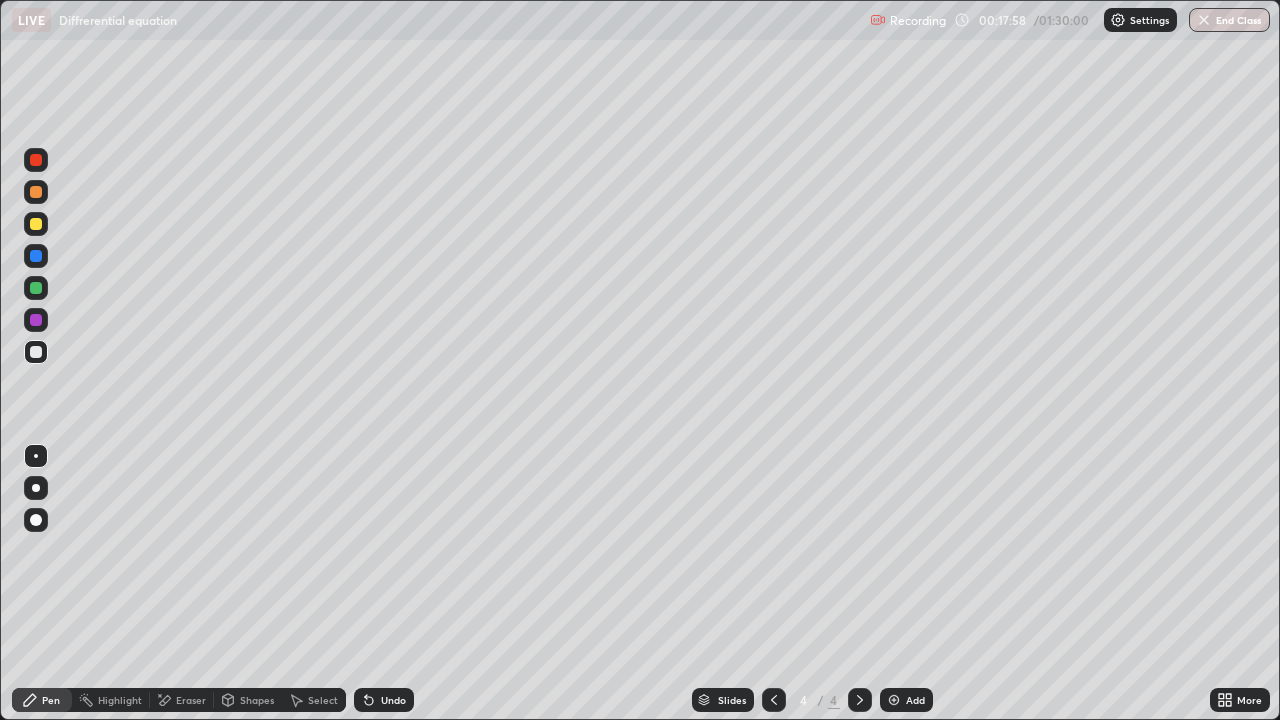 click on "Undo" at bounding box center (393, 700) 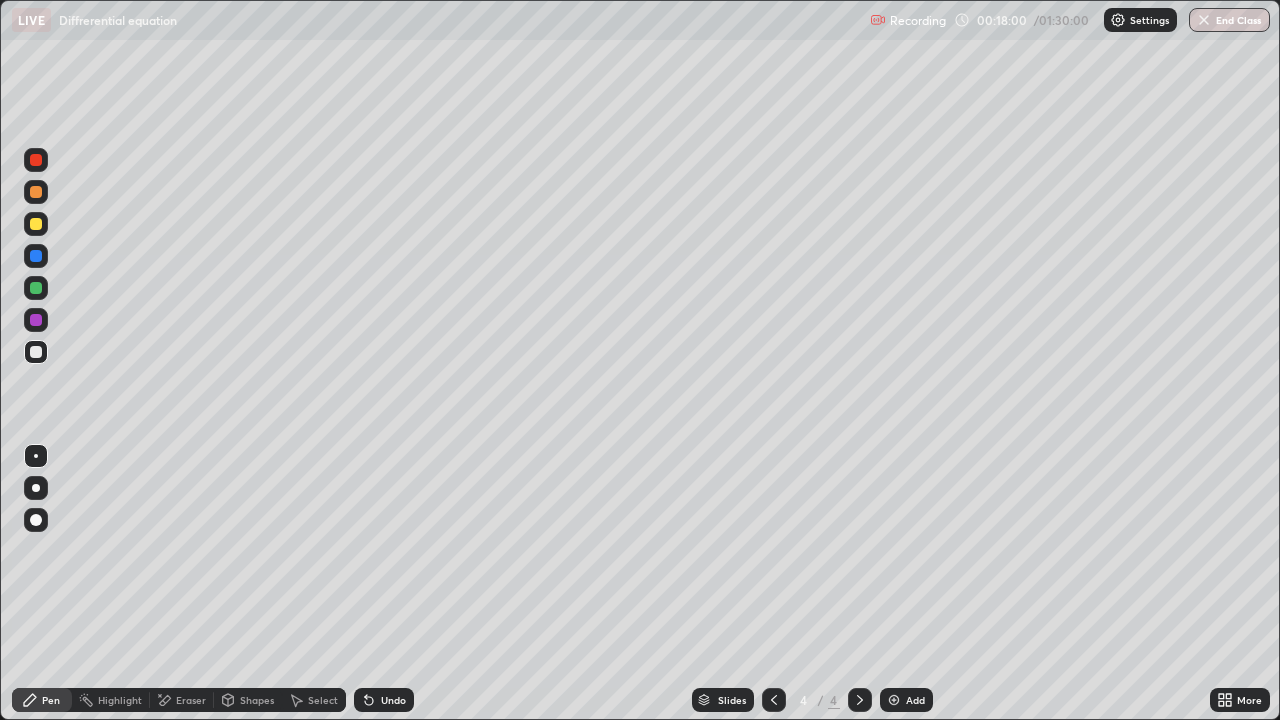click 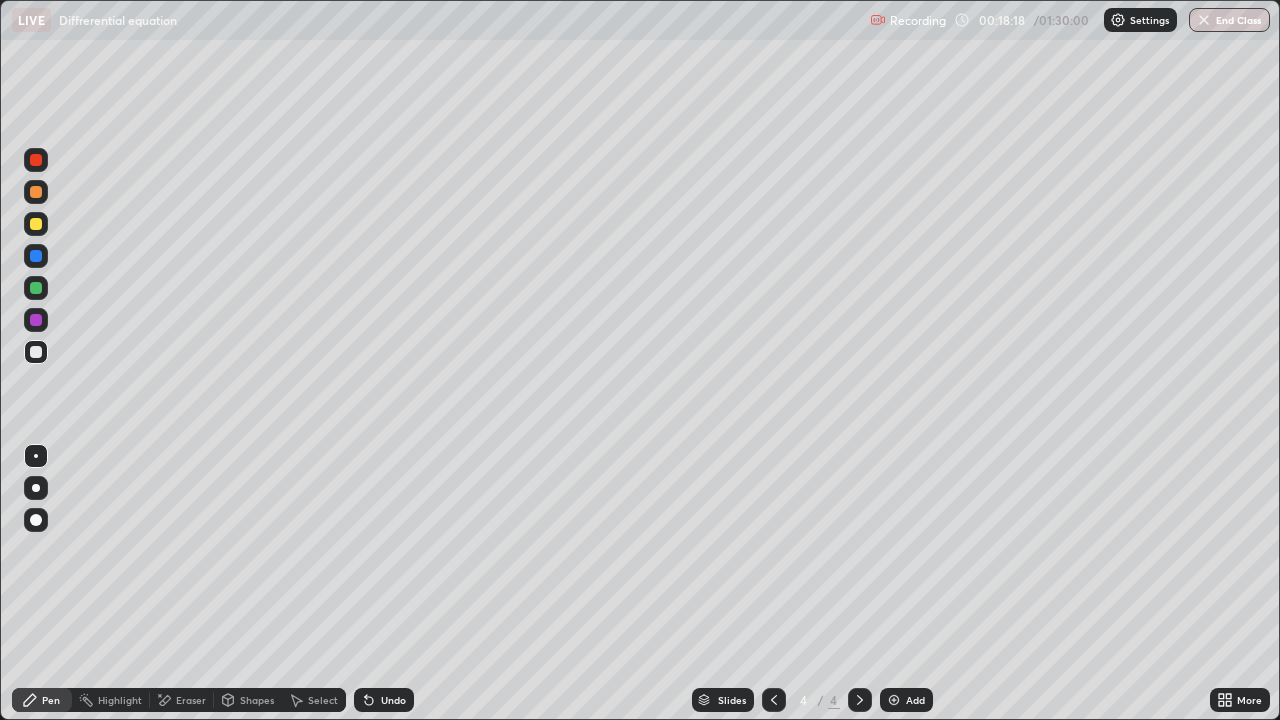 click on "Undo" at bounding box center [384, 700] 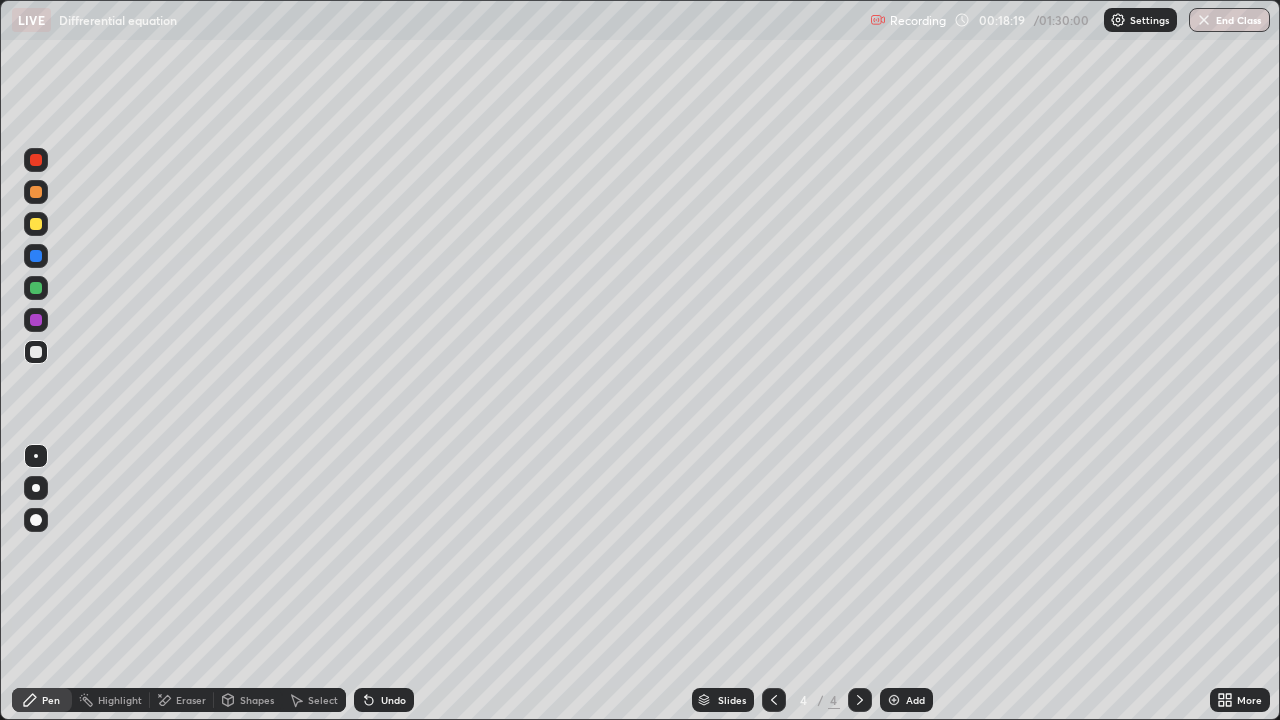 click on "Undo" at bounding box center (393, 700) 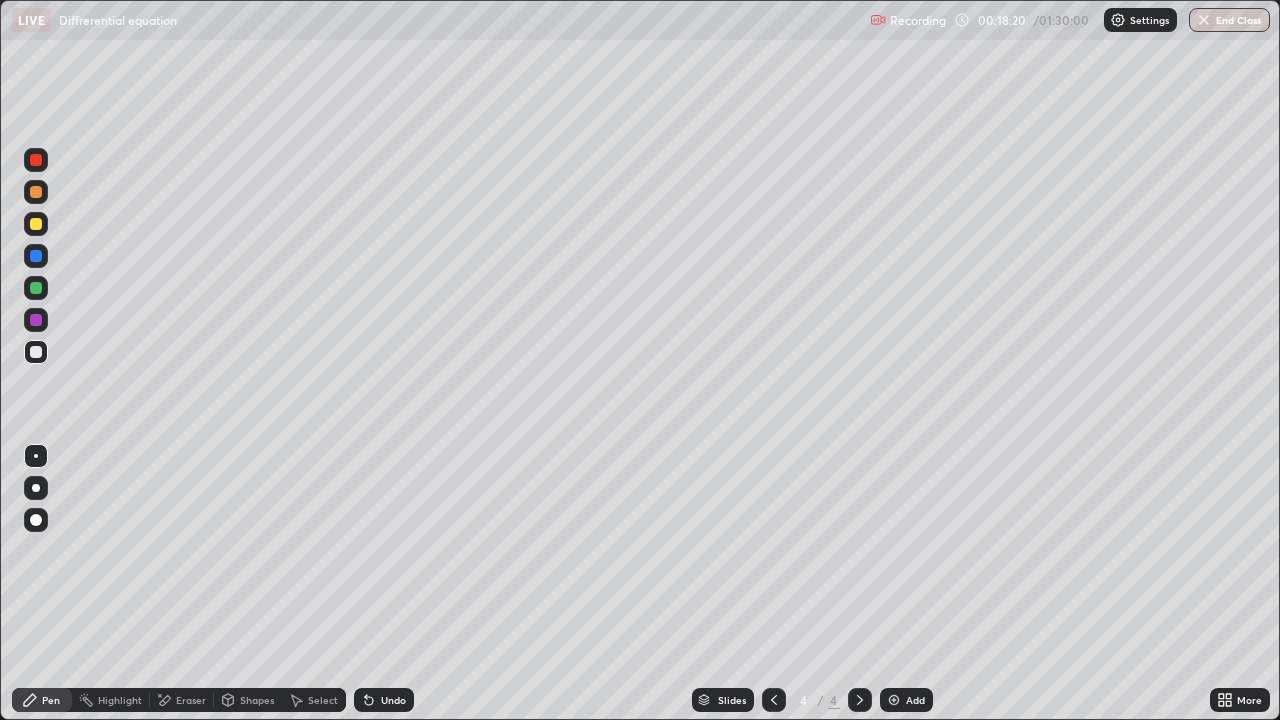 click on "Undo" at bounding box center [380, 700] 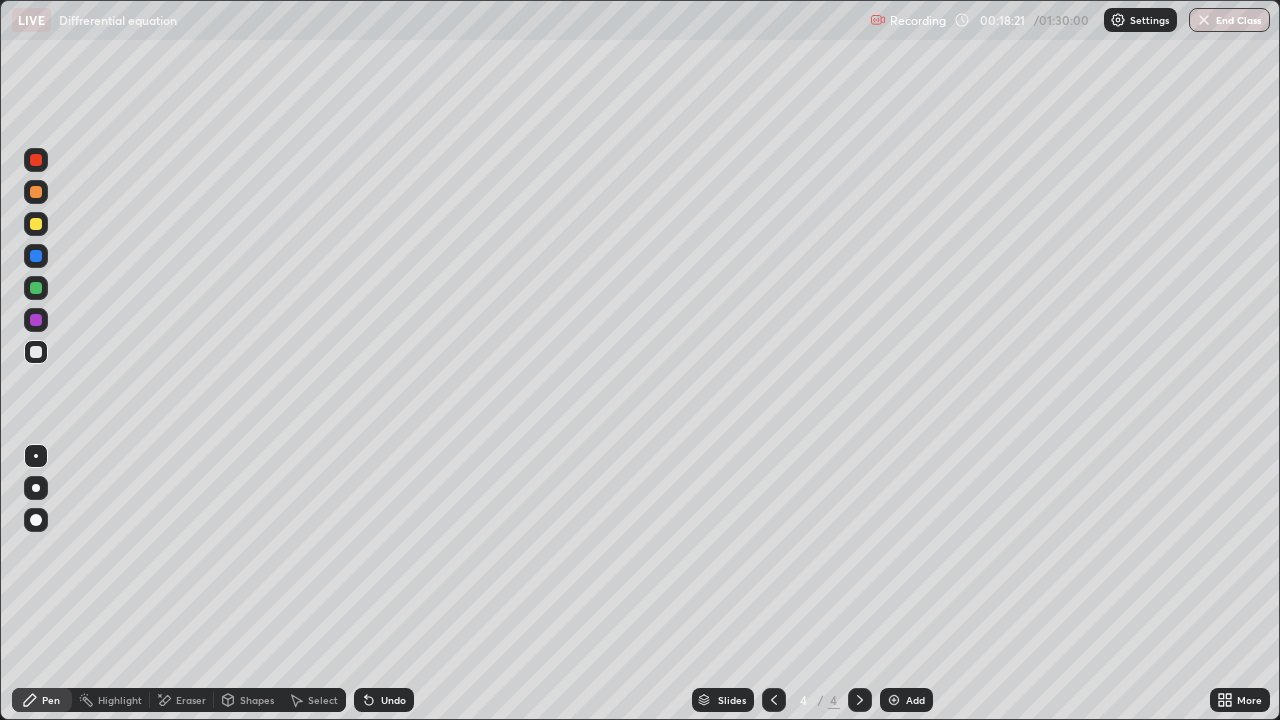 click on "Undo" at bounding box center [380, 700] 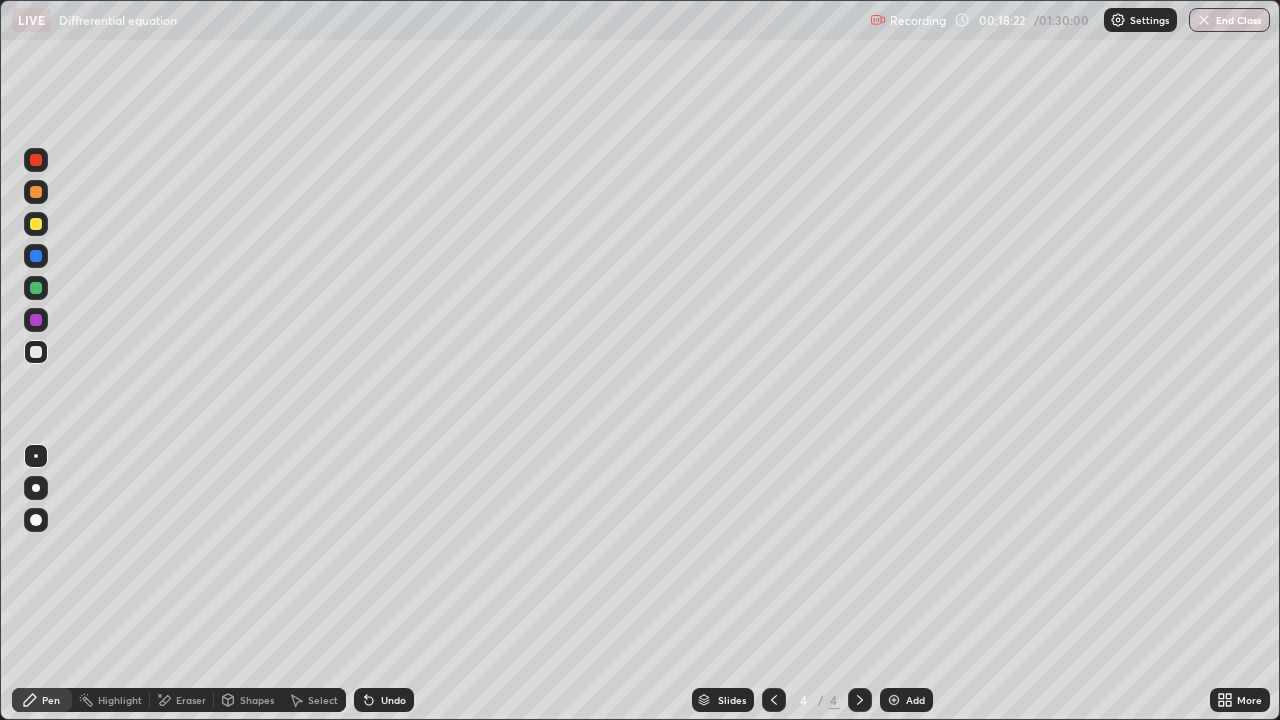 click on "Undo" at bounding box center (393, 700) 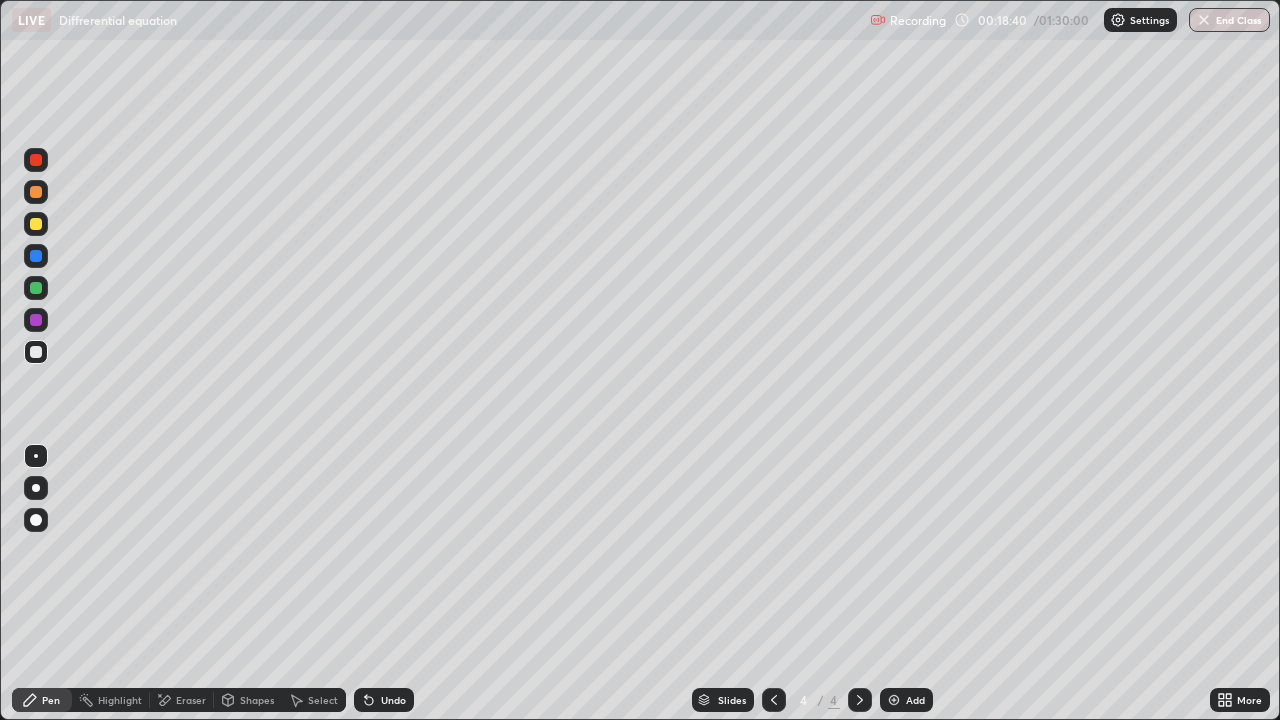 click at bounding box center (36, 352) 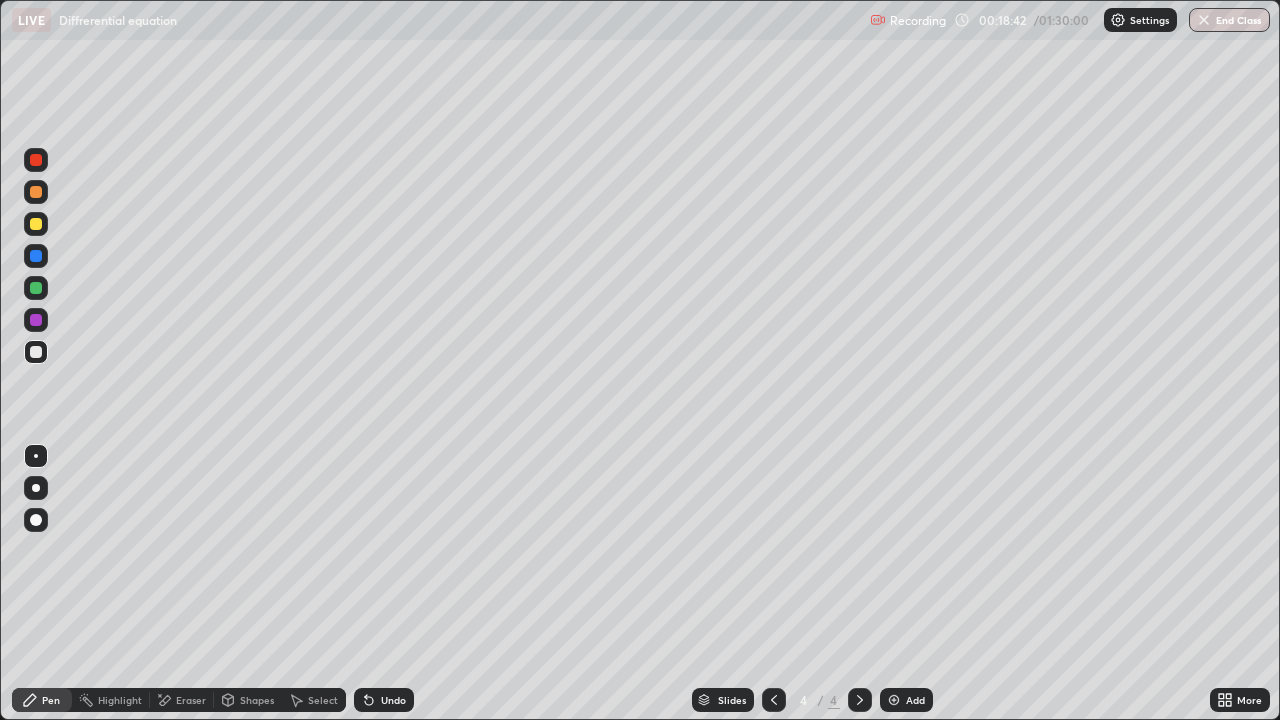 click at bounding box center [36, 352] 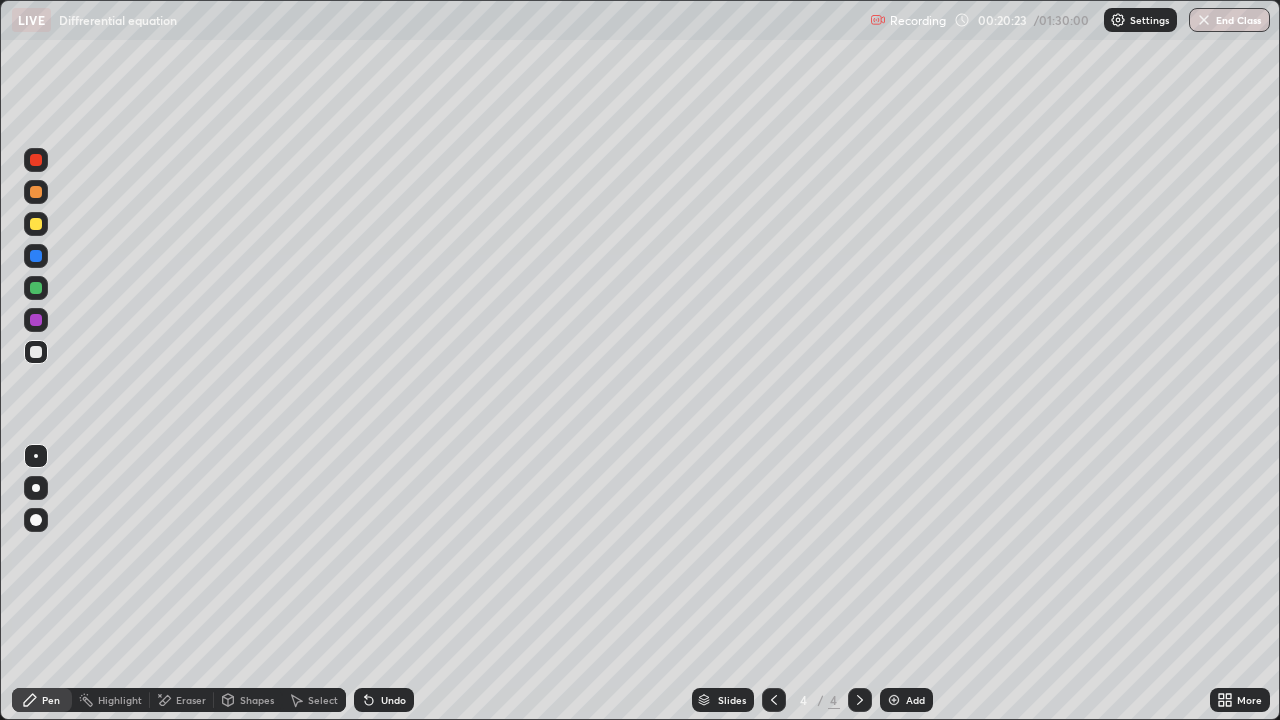 click on "Eraser" at bounding box center (191, 700) 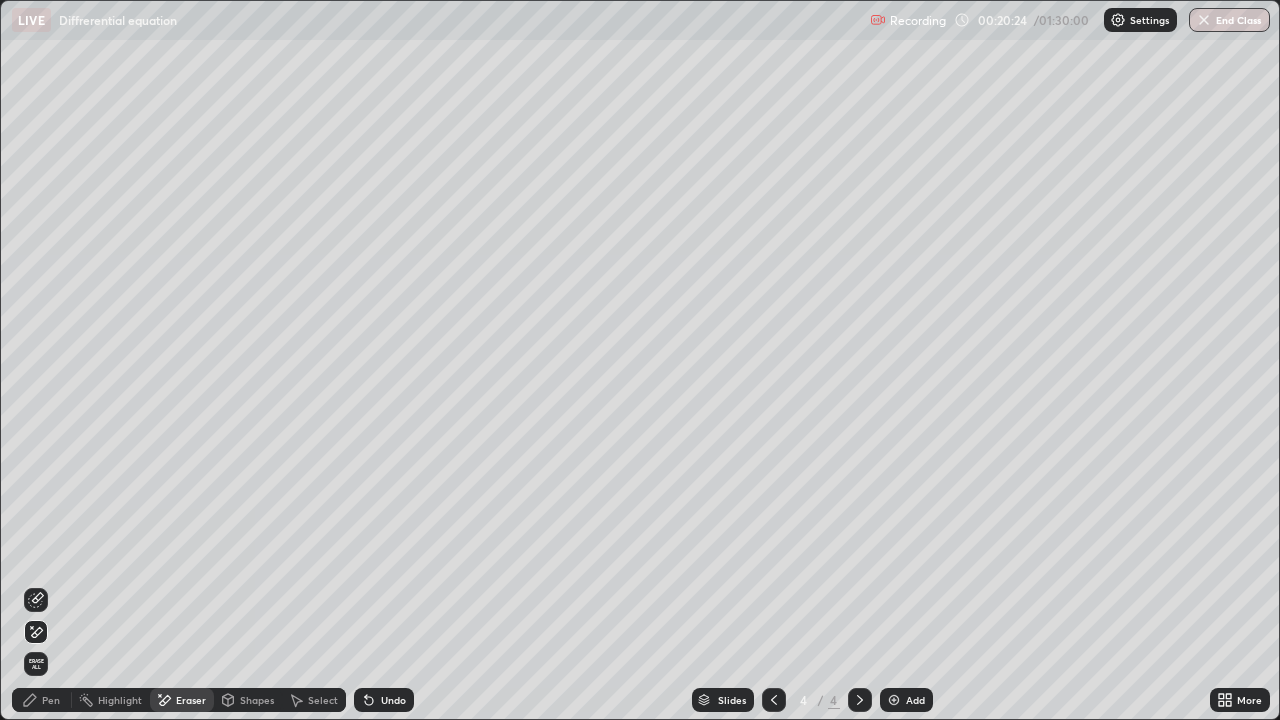 click on "Pen" at bounding box center (51, 700) 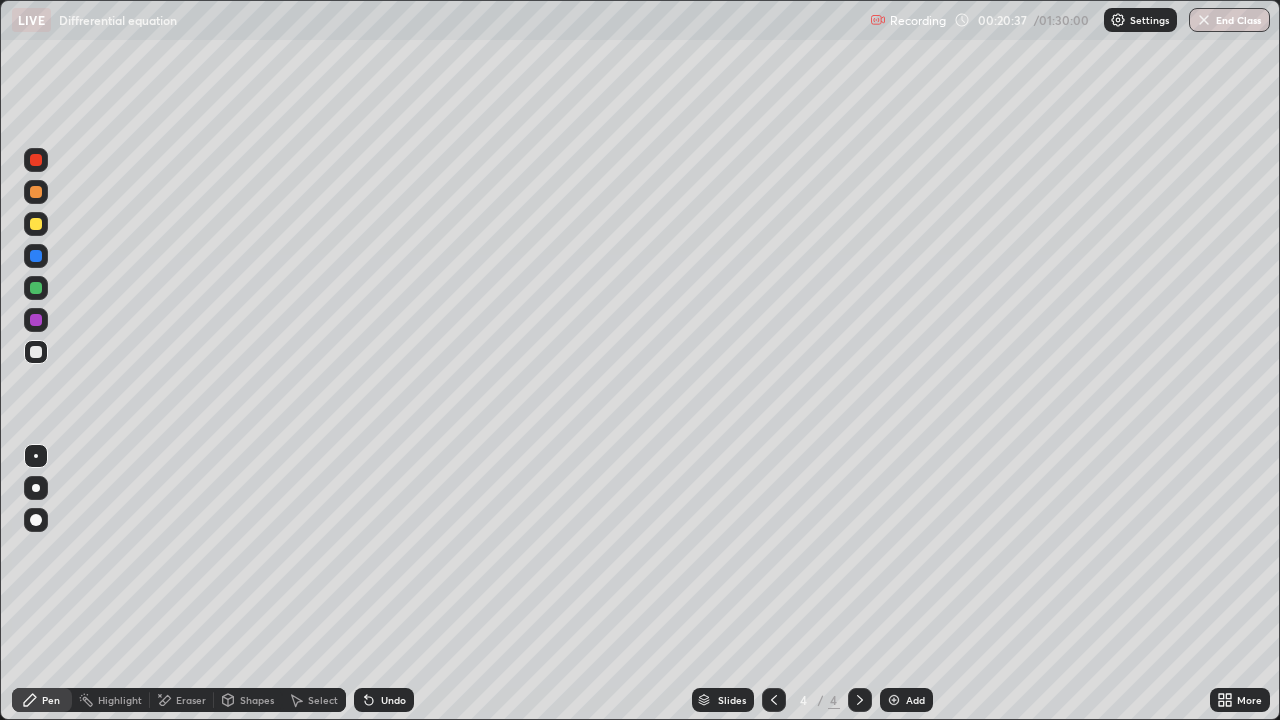 click on "Eraser" at bounding box center [191, 700] 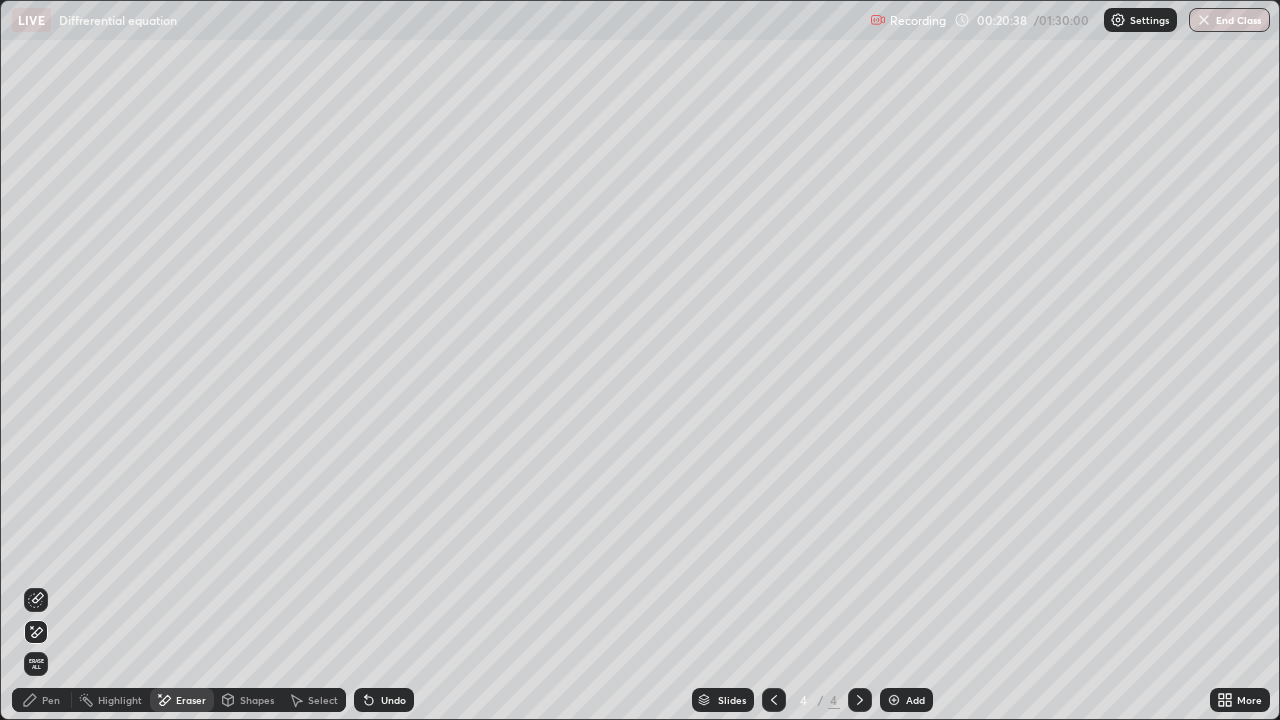 click on "Pen" at bounding box center [51, 700] 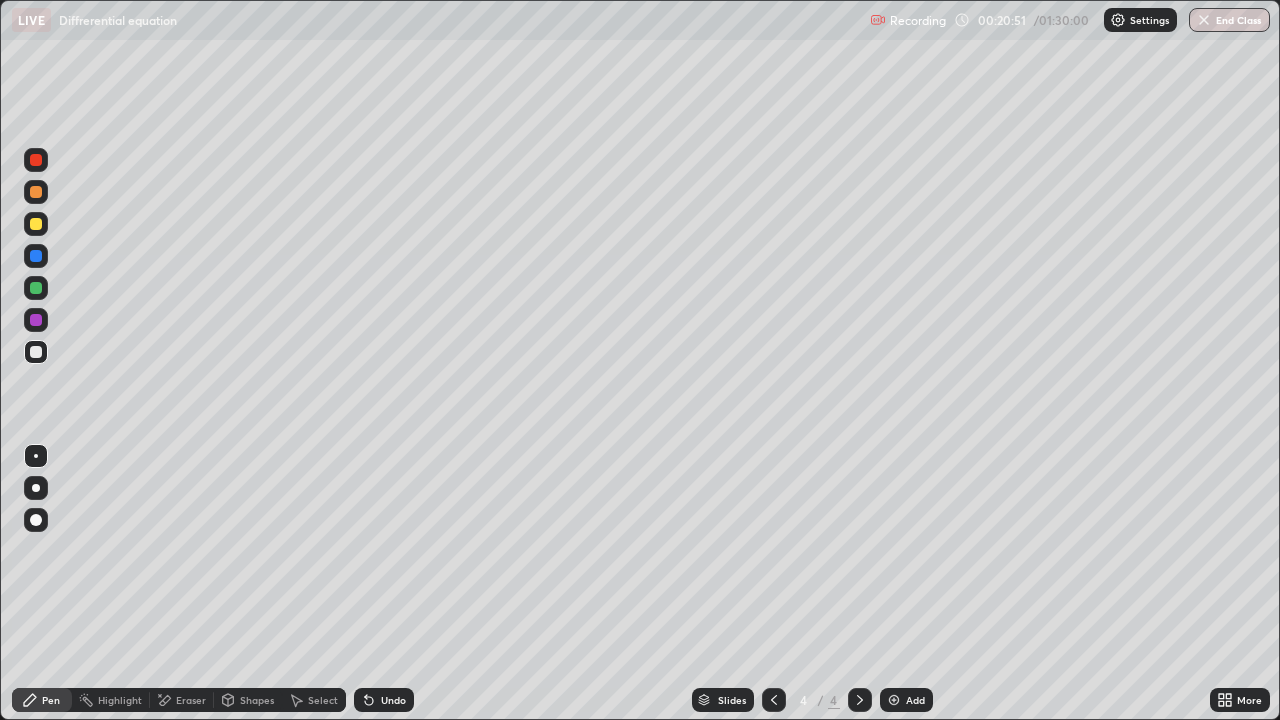 click on "Undo" at bounding box center (393, 700) 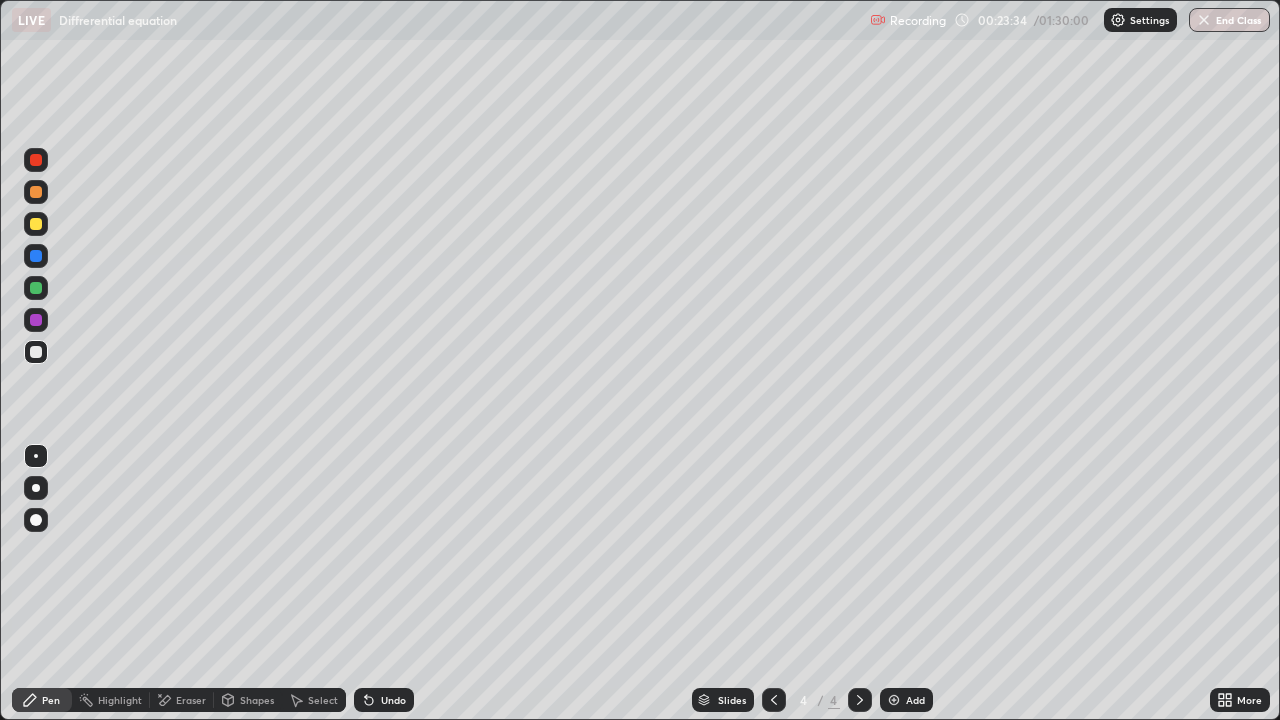 click on "Undo" at bounding box center (393, 700) 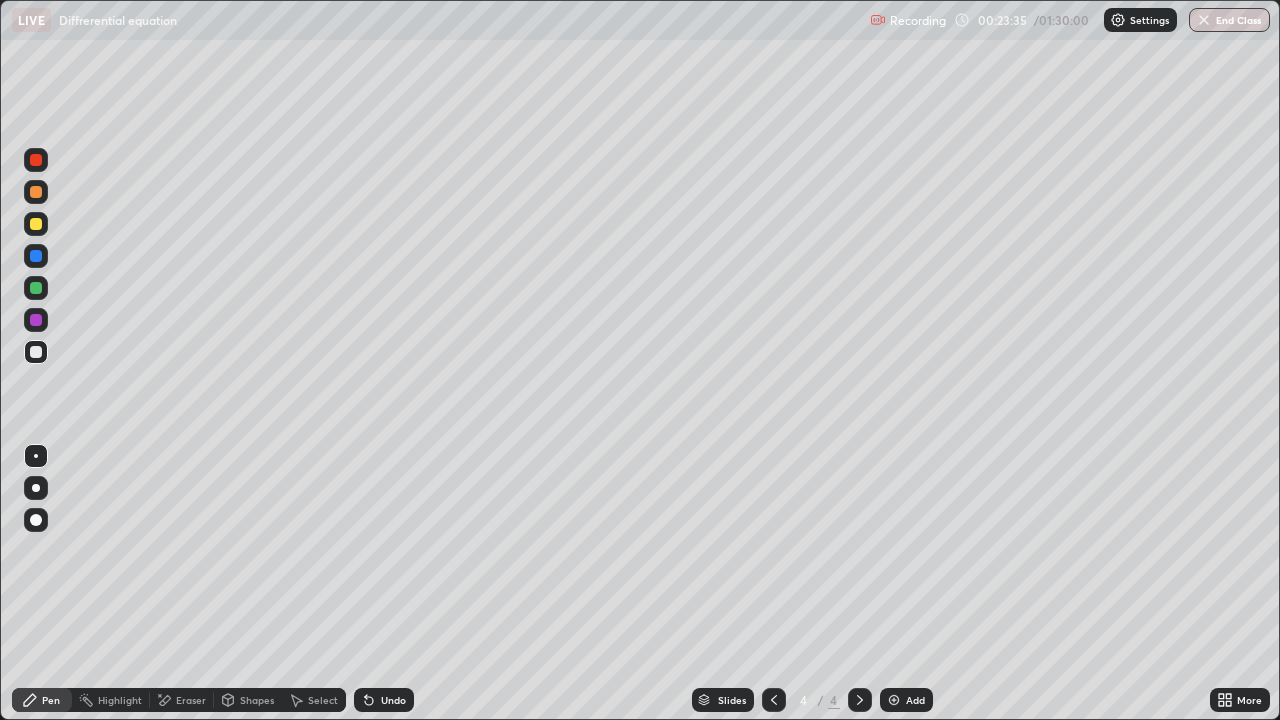 click on "Undo" at bounding box center [384, 700] 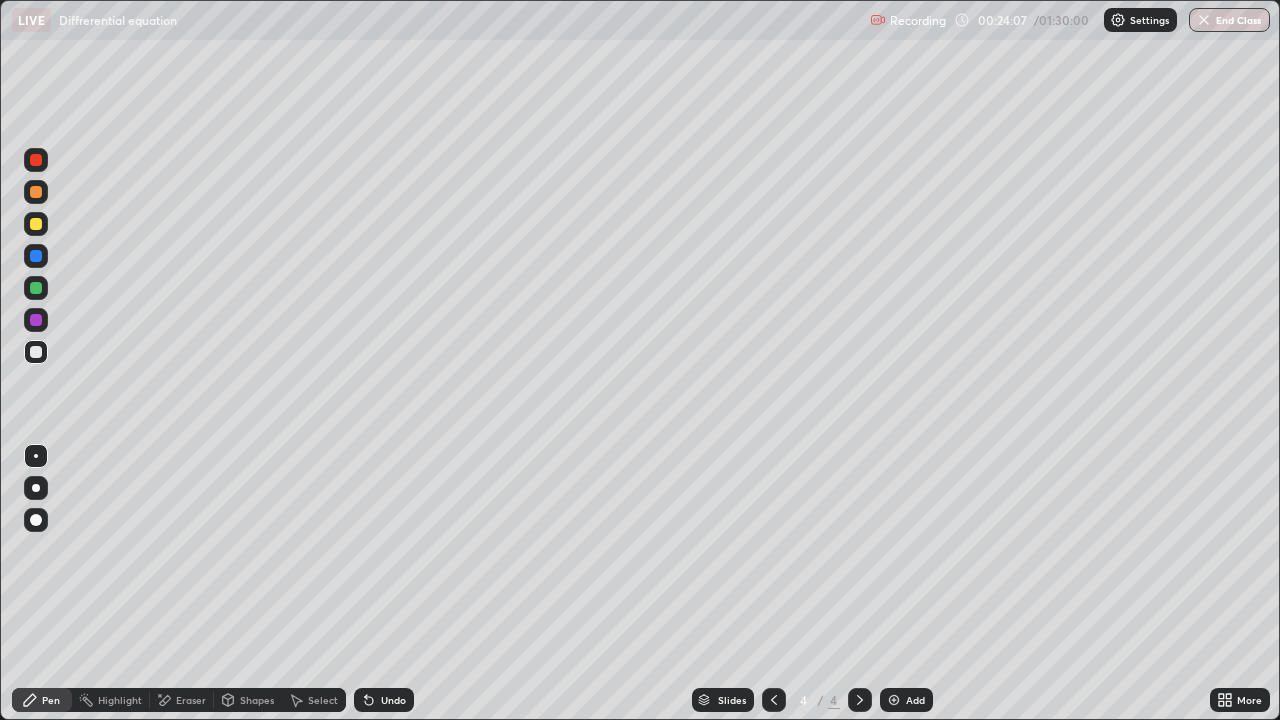 click on "Eraser" at bounding box center [191, 700] 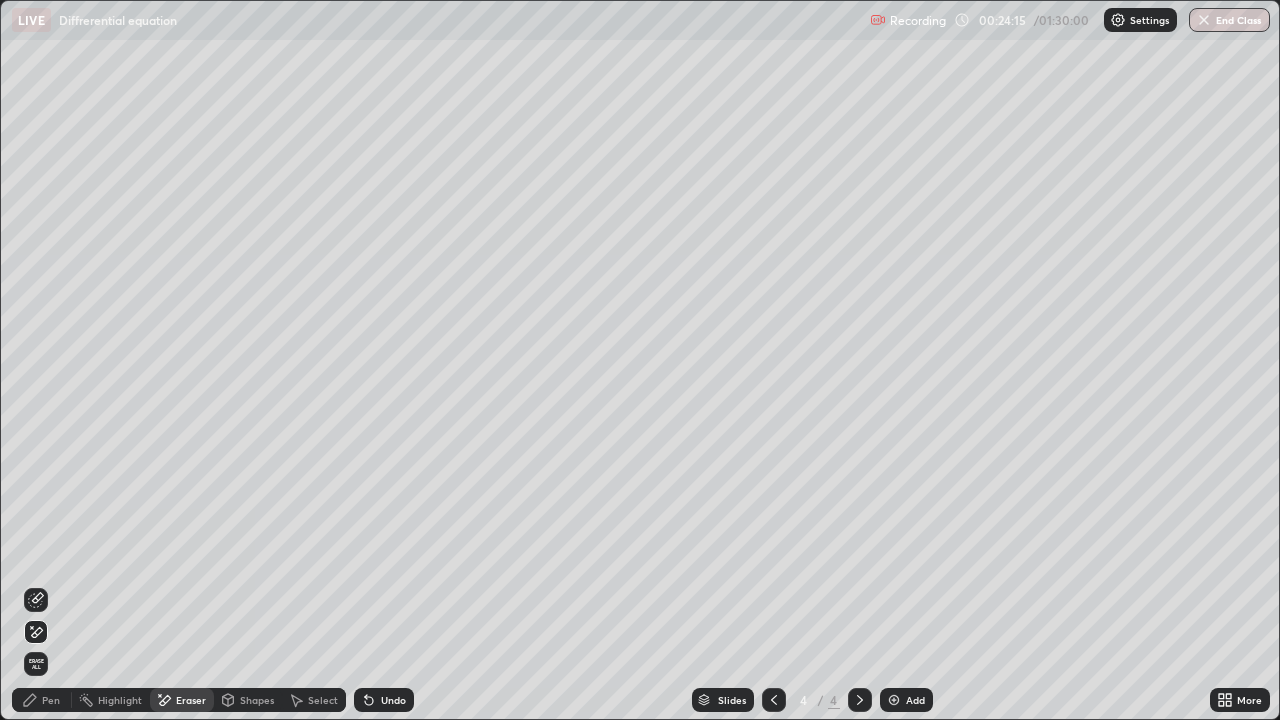 click at bounding box center (774, 700) 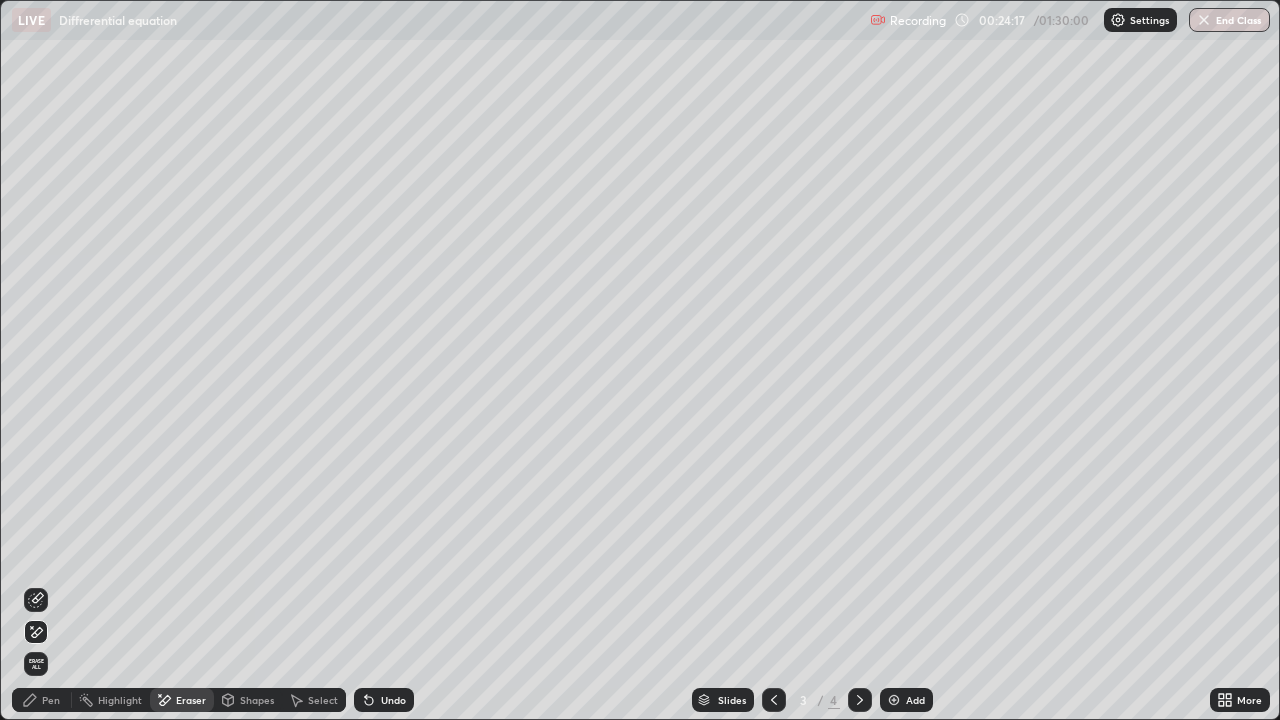 click 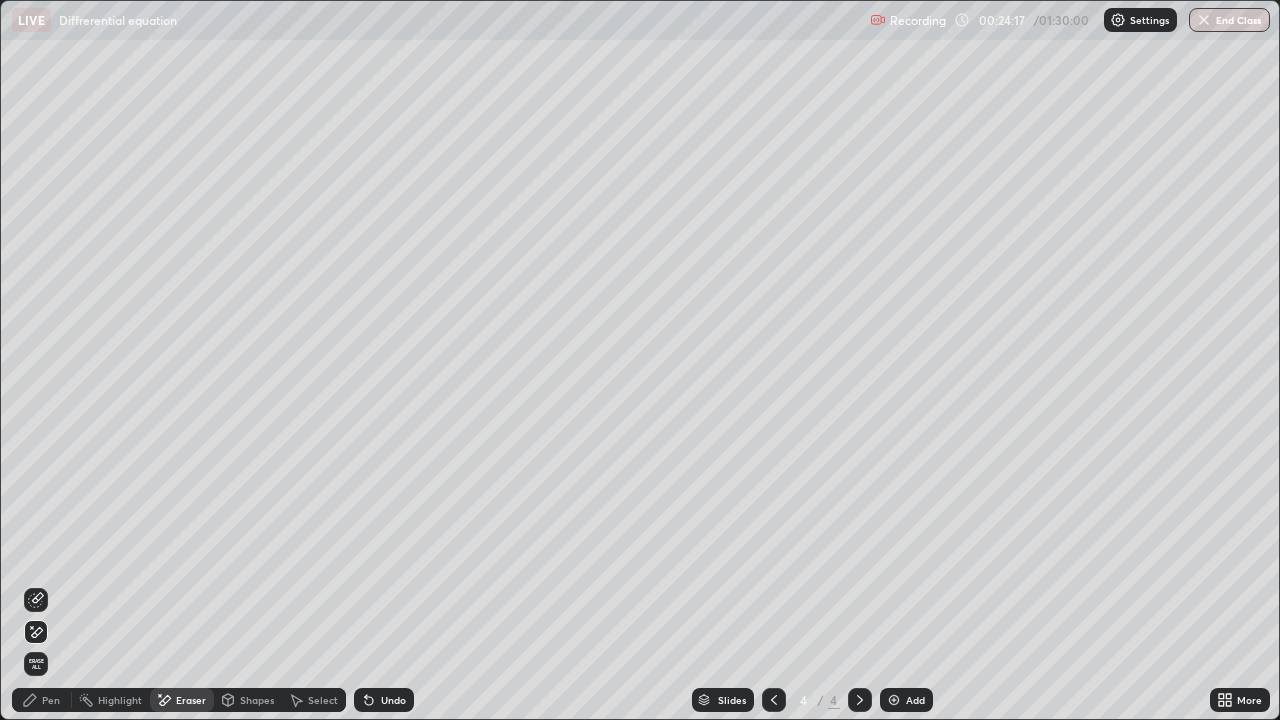 click 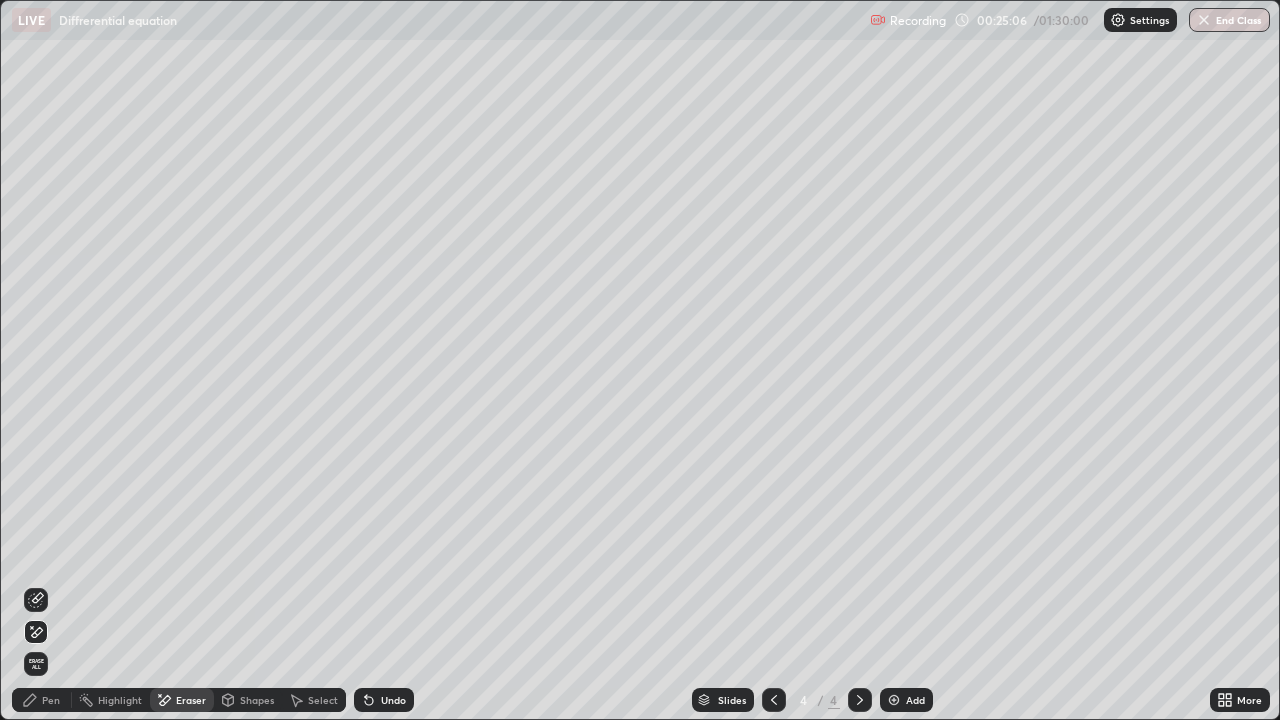 click on "Add" at bounding box center [906, 700] 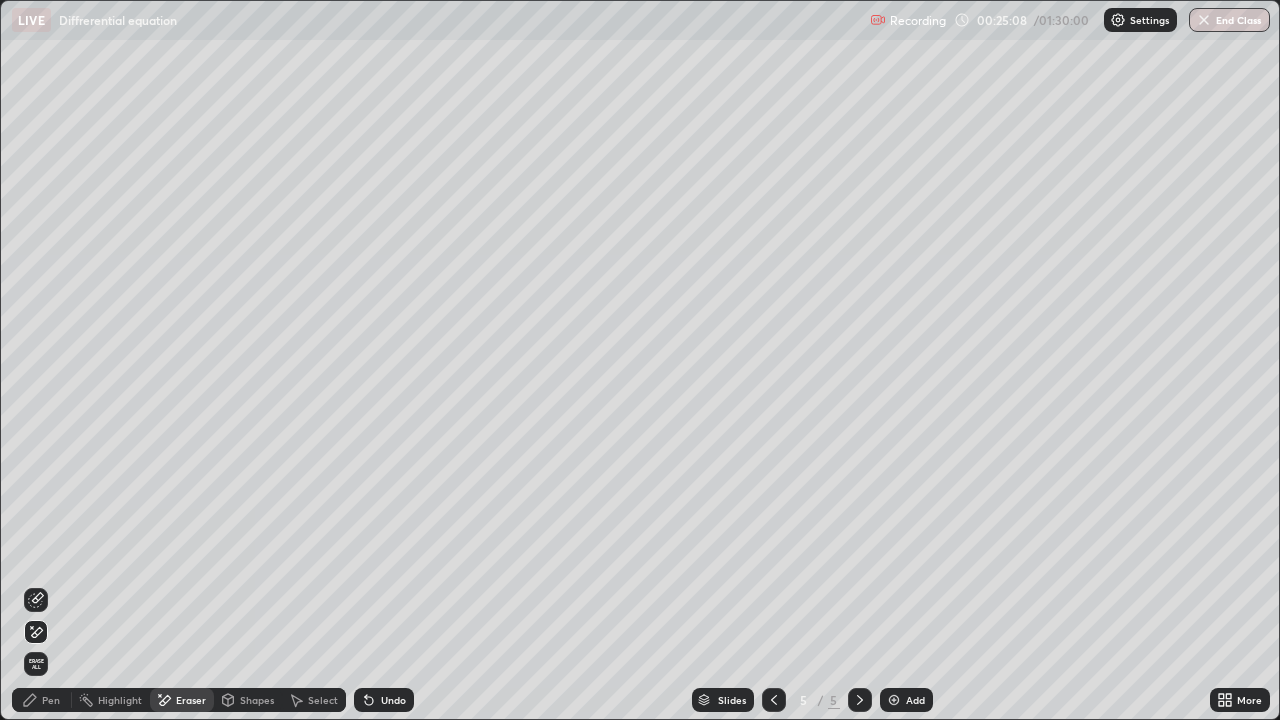 click on "Pen" at bounding box center [42, 700] 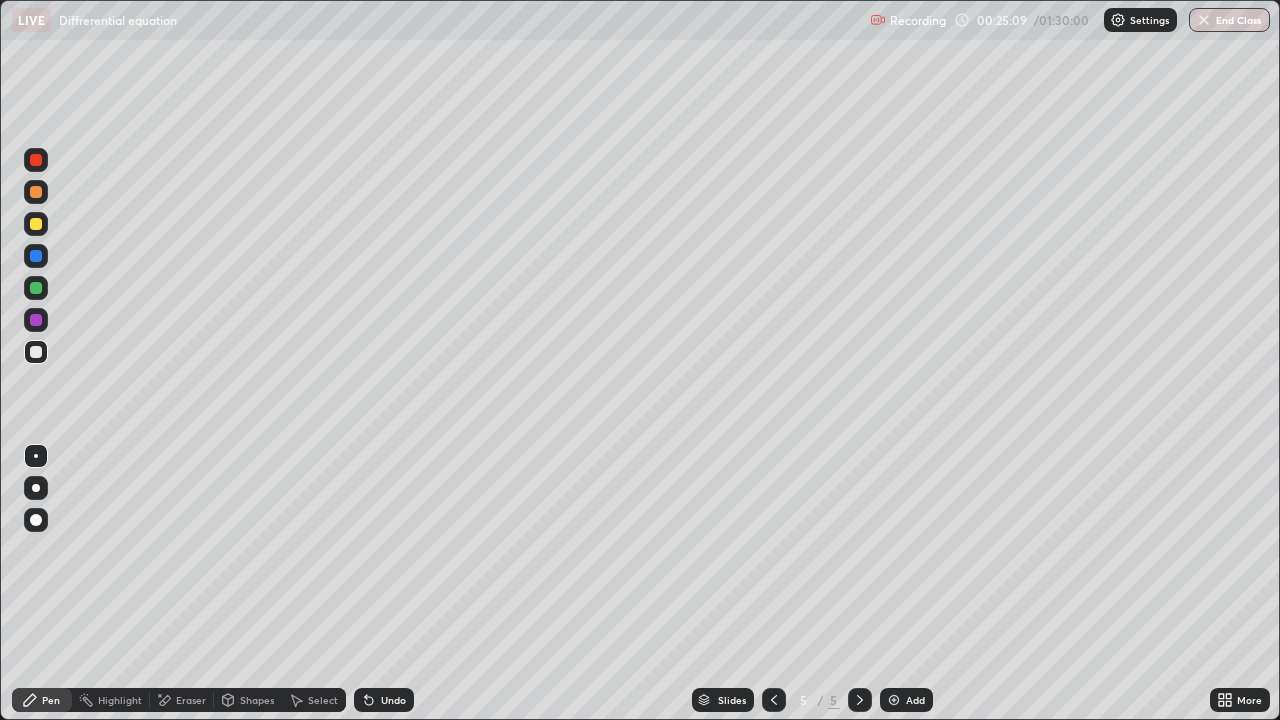 click at bounding box center (36, 224) 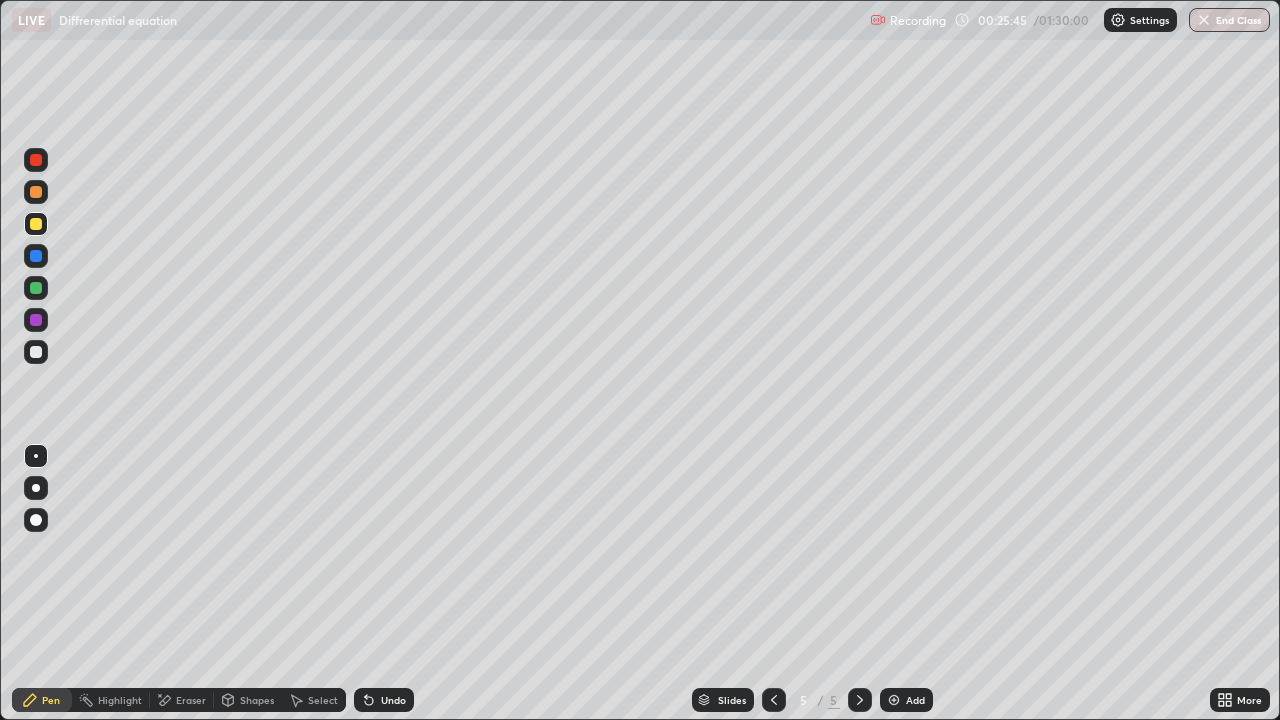 click at bounding box center (36, 352) 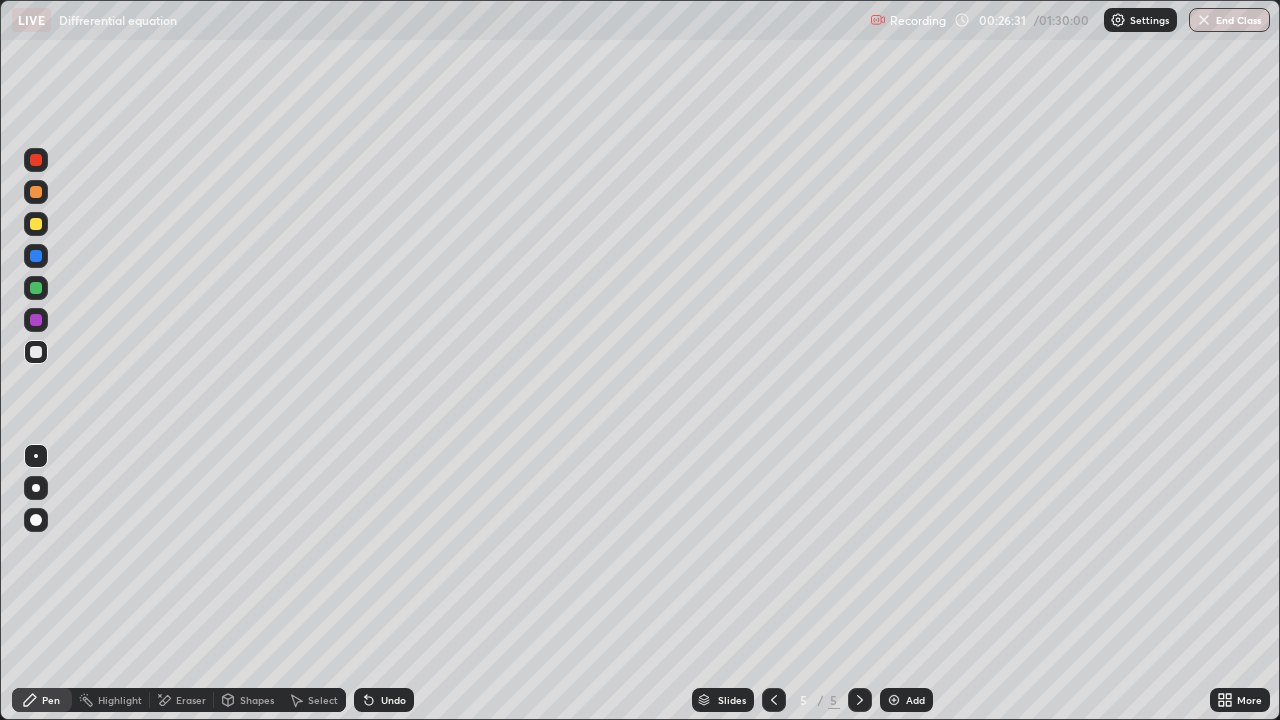 click on "Undo" at bounding box center (393, 700) 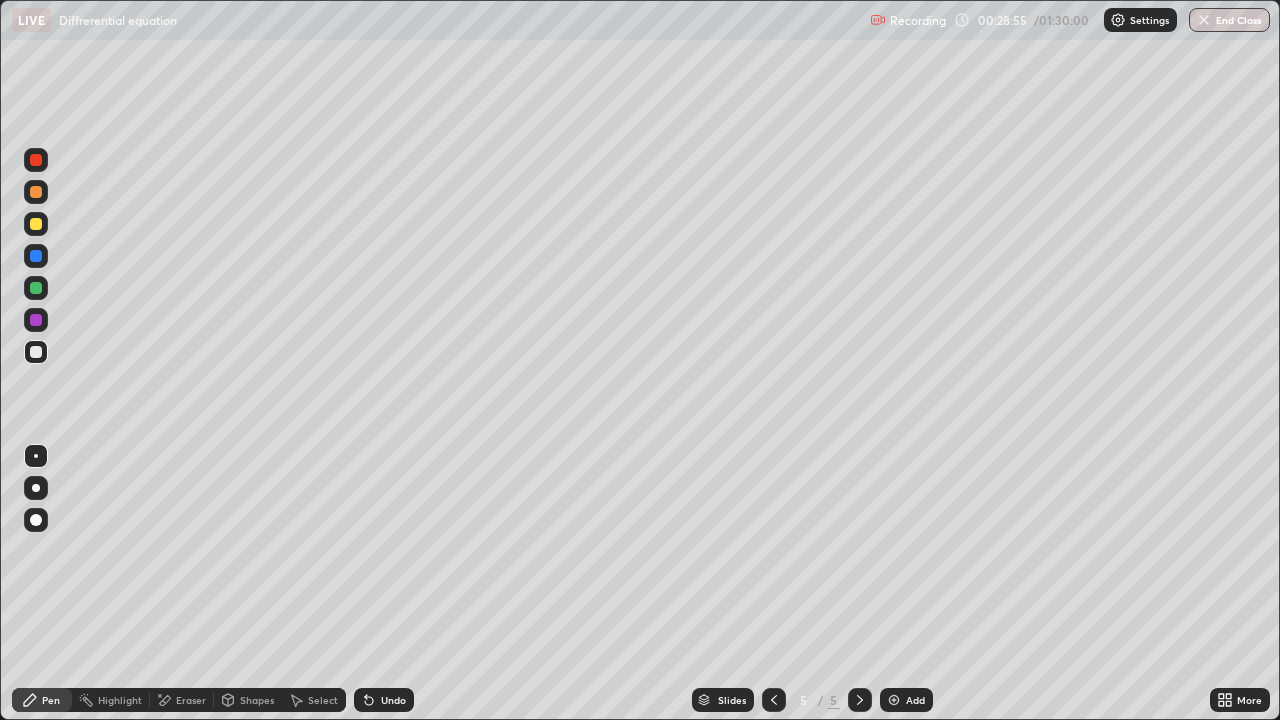 click at bounding box center [36, 224] 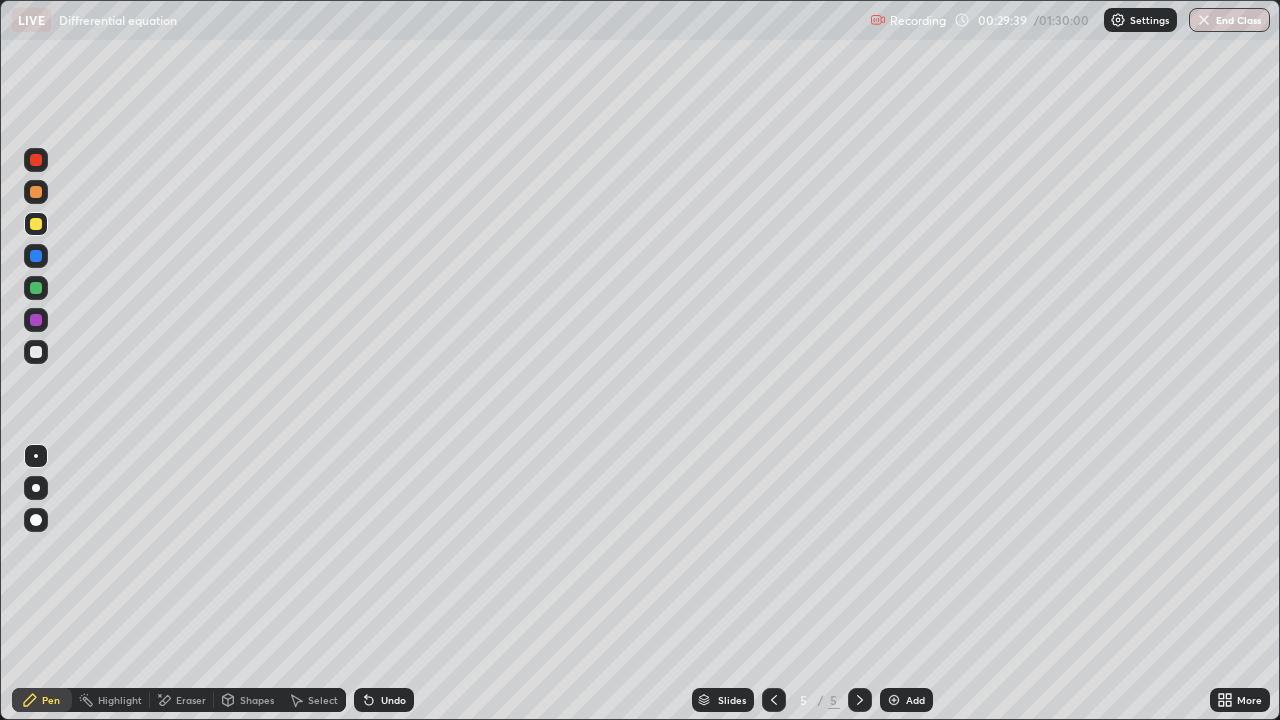 click at bounding box center [36, 352] 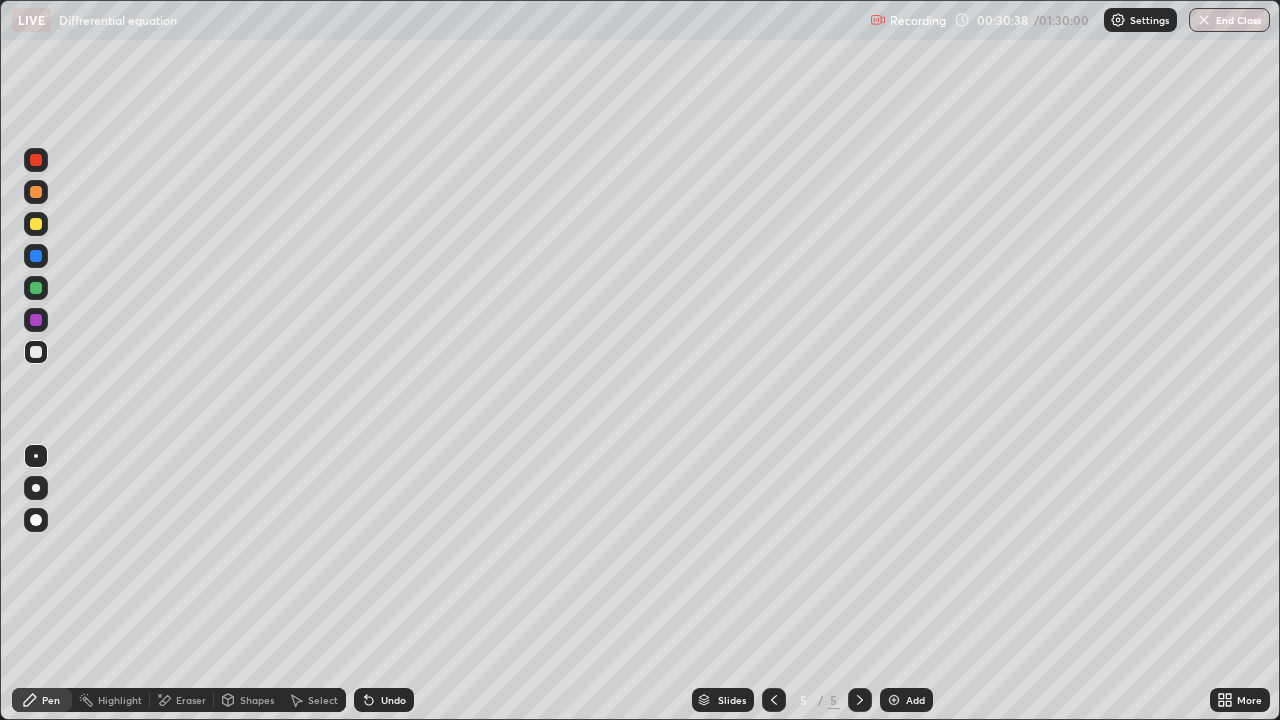 click on "Undo" at bounding box center (393, 700) 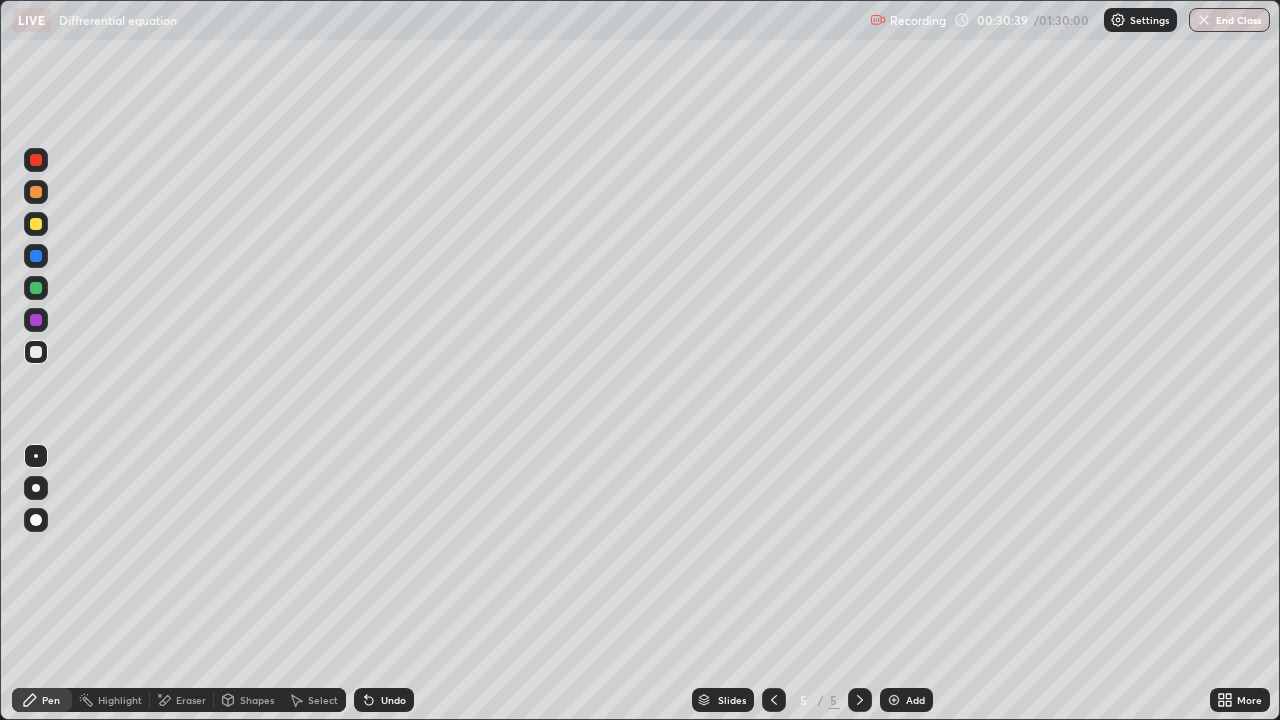 click on "Undo" at bounding box center (393, 700) 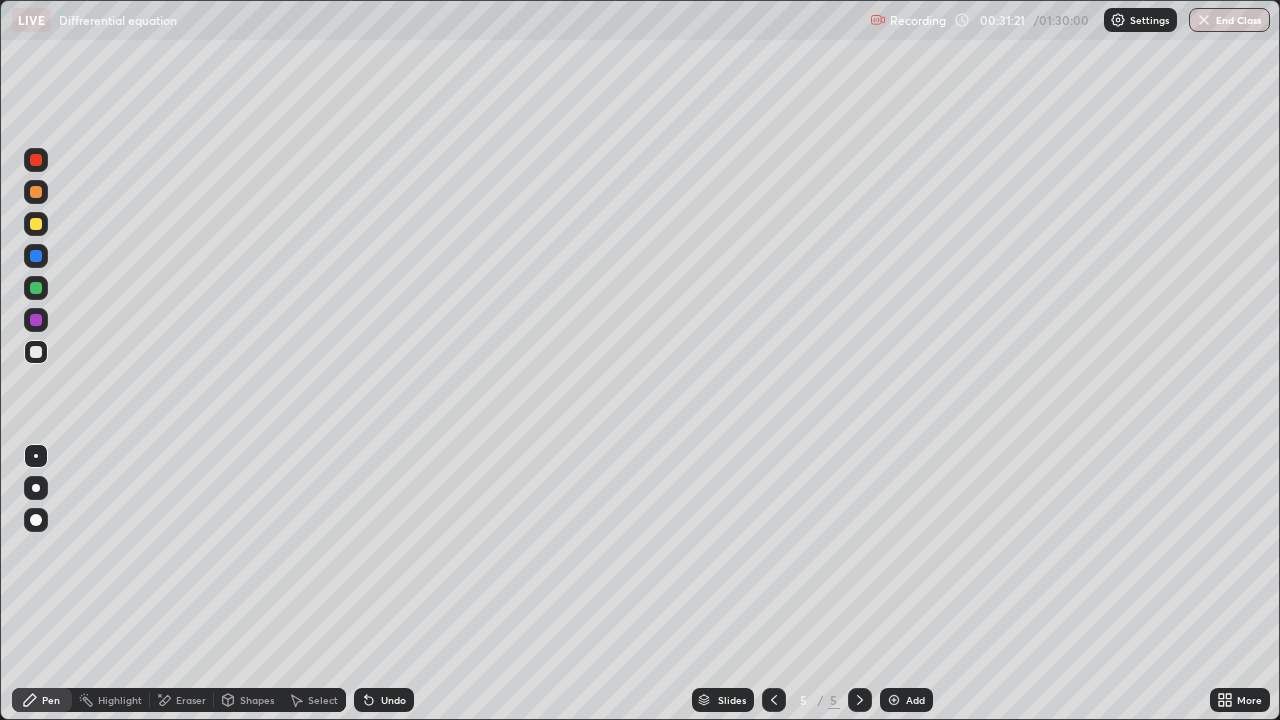 click on "Undo" at bounding box center (393, 700) 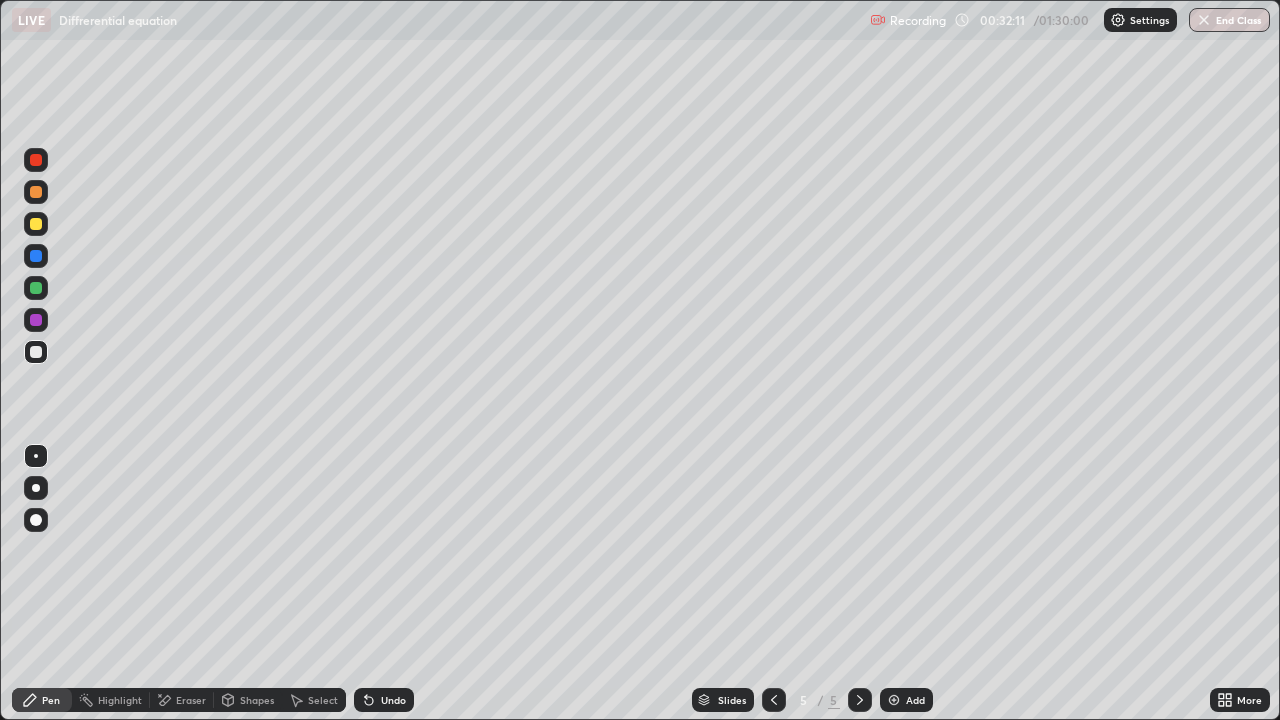 click at bounding box center (894, 700) 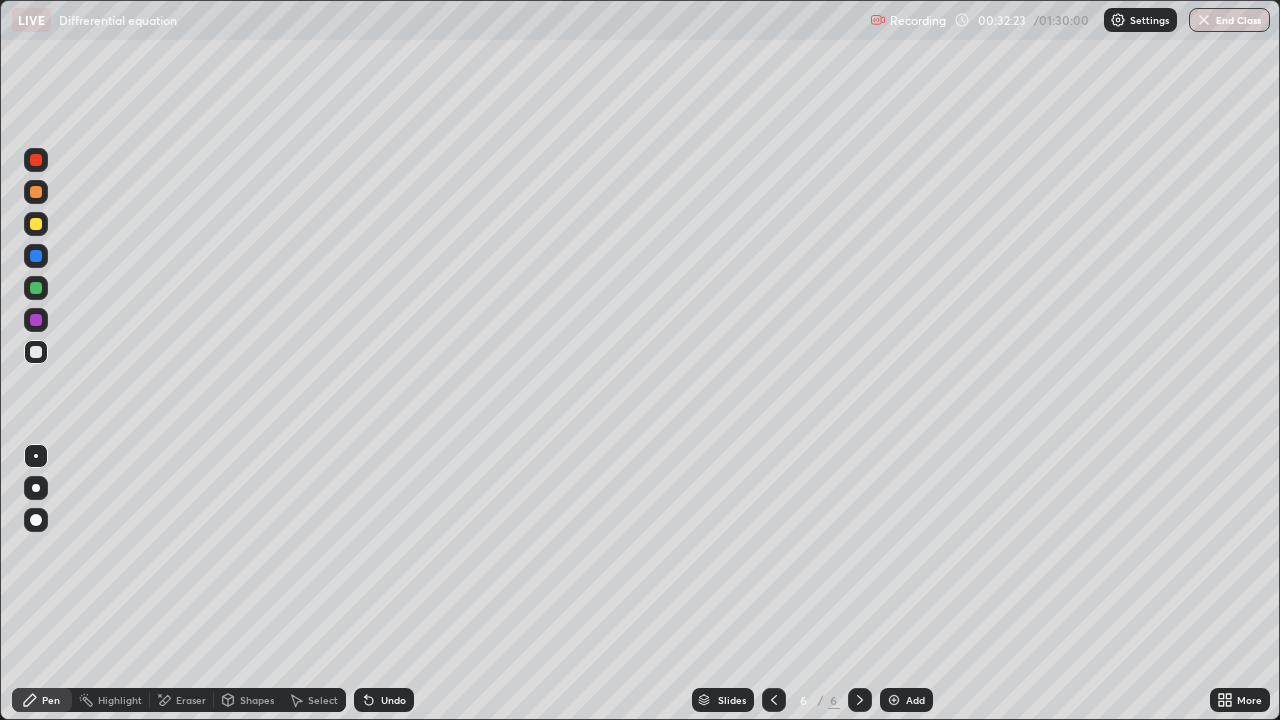 click 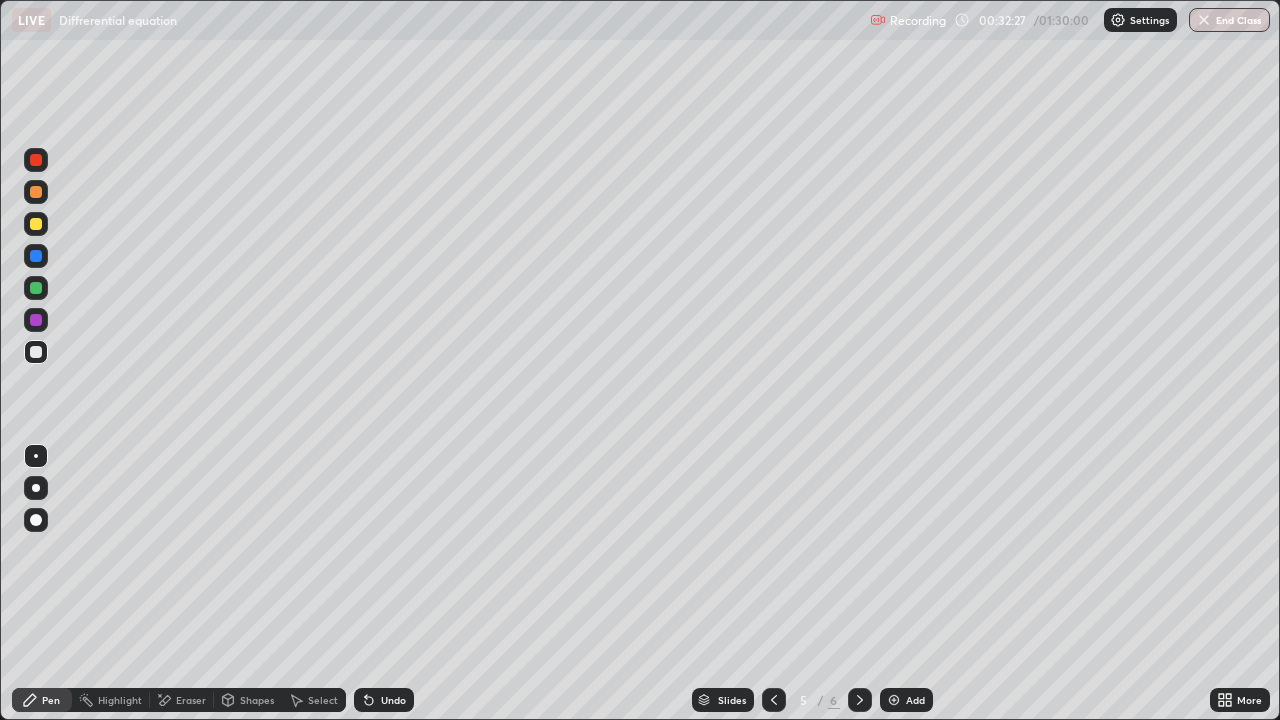 click 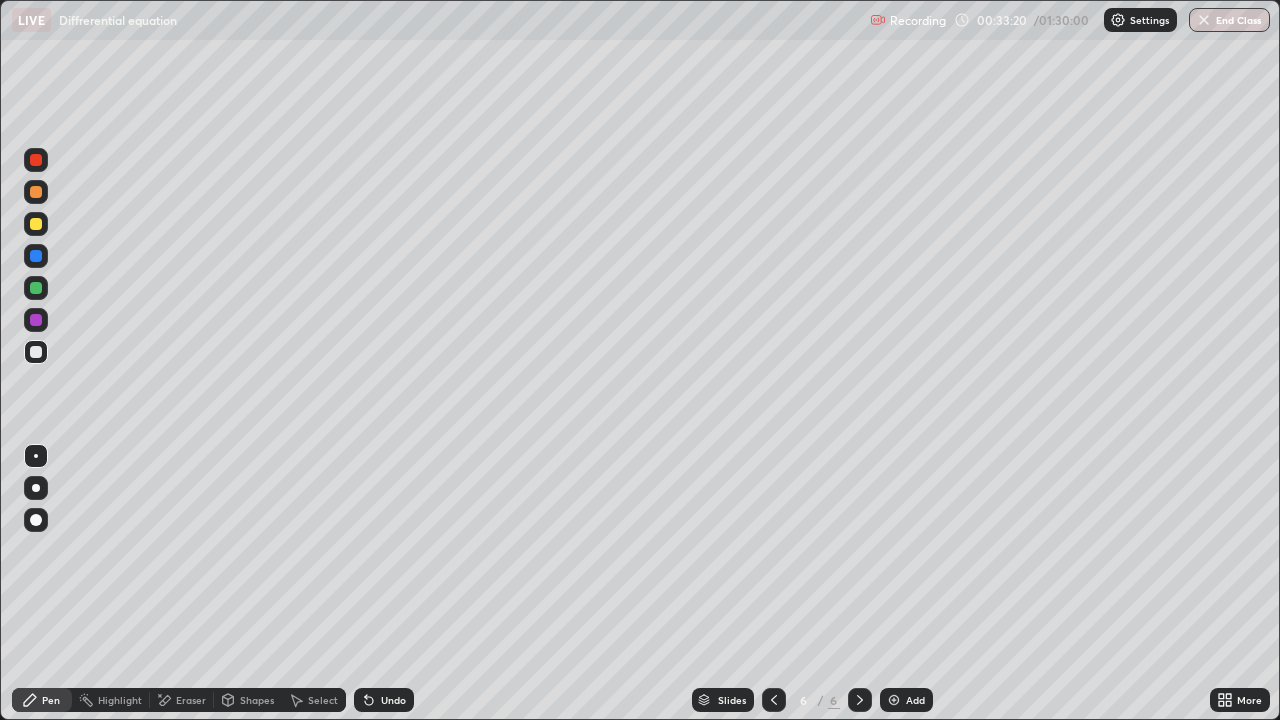 click 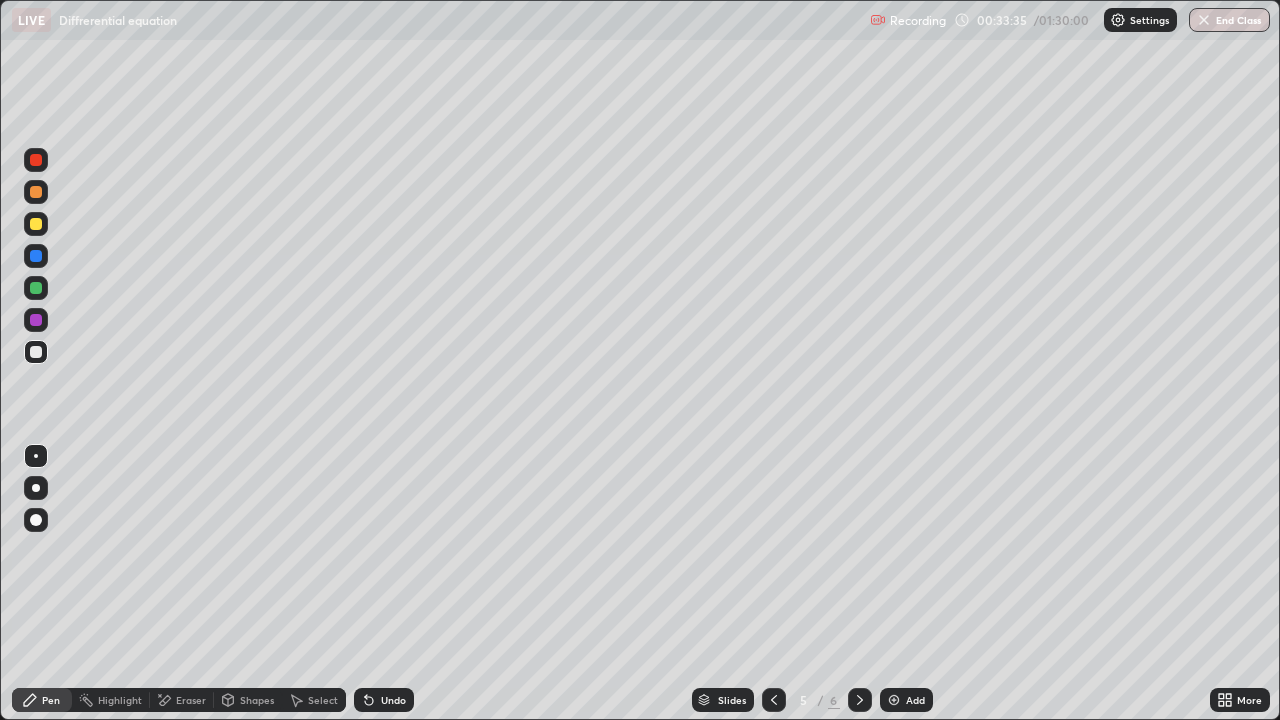 click 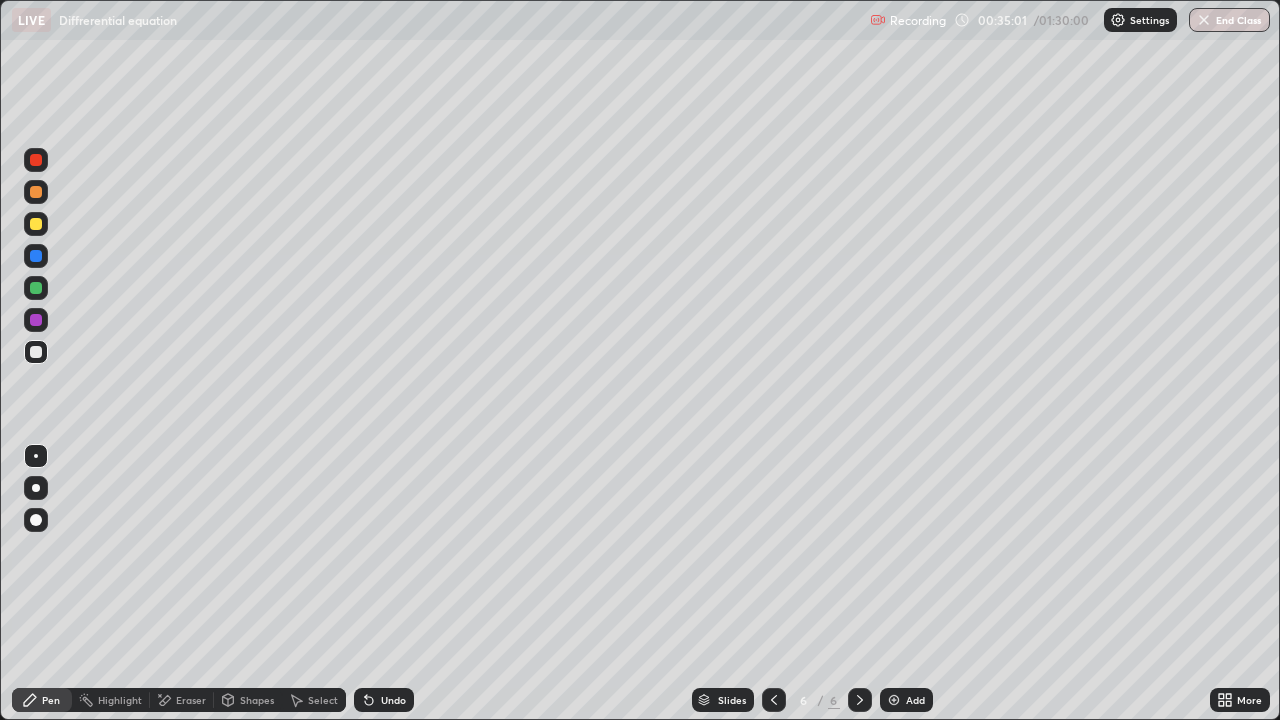 click at bounding box center [36, 224] 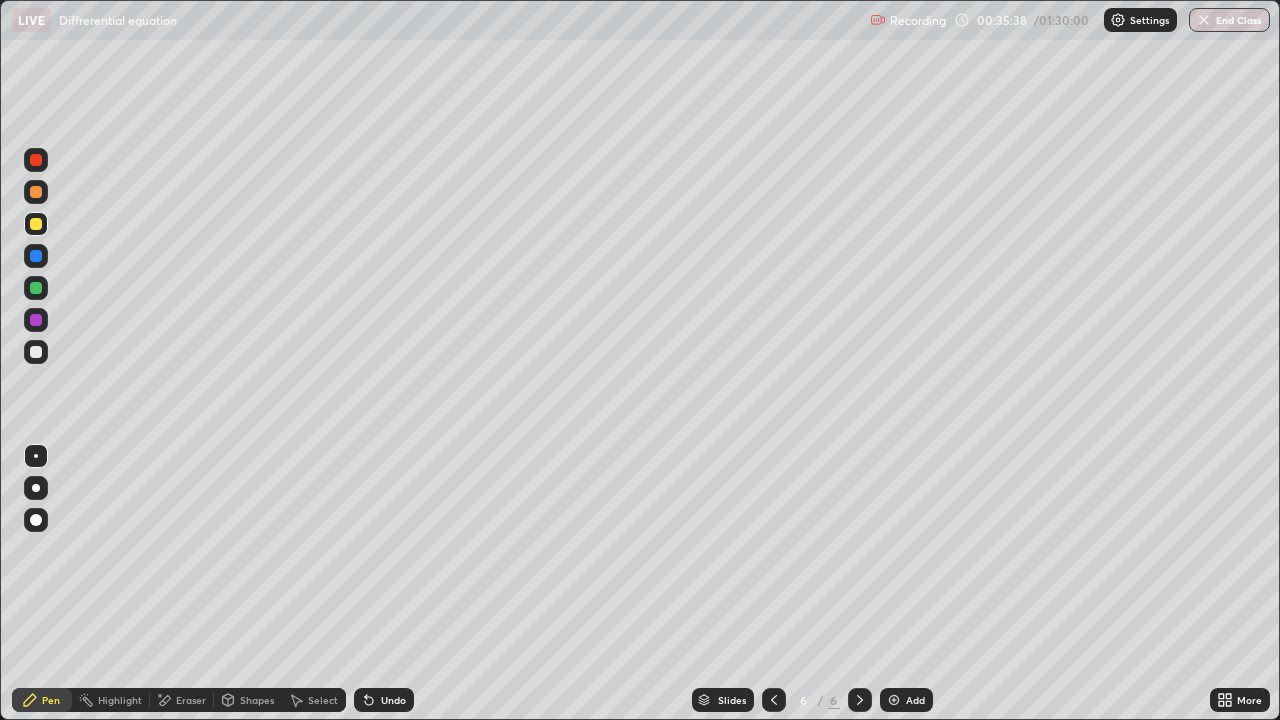 click at bounding box center (36, 352) 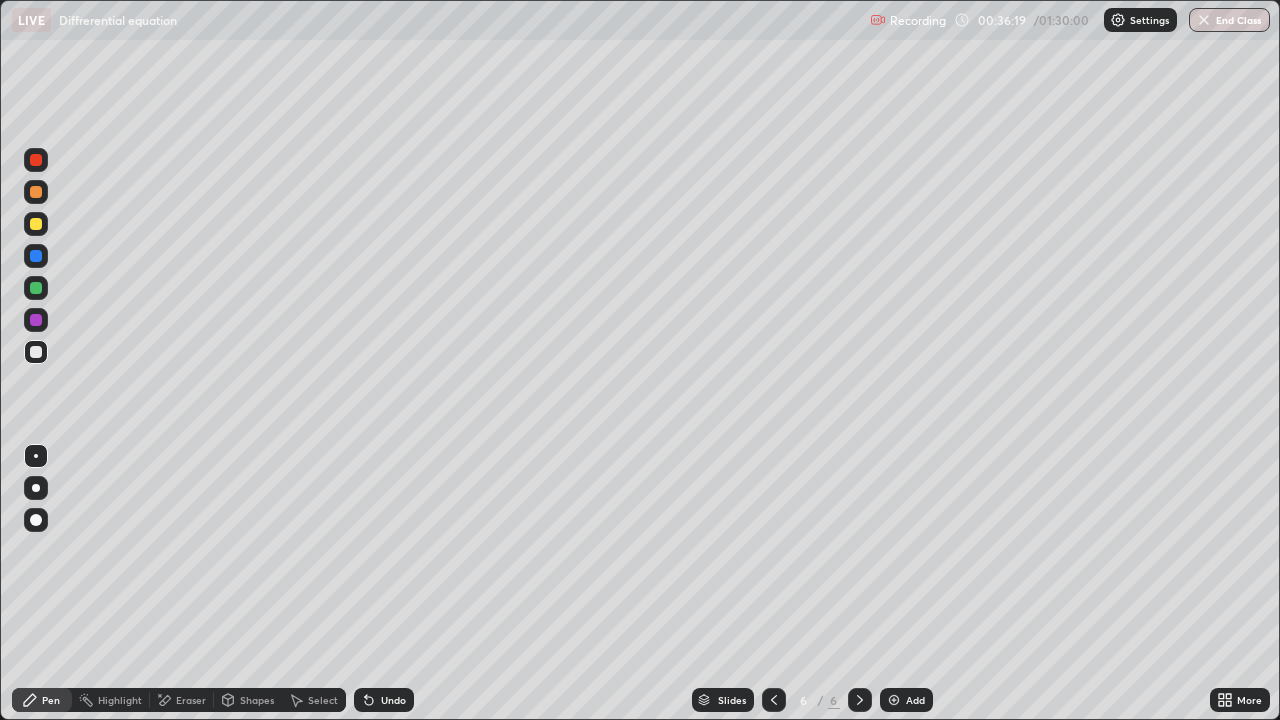 click on "Undo" at bounding box center (384, 700) 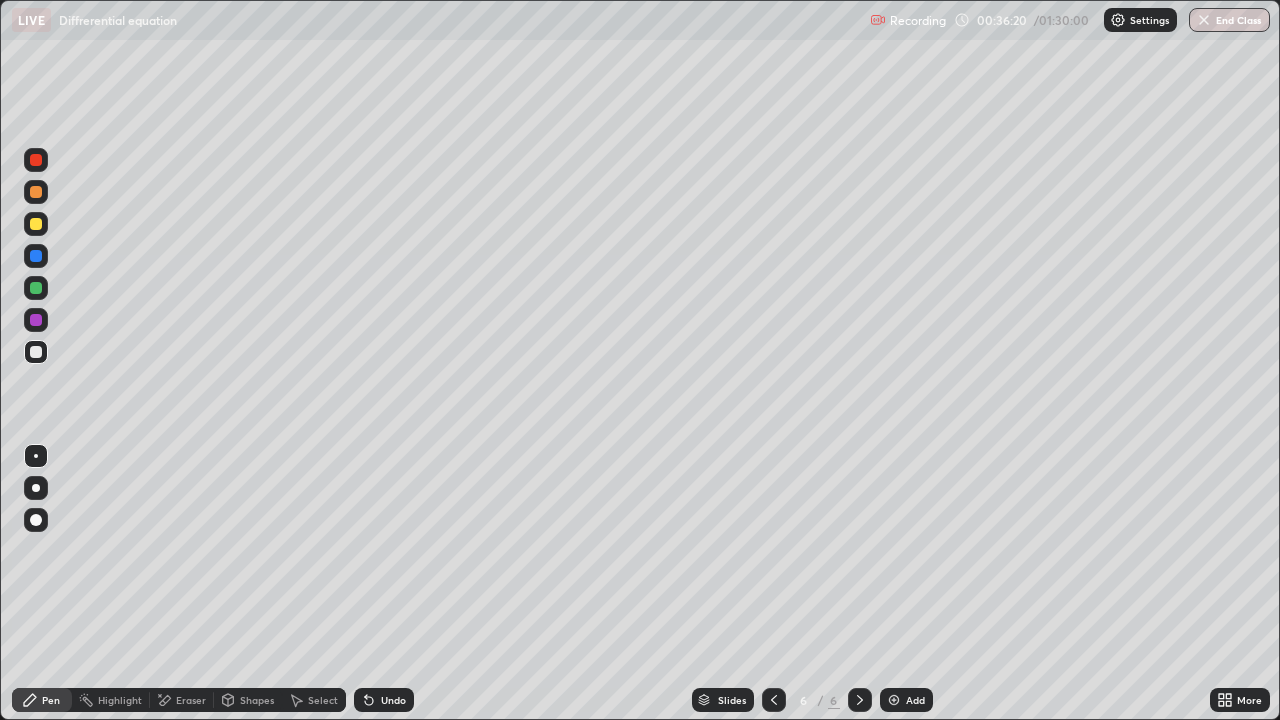 click on "Undo" at bounding box center (393, 700) 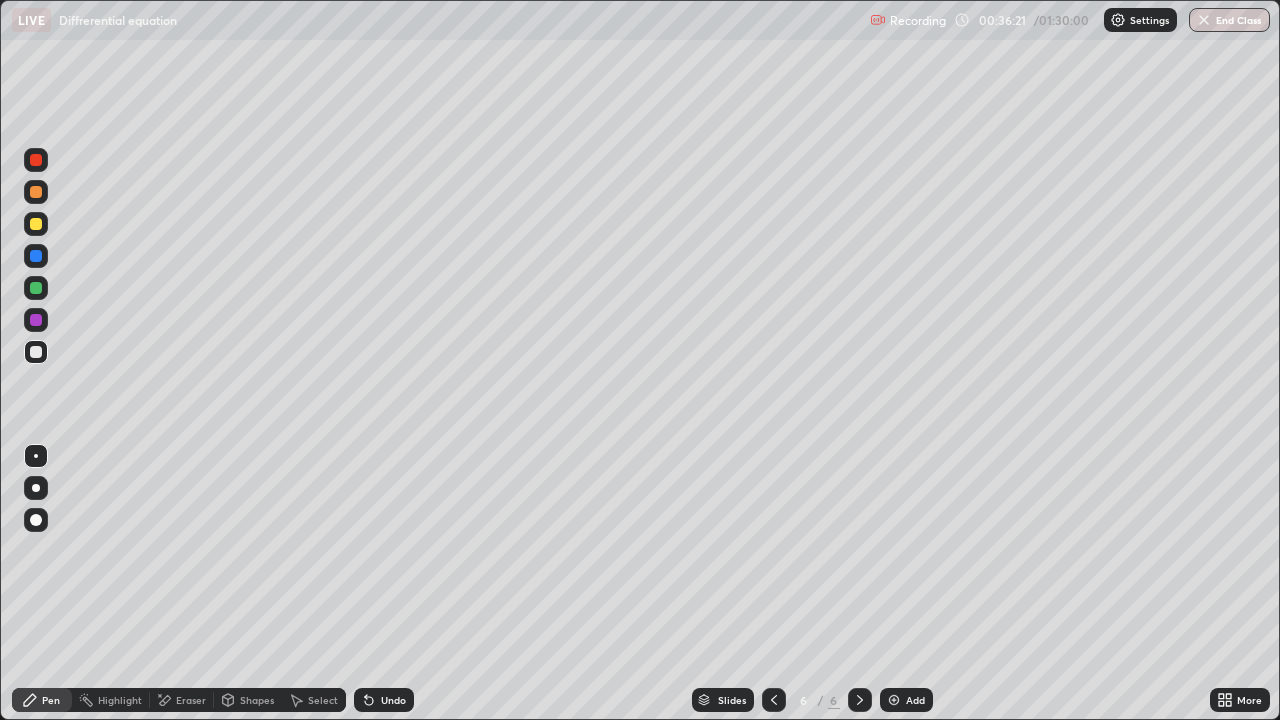click on "Undo" at bounding box center (384, 700) 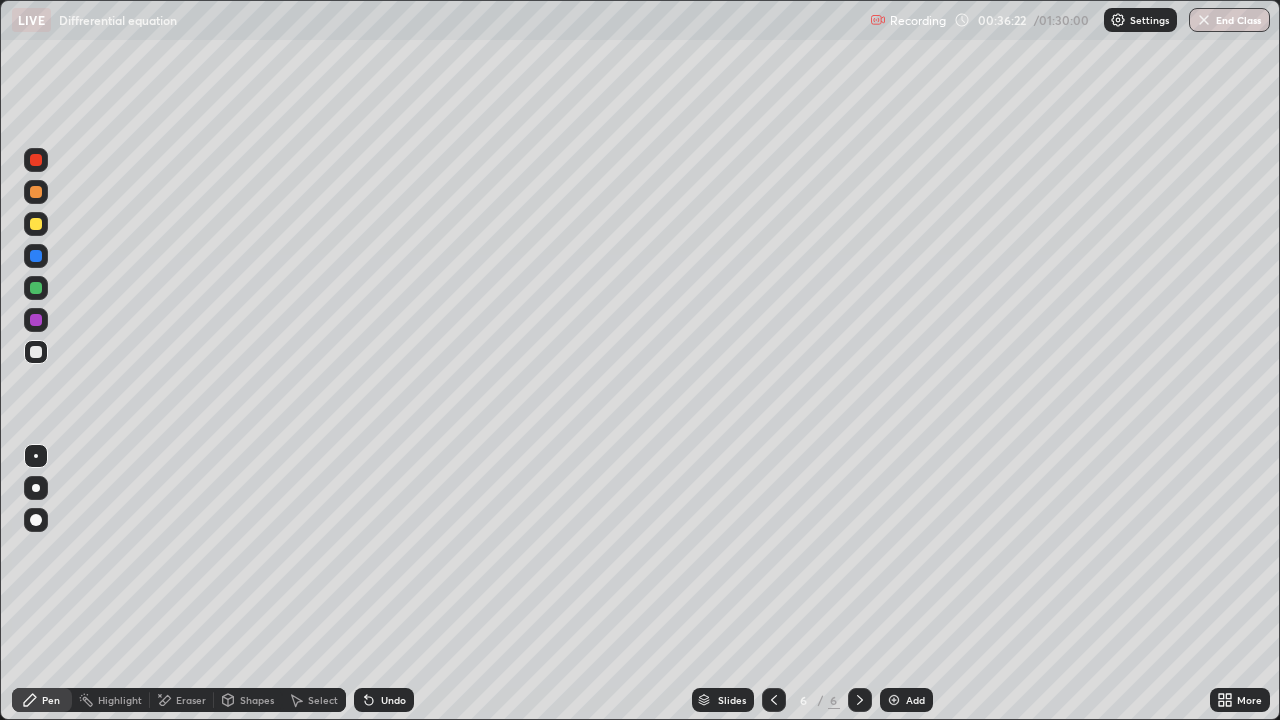 click on "Undo" at bounding box center [393, 700] 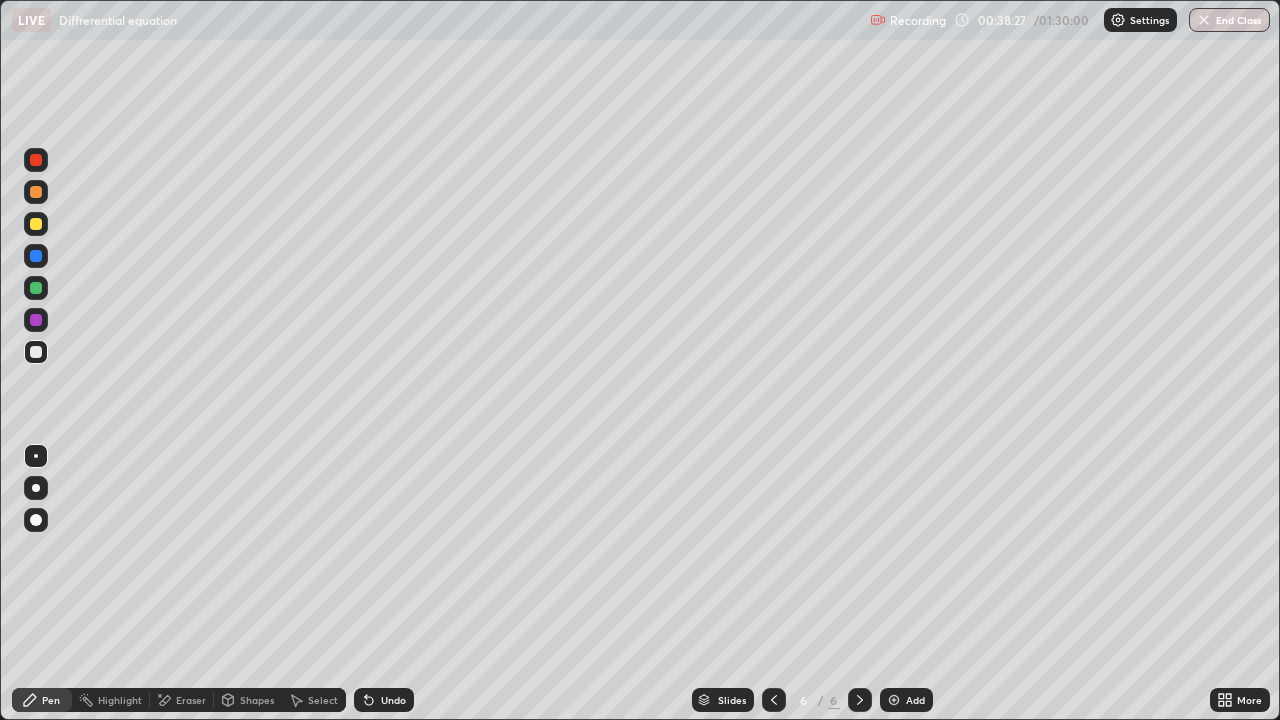 click on "Add" at bounding box center [906, 700] 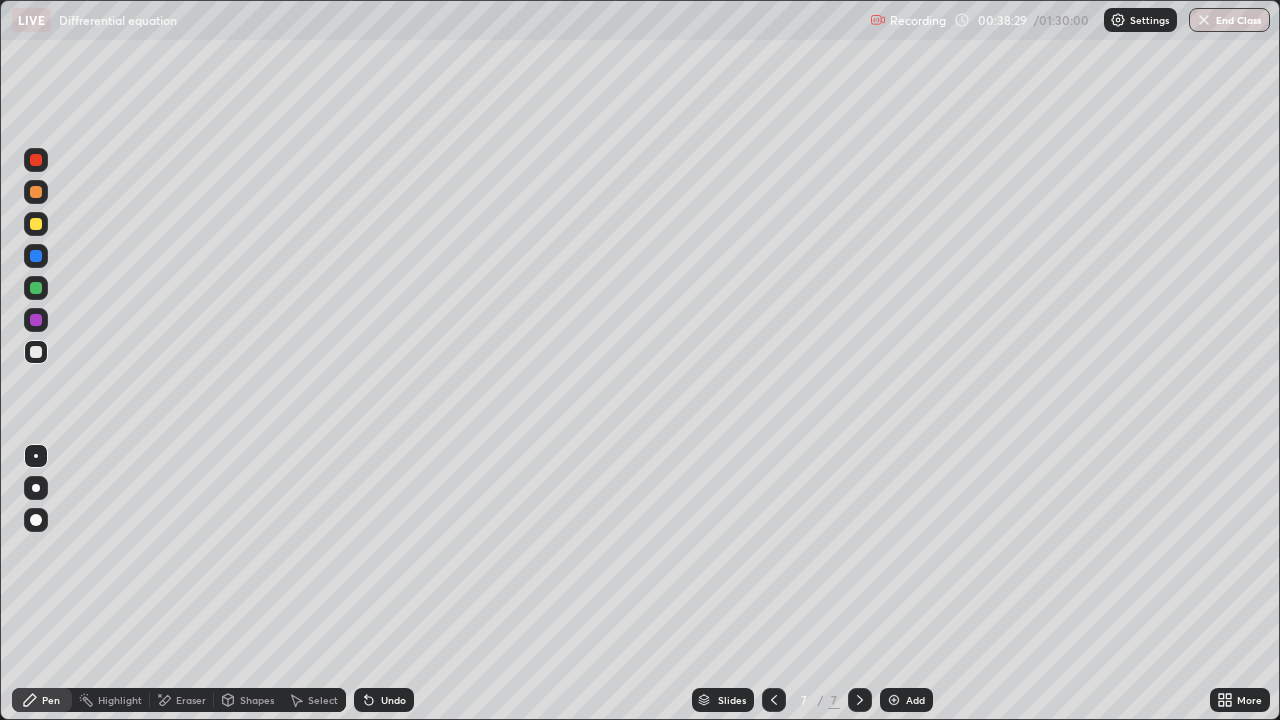 click at bounding box center [36, 224] 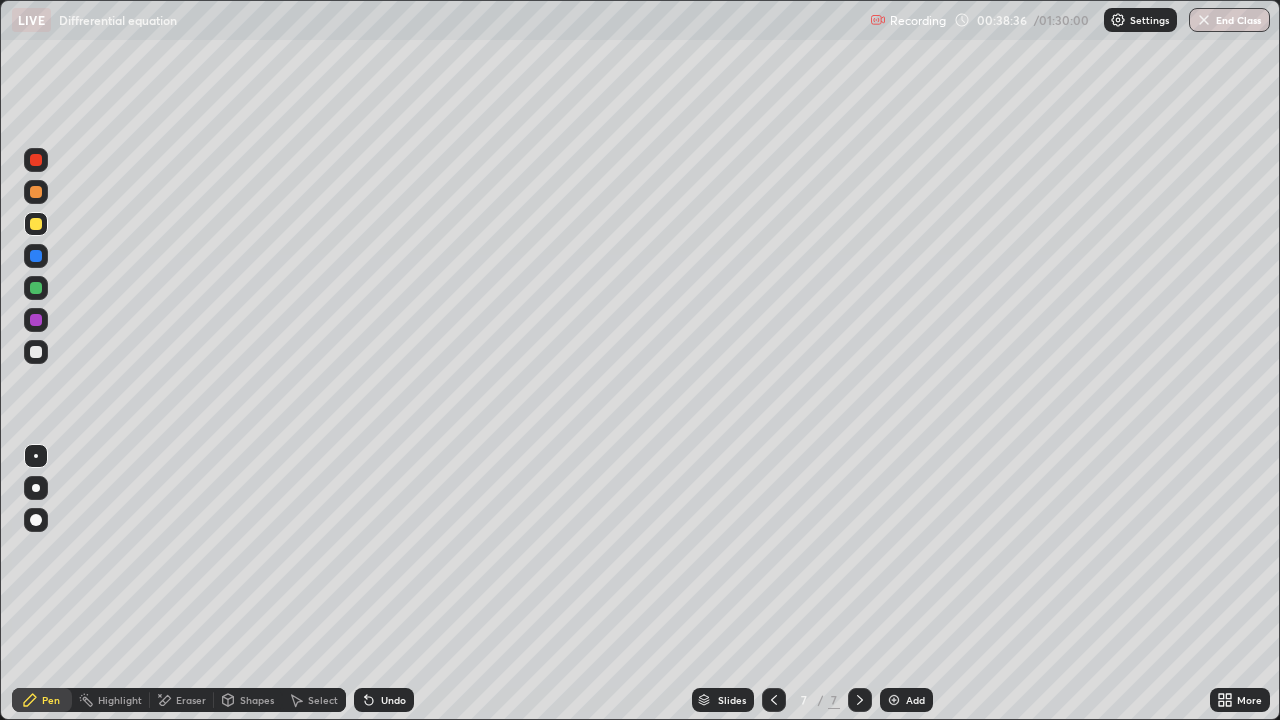 click on "Eraser" at bounding box center (191, 700) 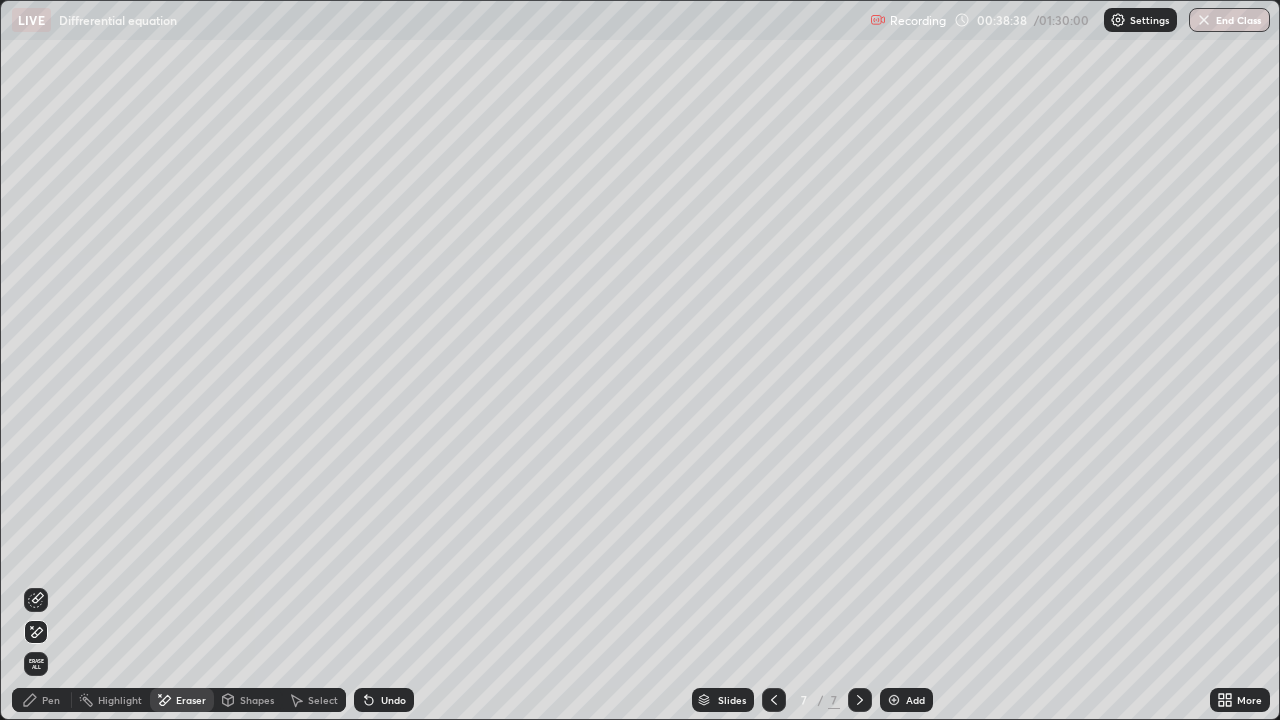click on "Pen" at bounding box center (42, 700) 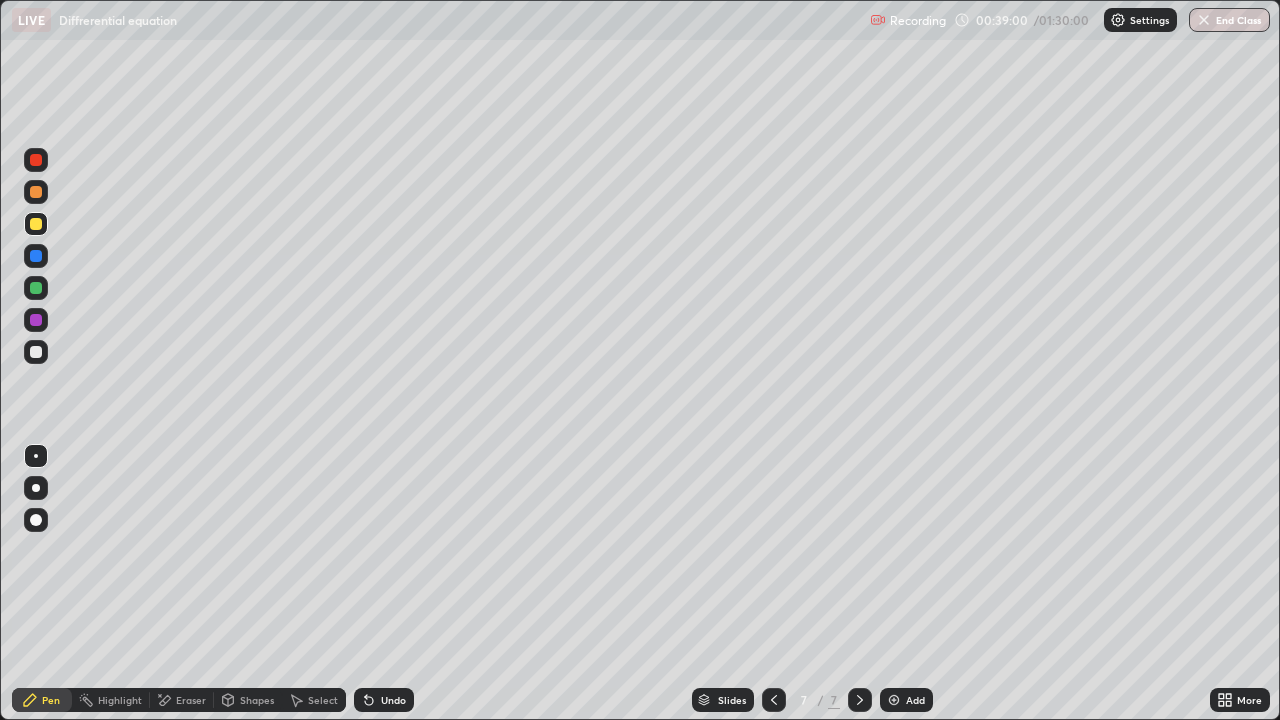 click at bounding box center (36, 352) 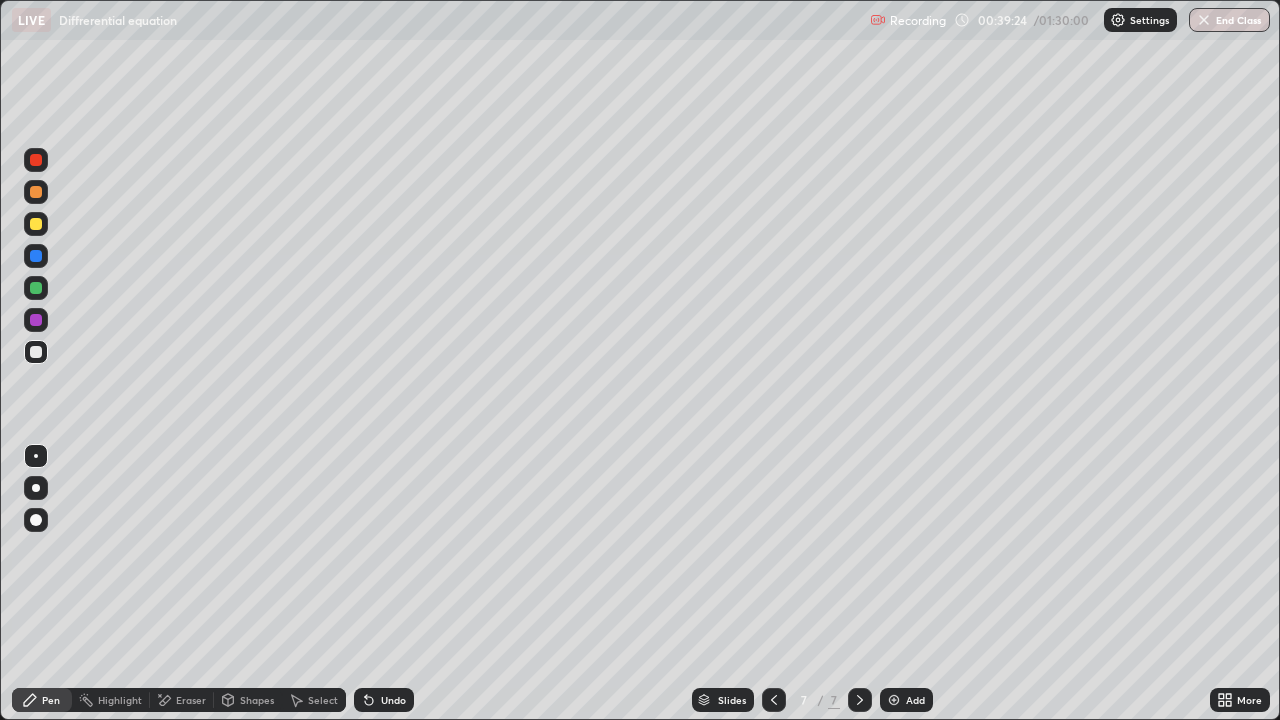 click on "Eraser" at bounding box center (191, 700) 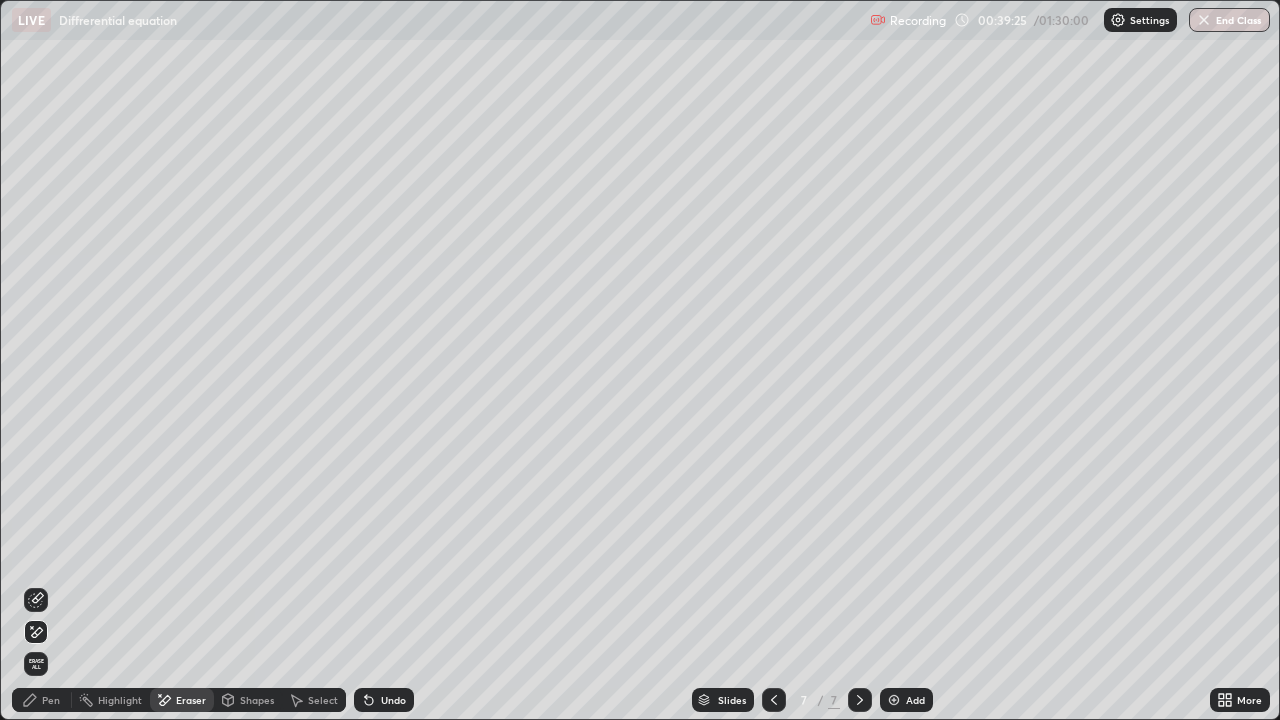 click on "Erase all" at bounding box center [36, 664] 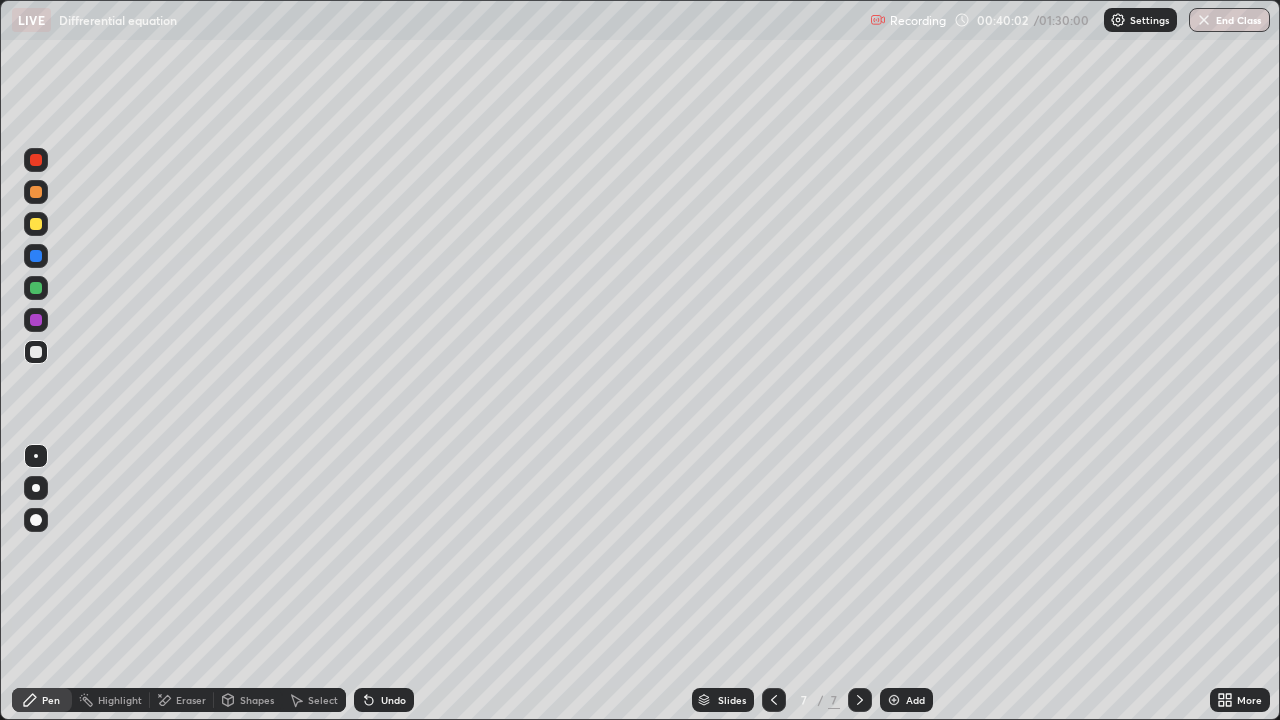 click at bounding box center (36, 224) 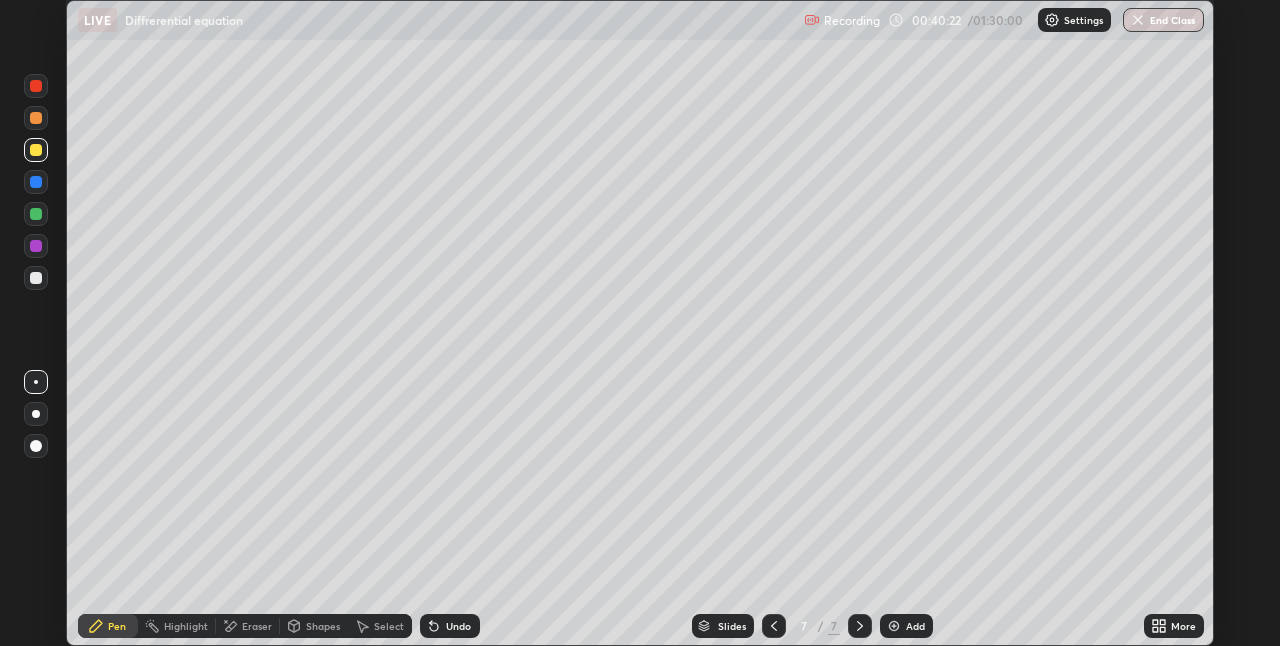 scroll, scrollTop: 646, scrollLeft: 1280, axis: both 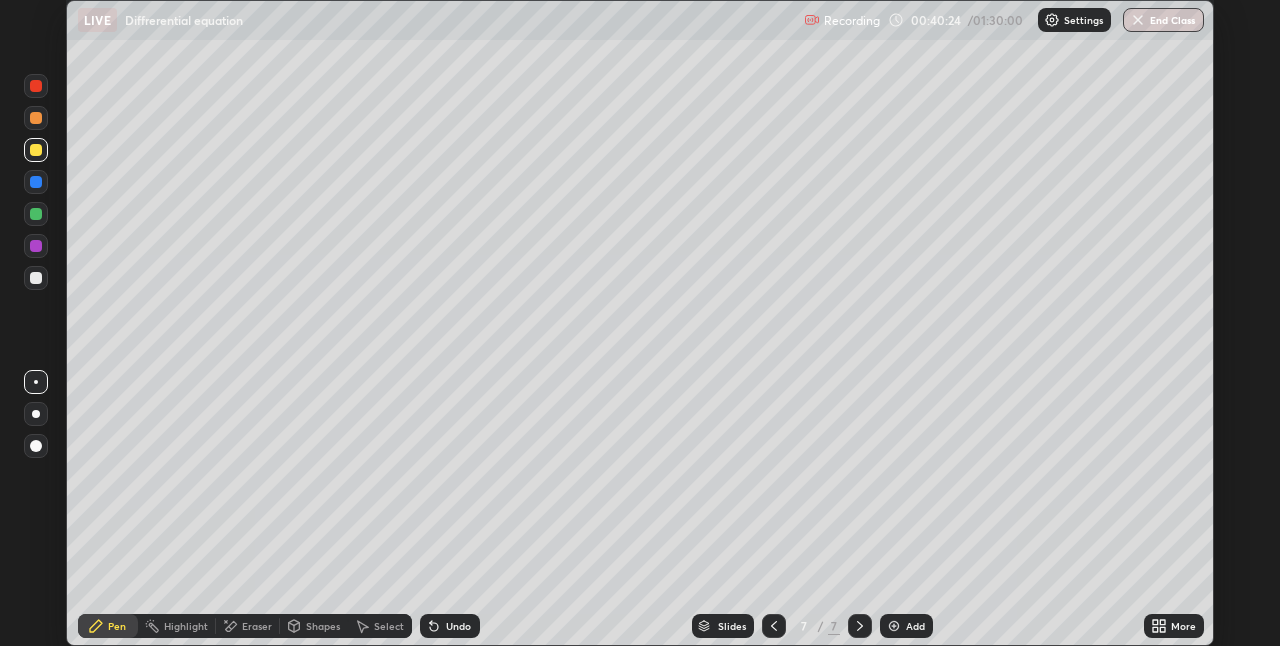 click 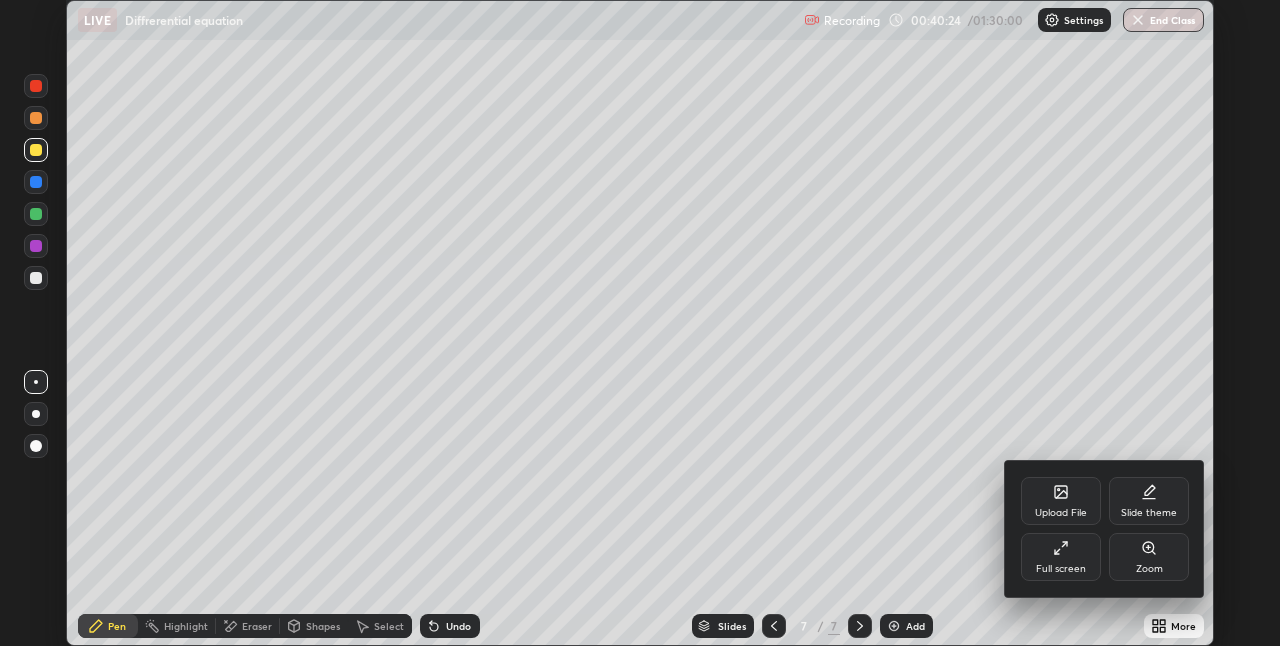 click 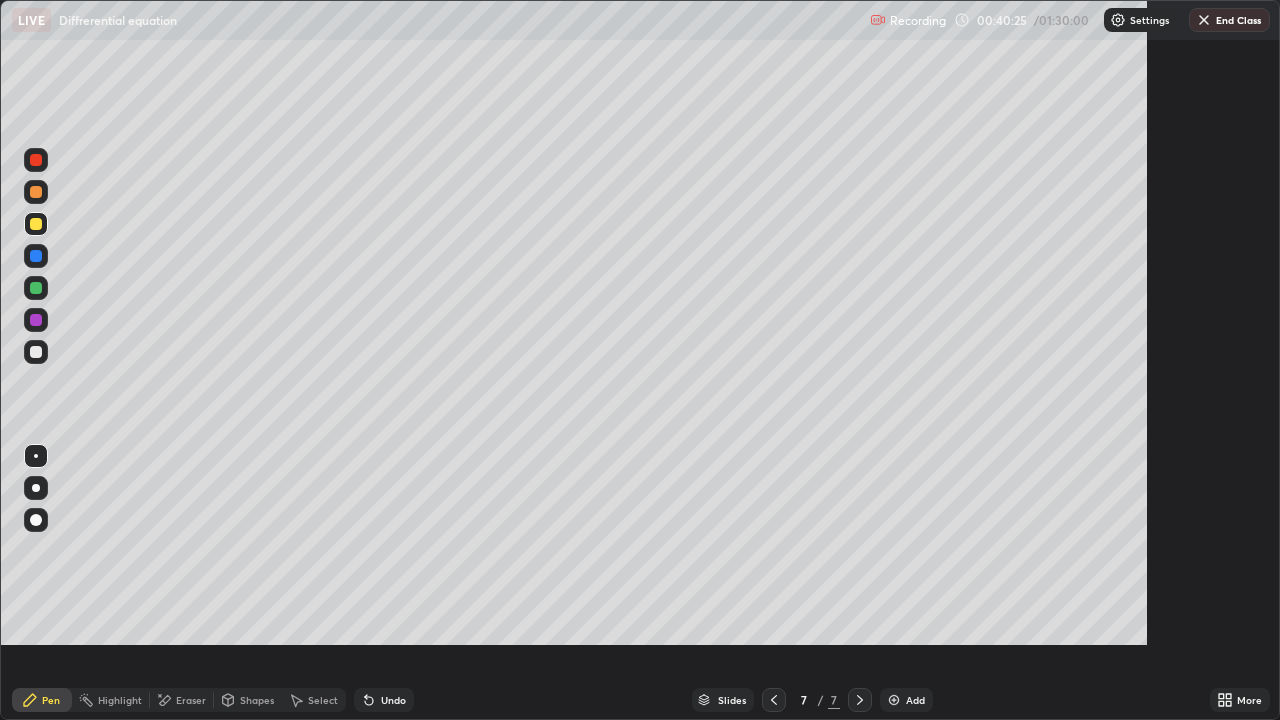 scroll, scrollTop: 99280, scrollLeft: 98720, axis: both 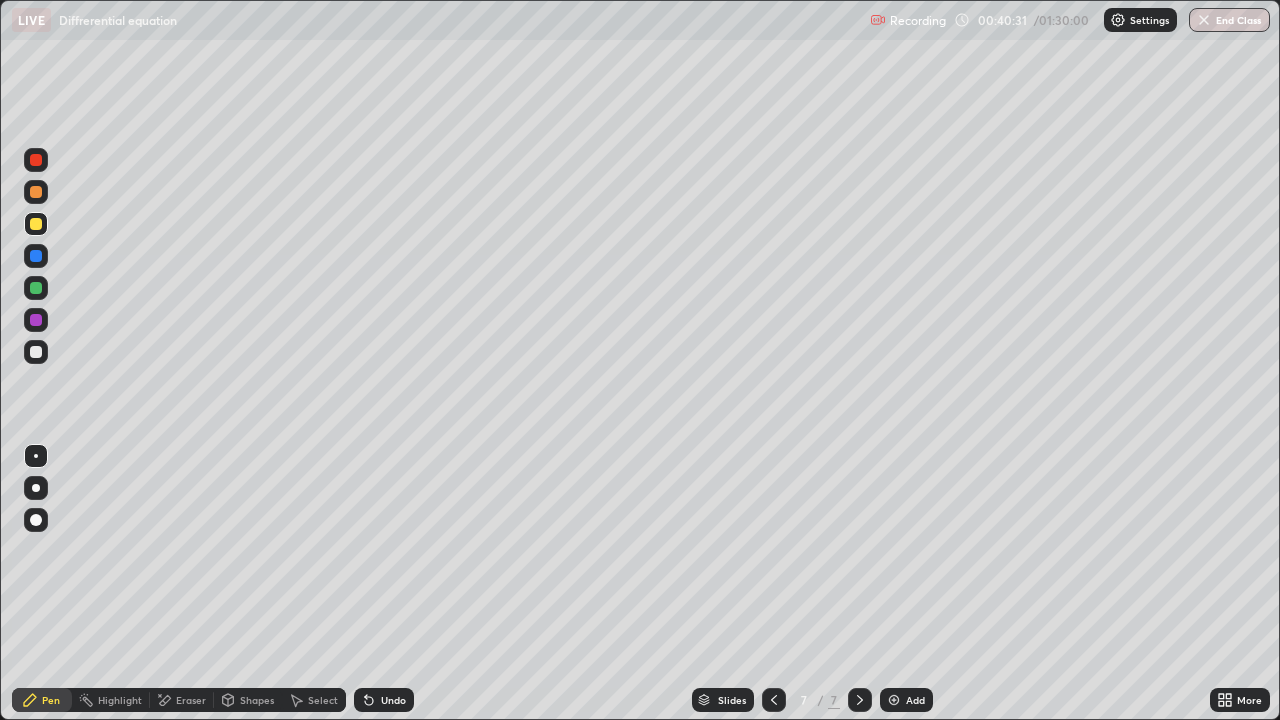 click at bounding box center [36, 352] 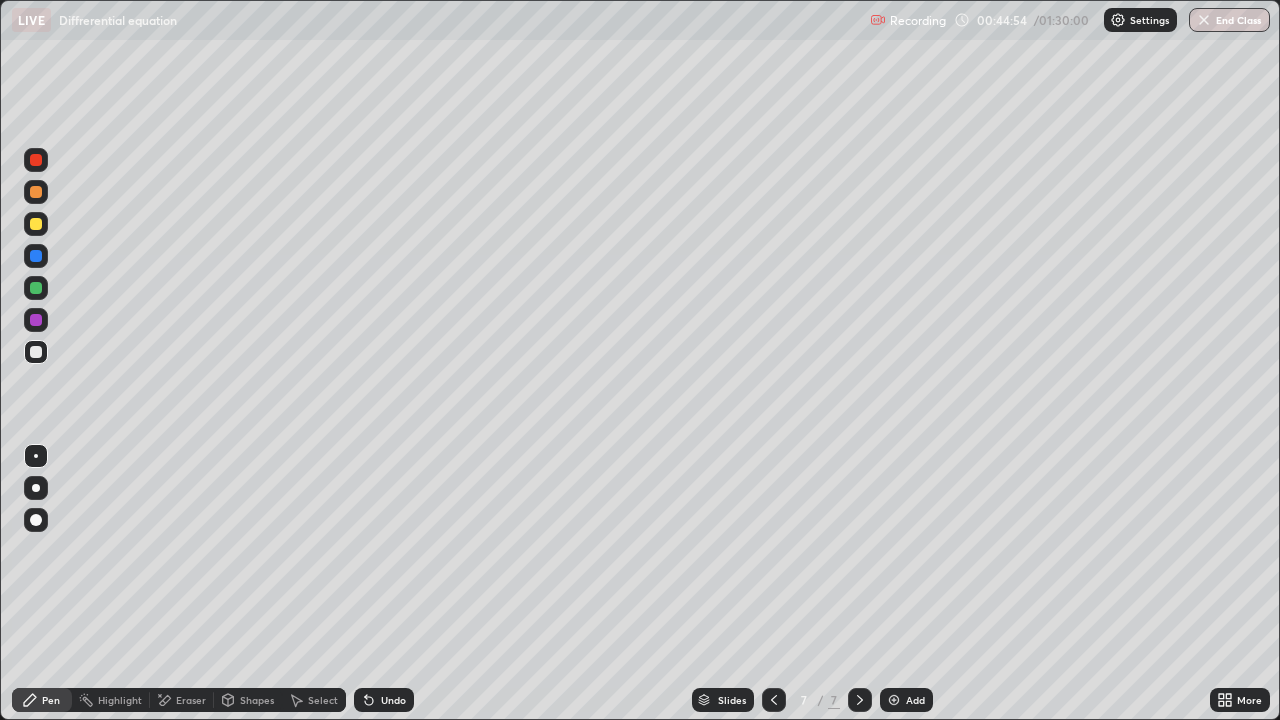 click on "Add" at bounding box center (906, 700) 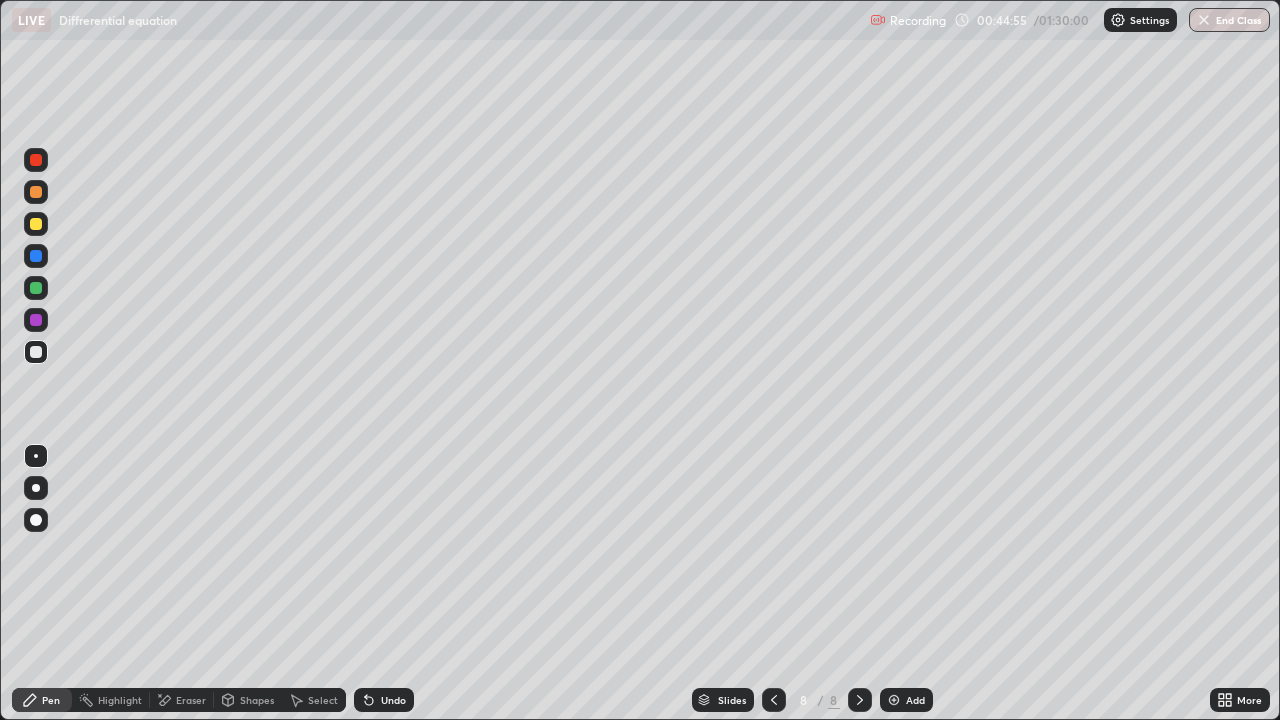 click at bounding box center (36, 224) 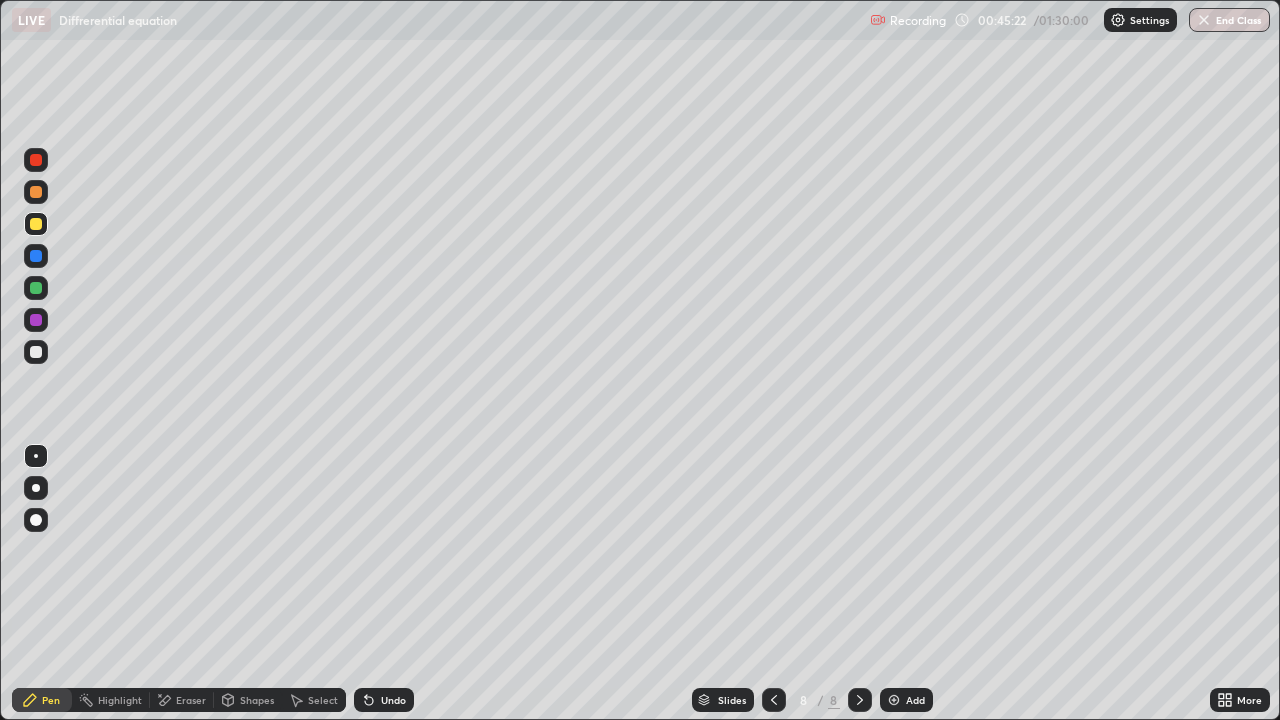 click at bounding box center (36, 352) 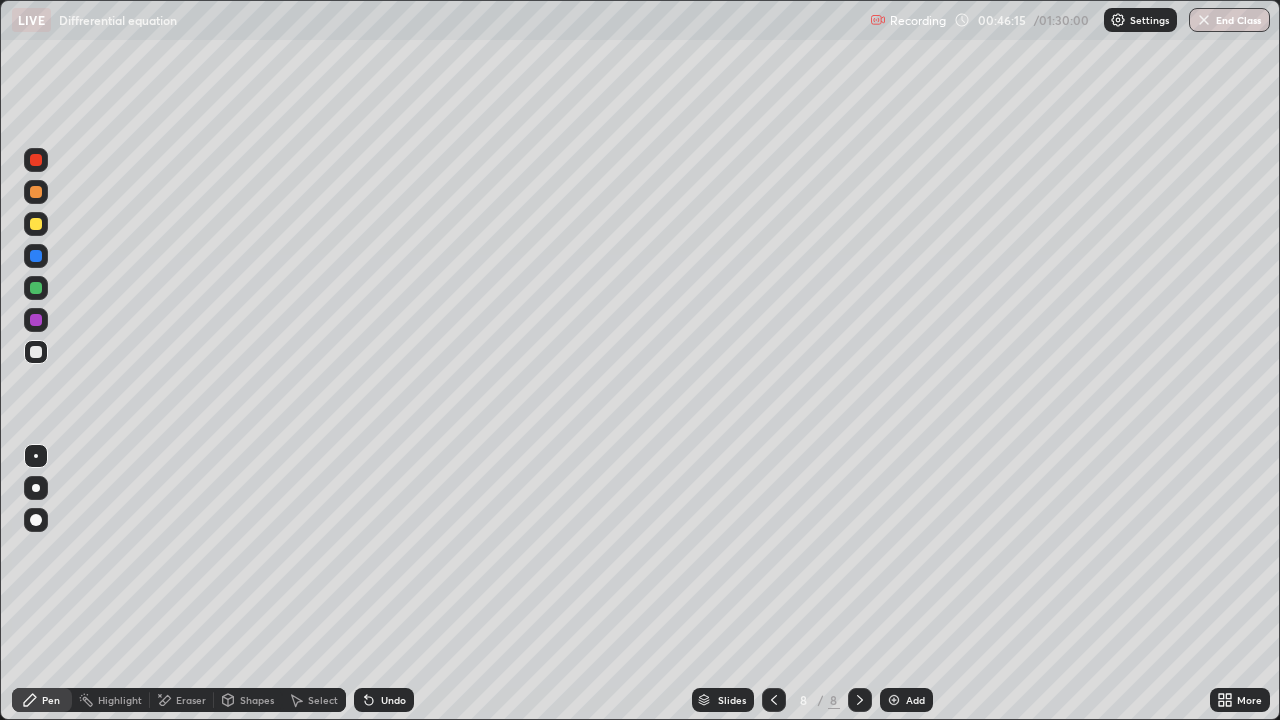 click at bounding box center (774, 700) 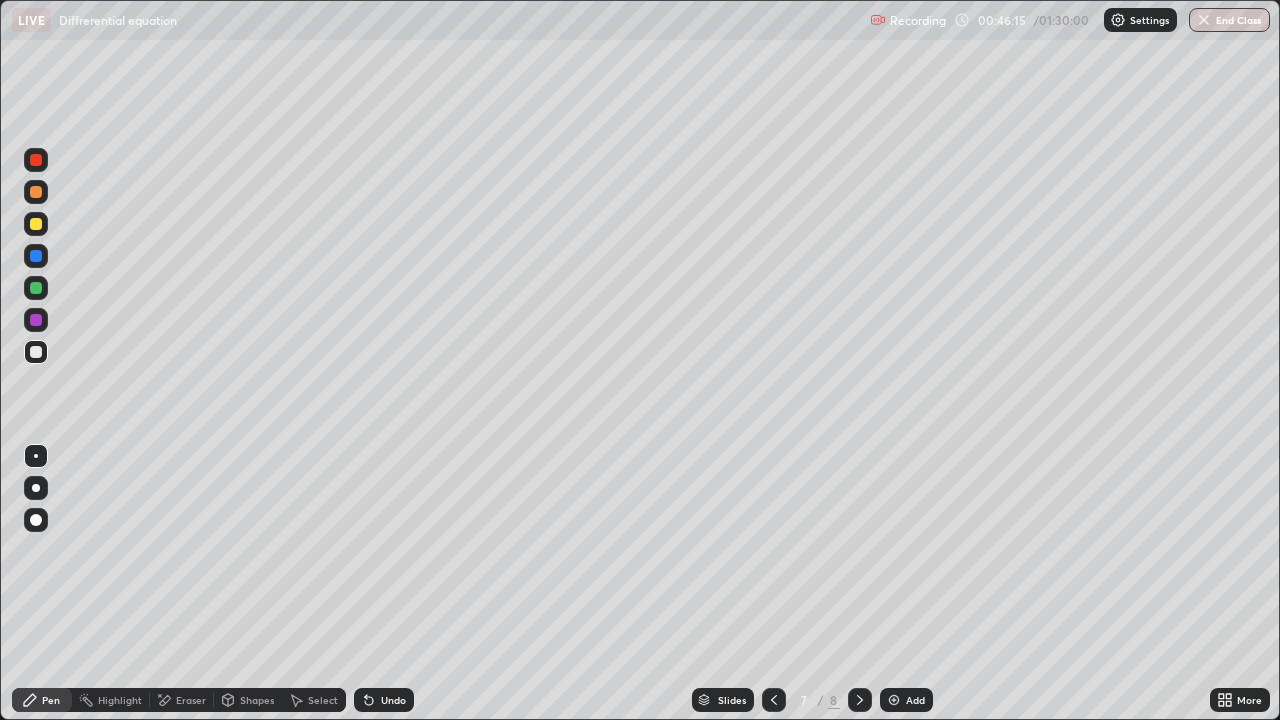 click 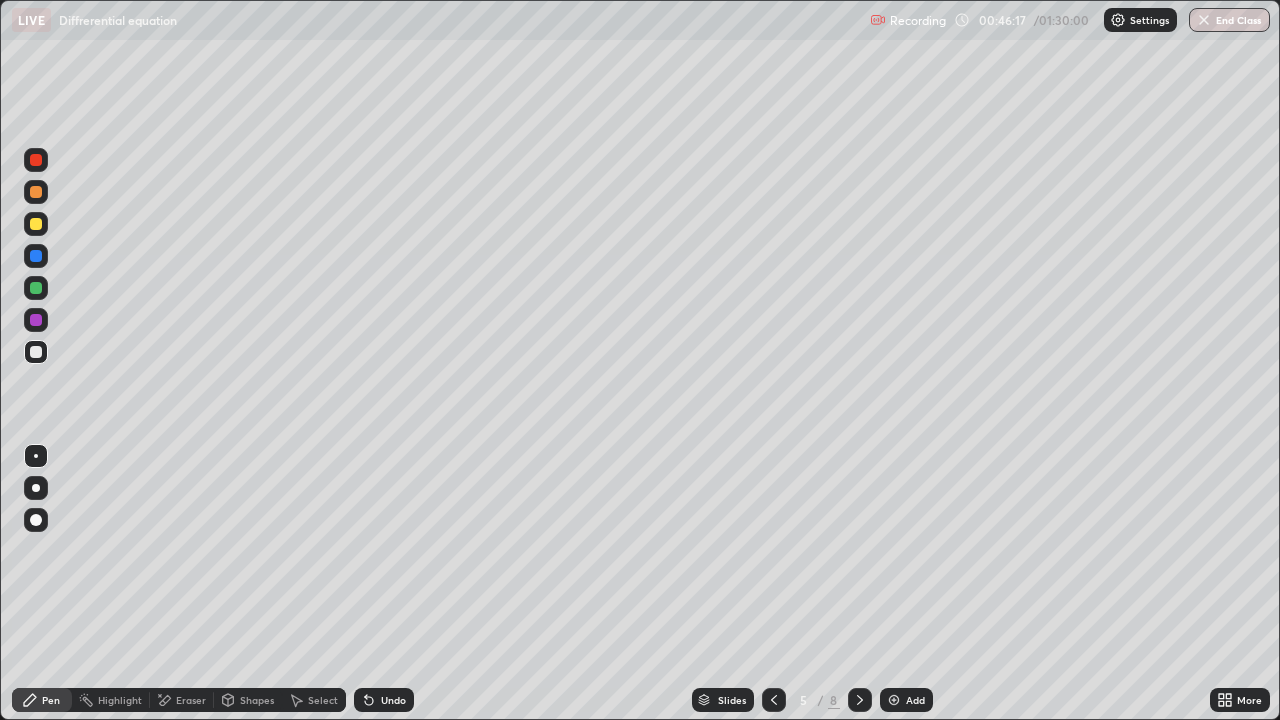 click 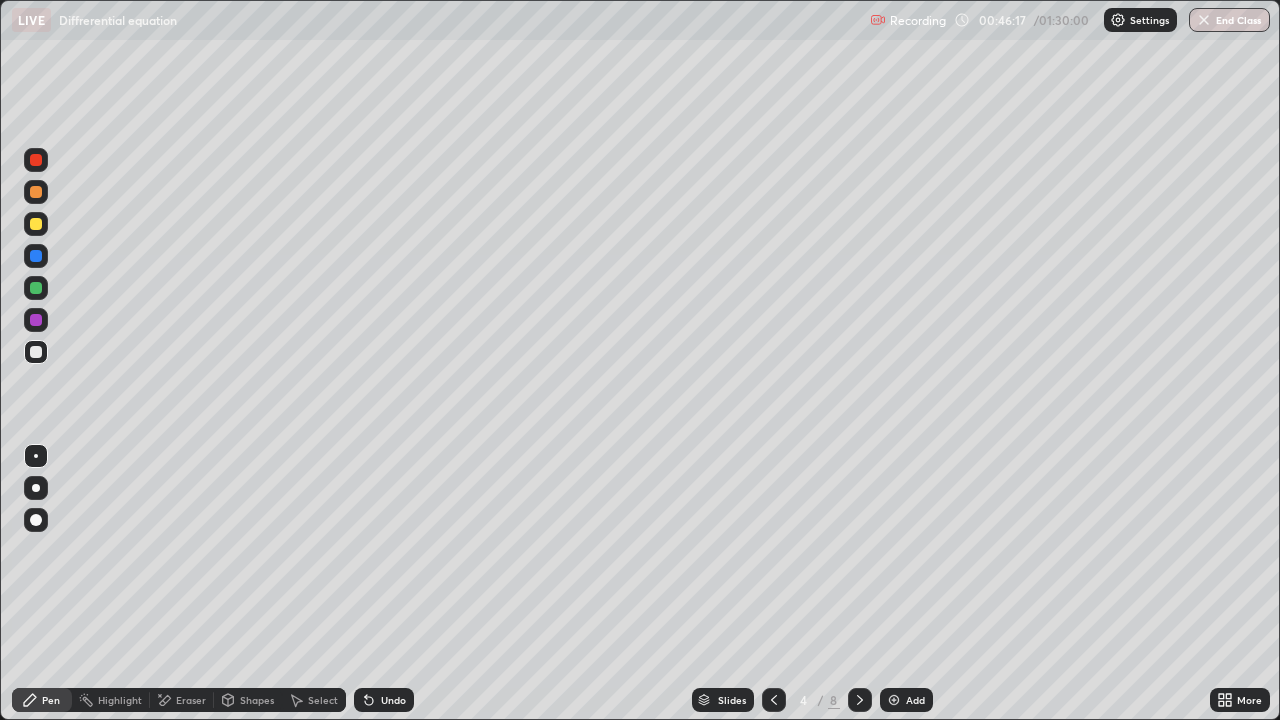 click 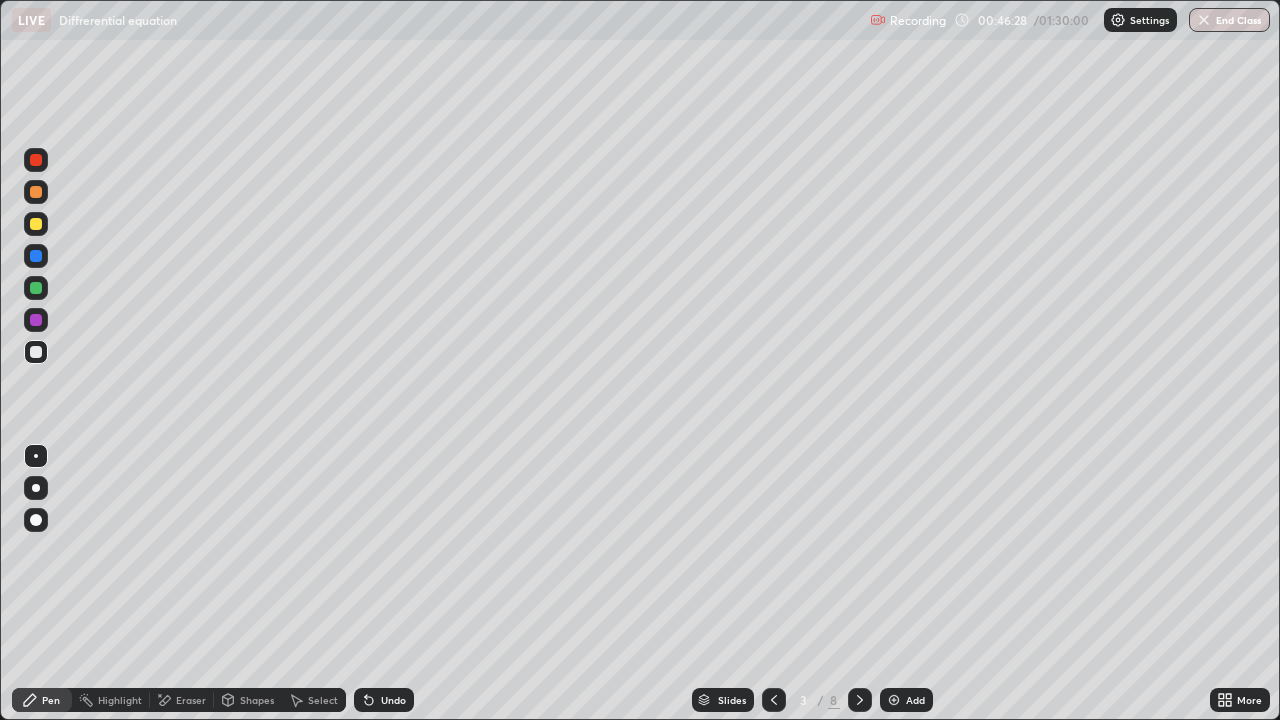 click 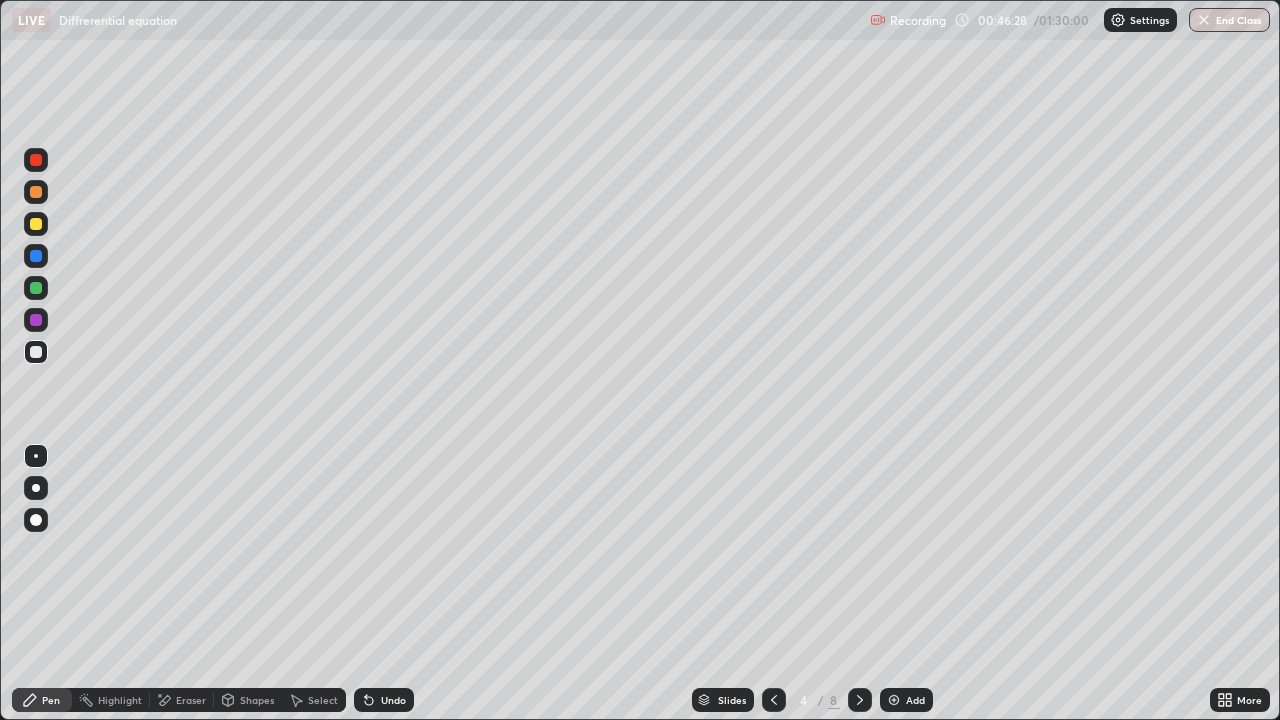 click 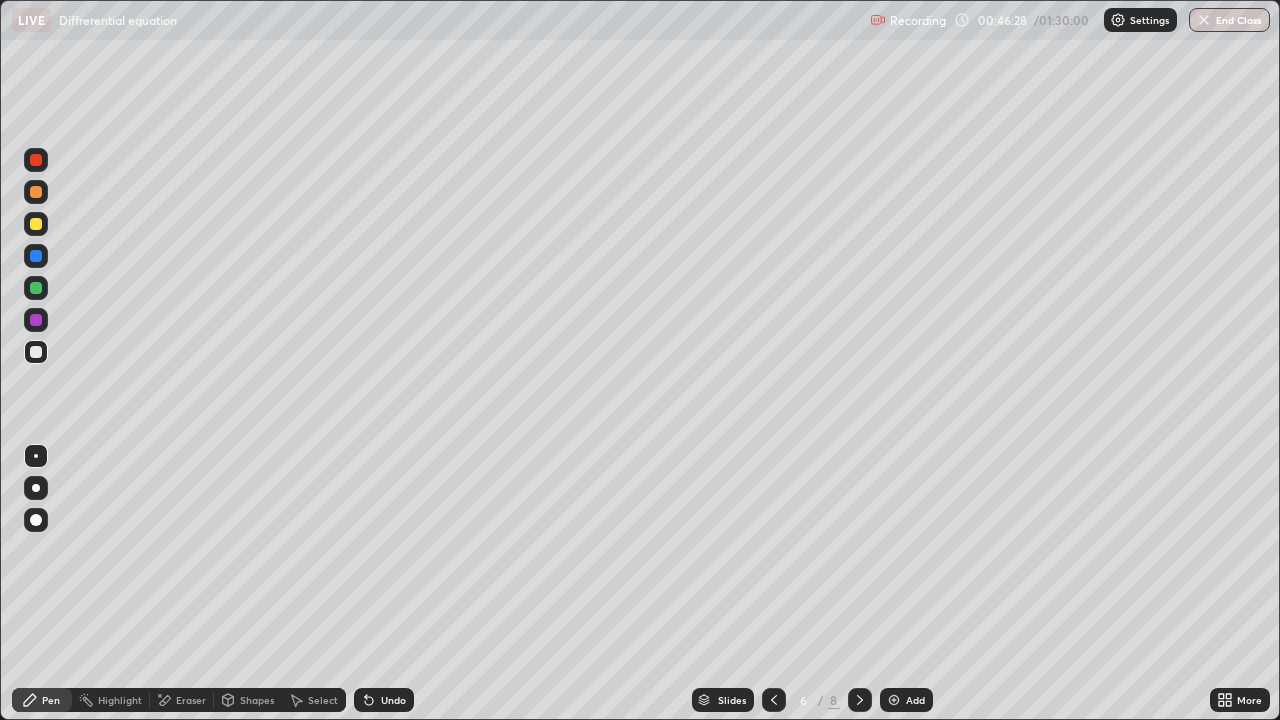 click 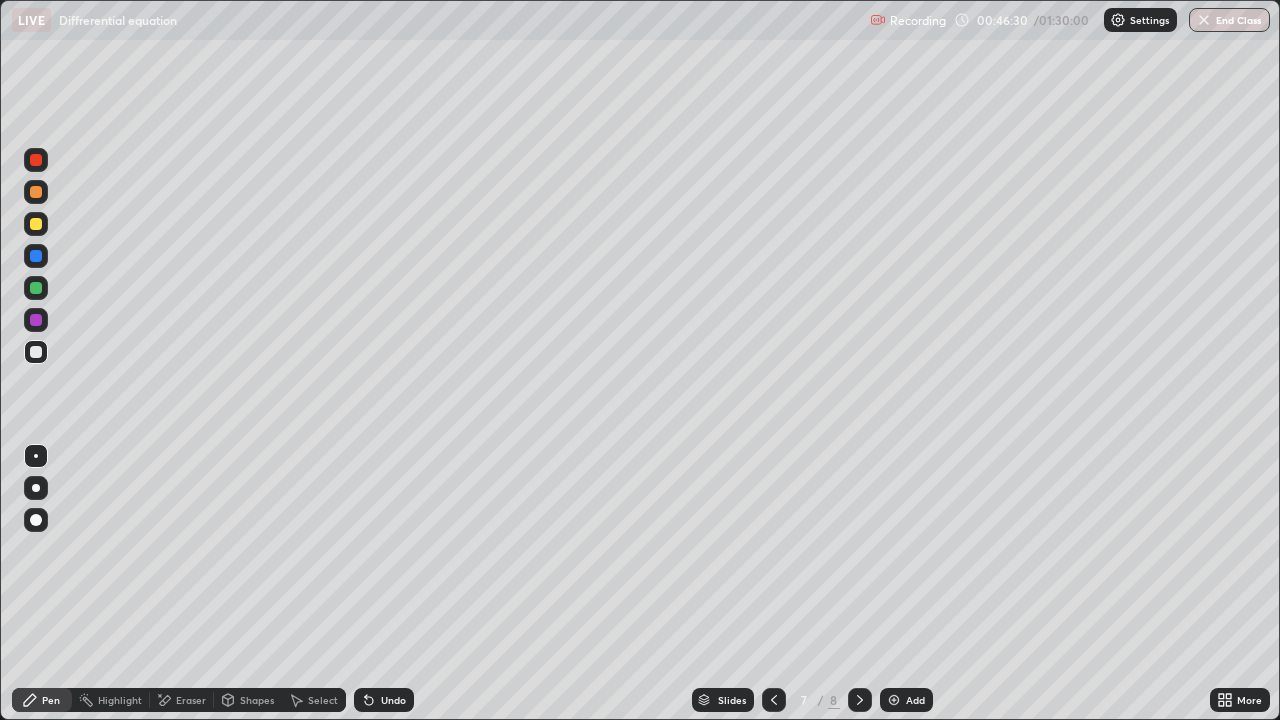 click 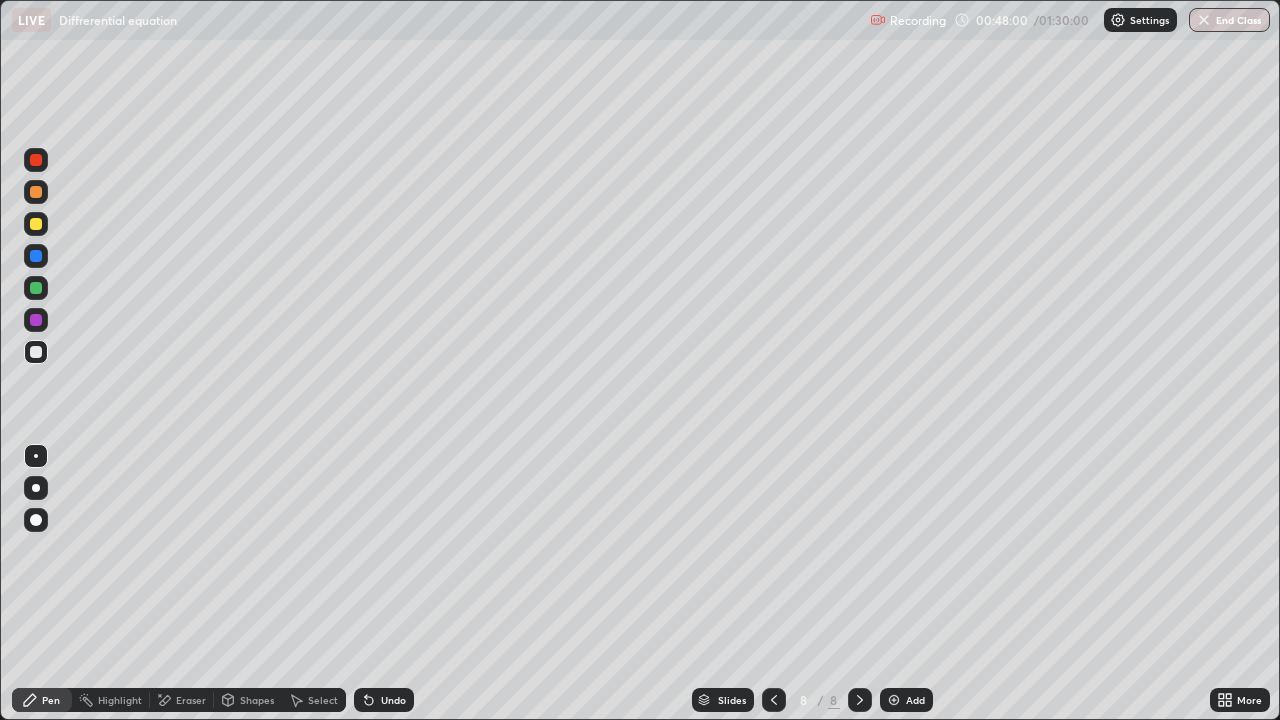 click on "Add" at bounding box center [915, 700] 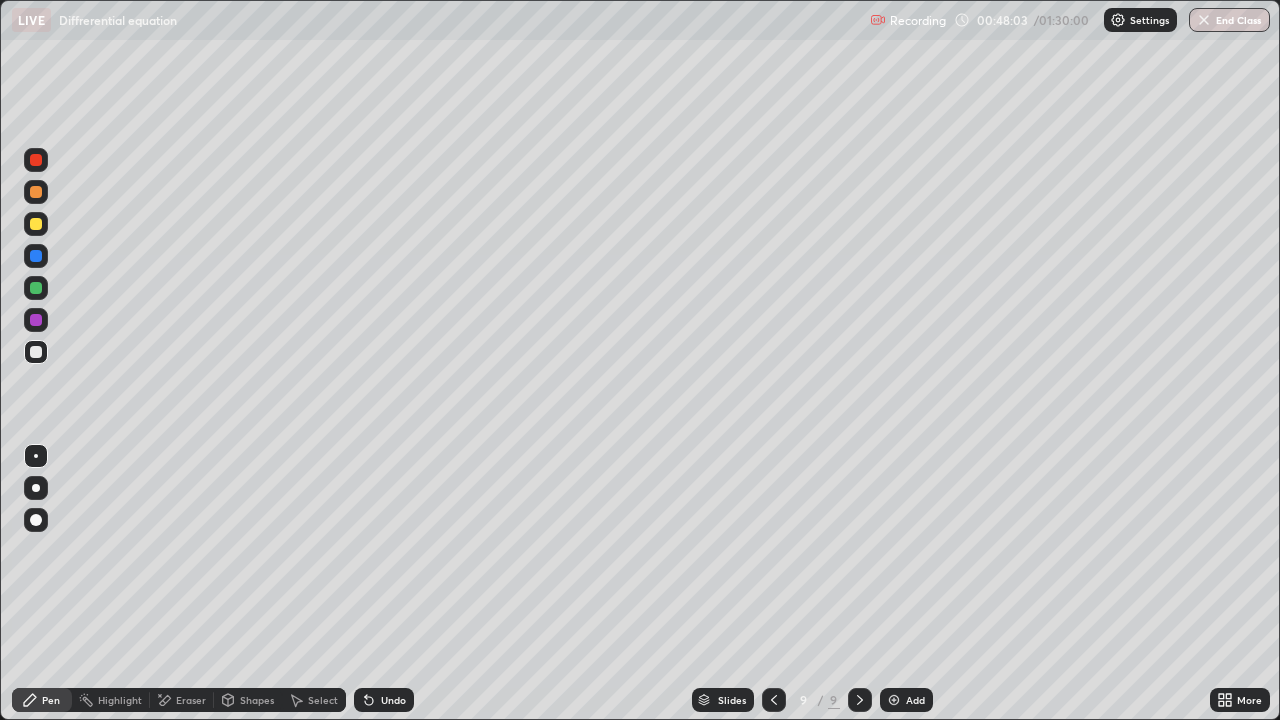 click at bounding box center [36, 224] 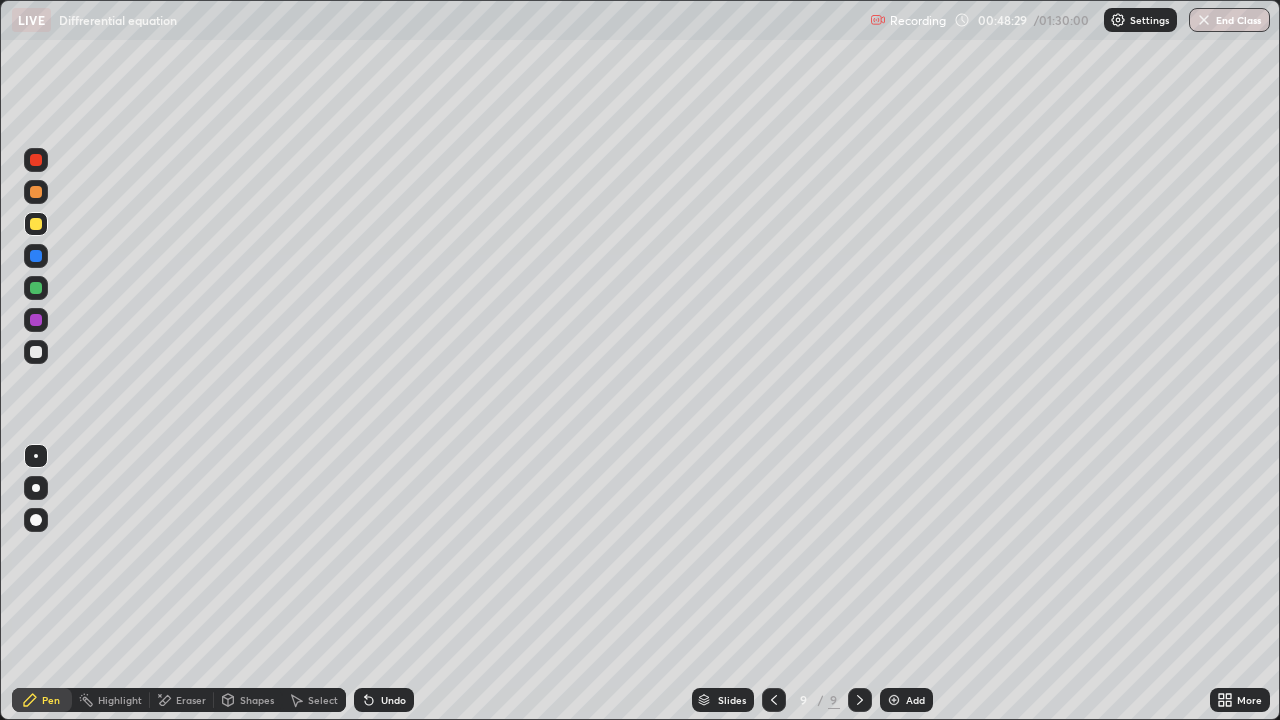click at bounding box center [36, 352] 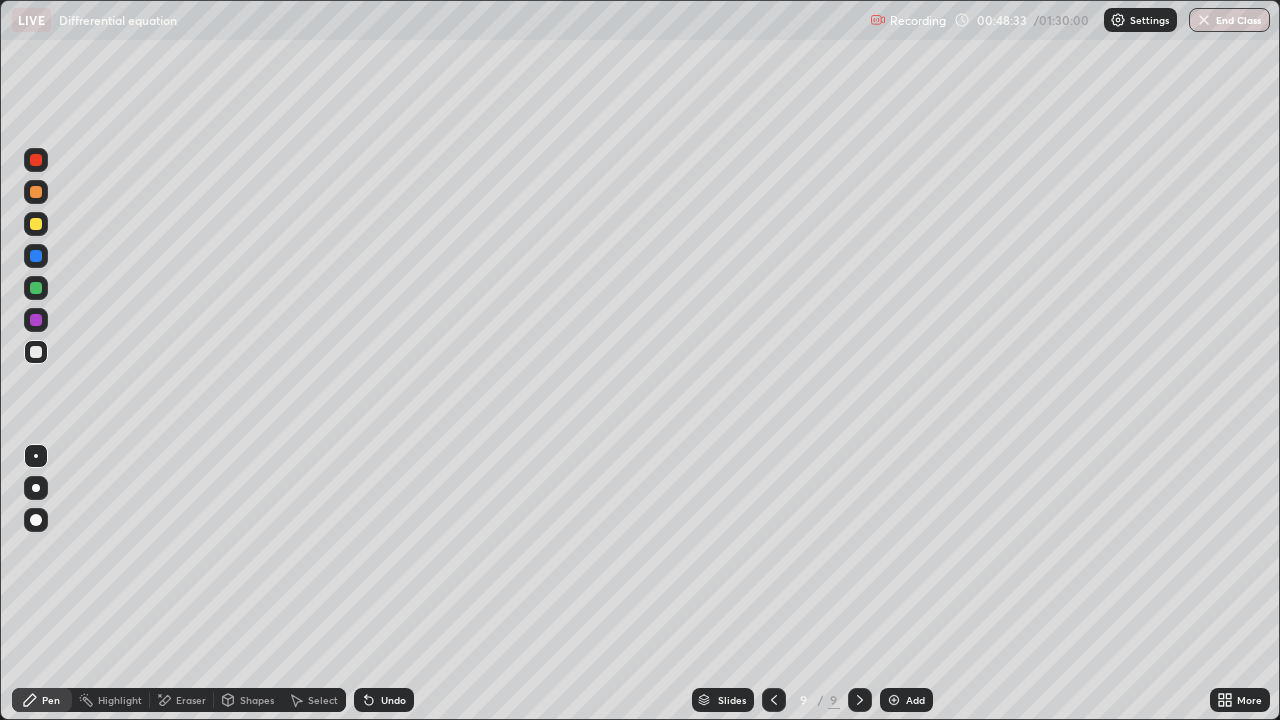 click on "Shapes" at bounding box center (248, 700) 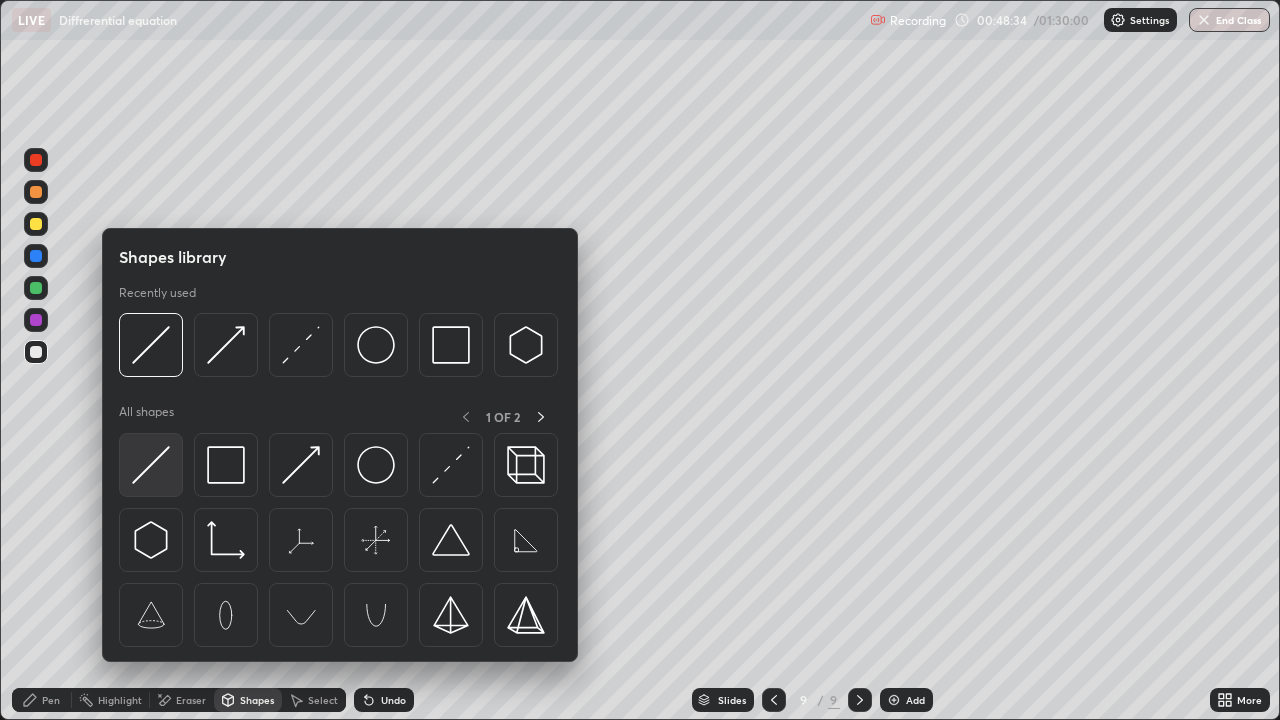 click at bounding box center [151, 465] 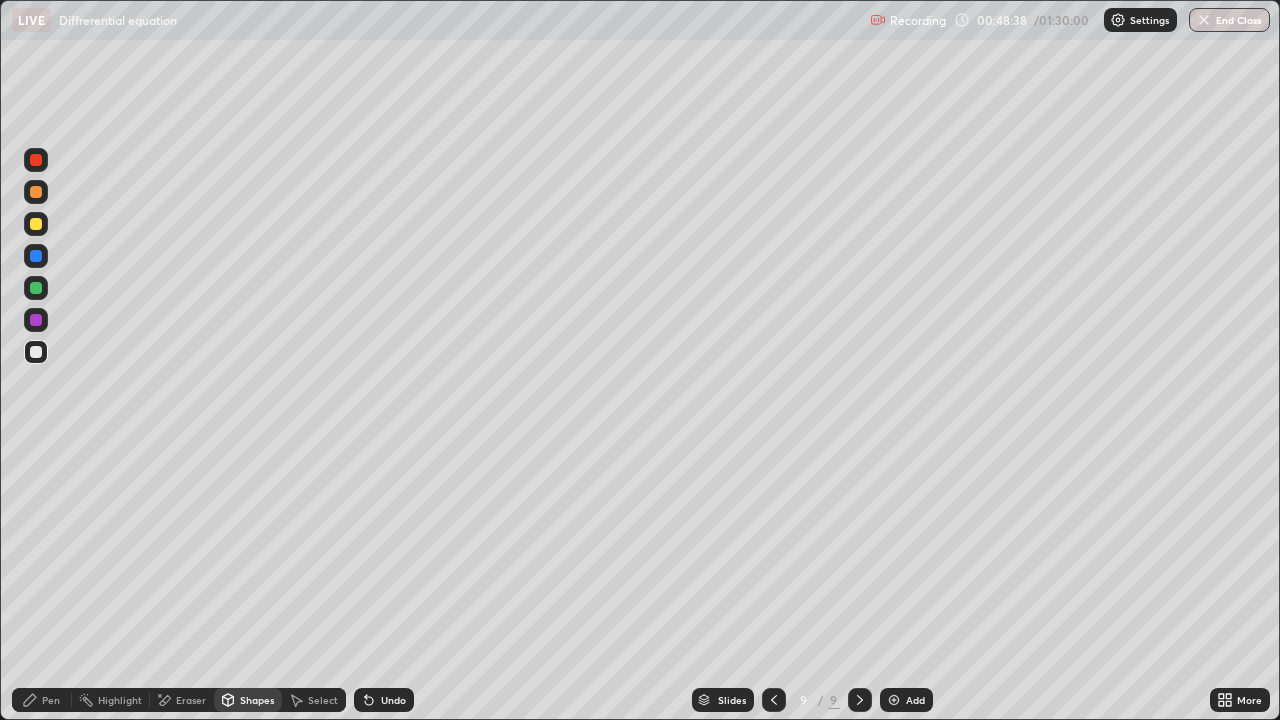 click on "Pen" at bounding box center (51, 700) 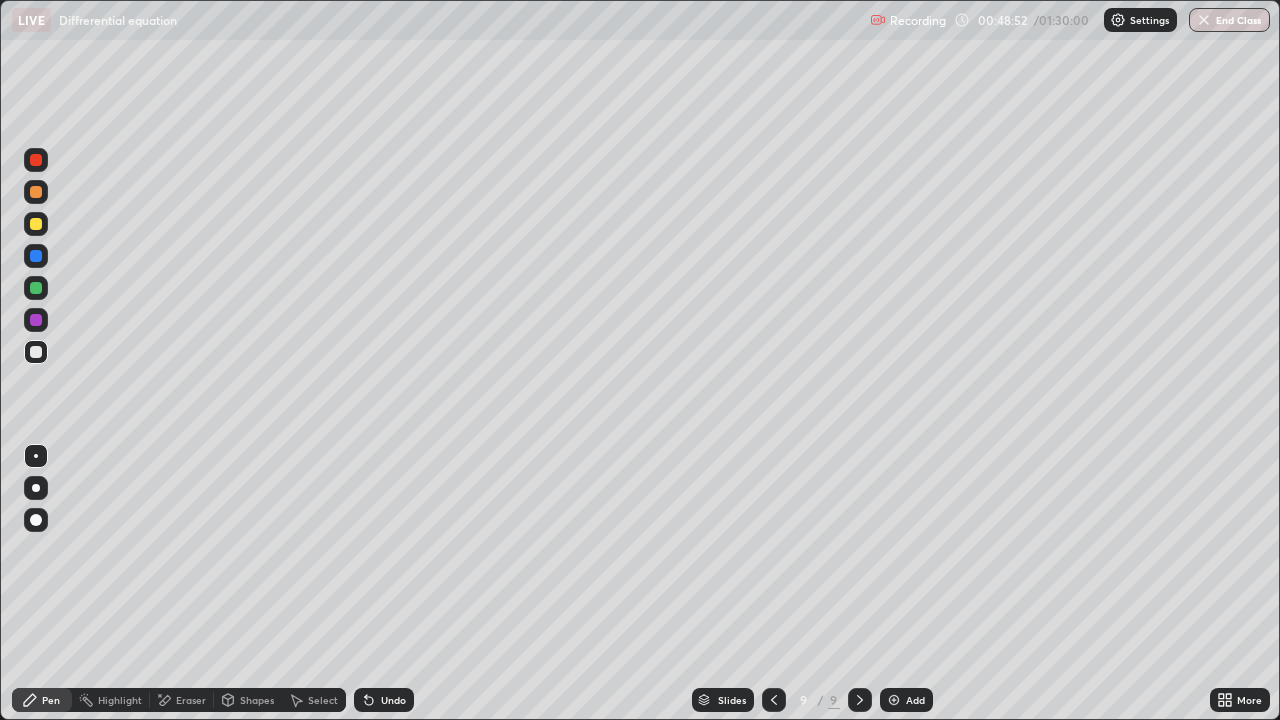 click on "Undo" at bounding box center (384, 700) 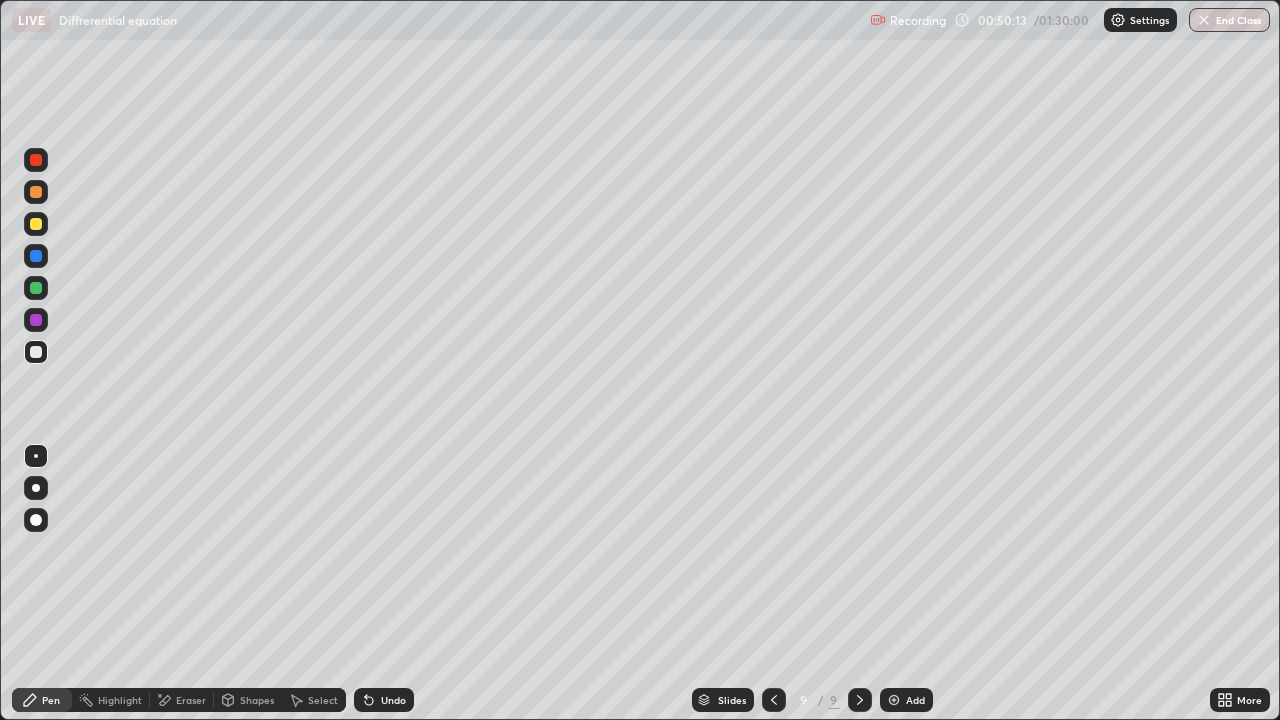click at bounding box center [36, 224] 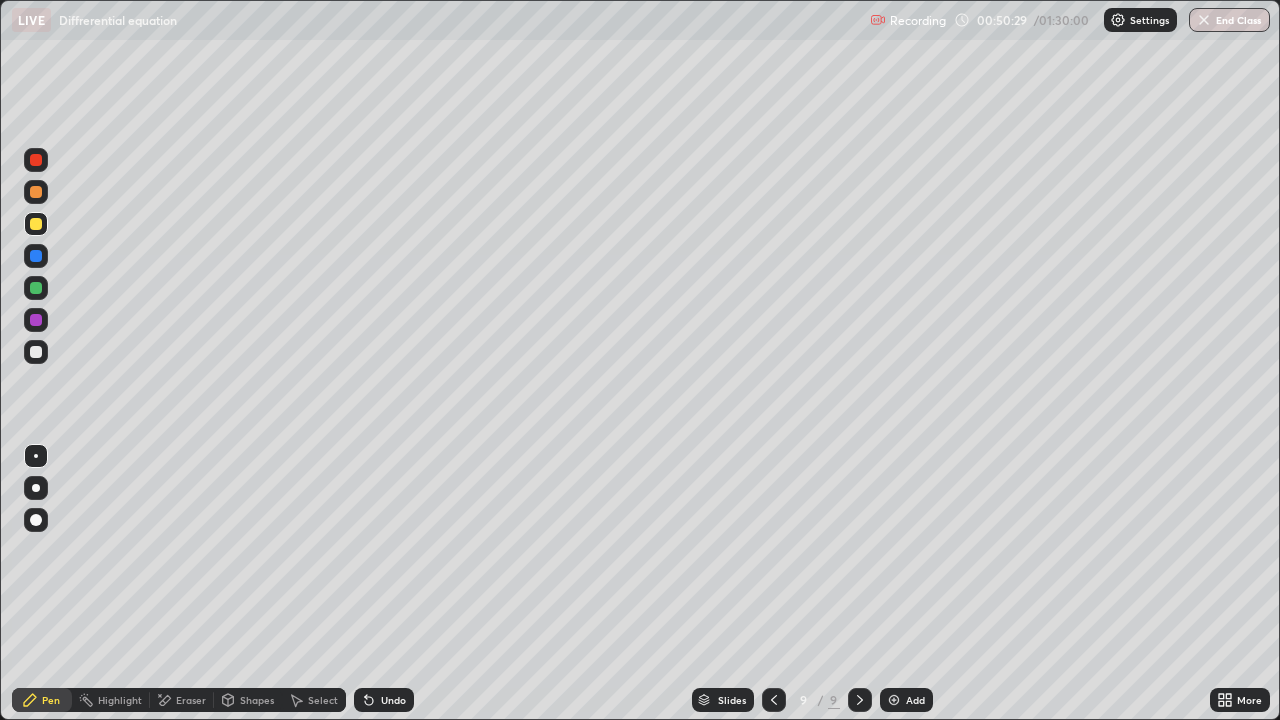 click 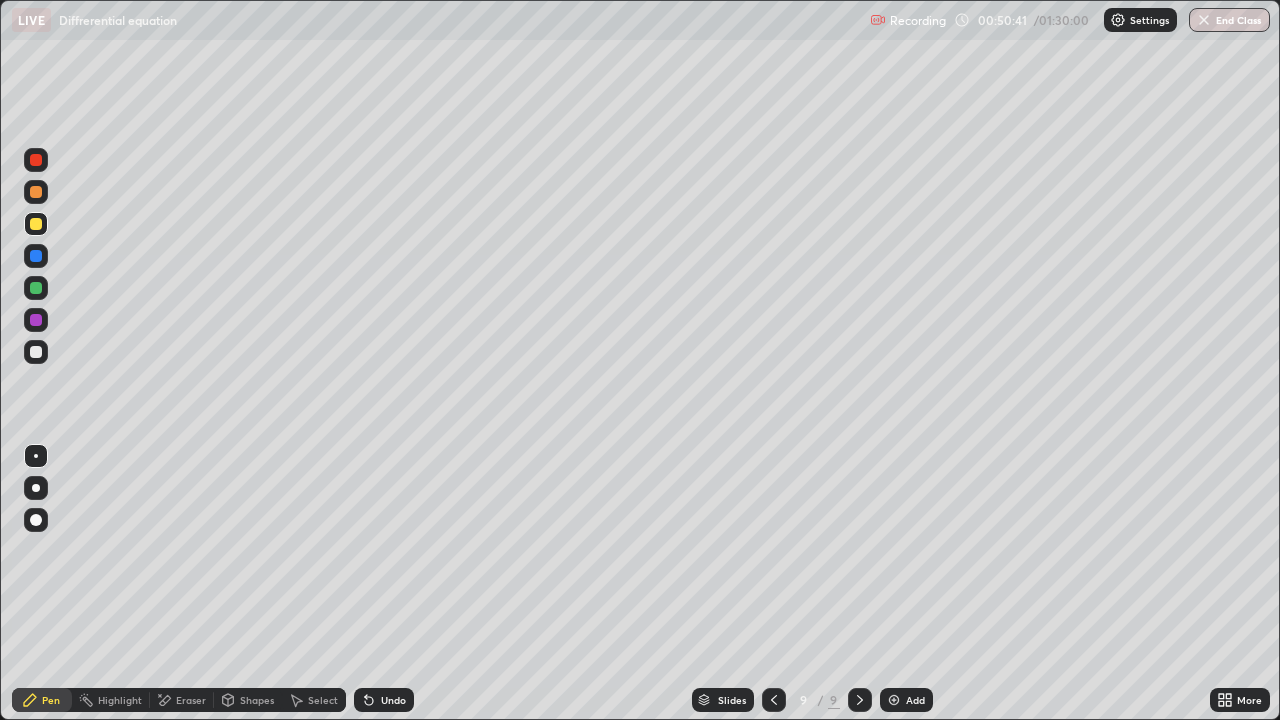 click at bounding box center [36, 352] 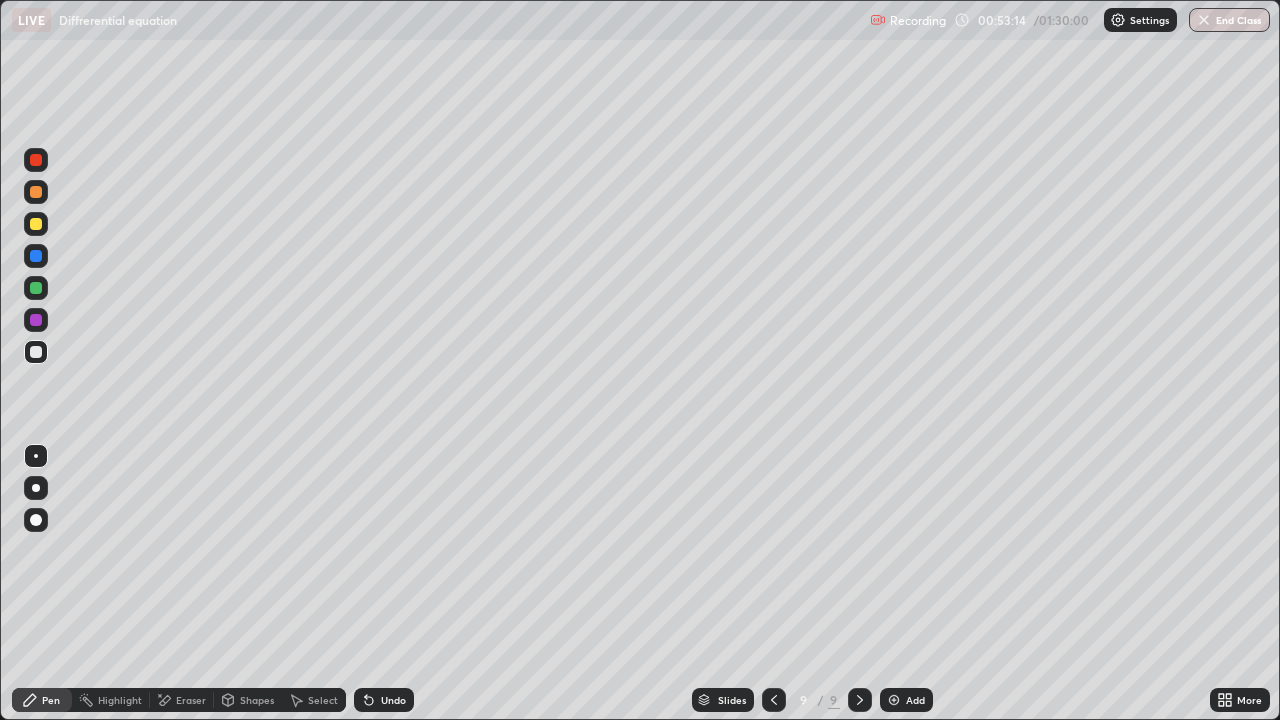 click at bounding box center [36, 224] 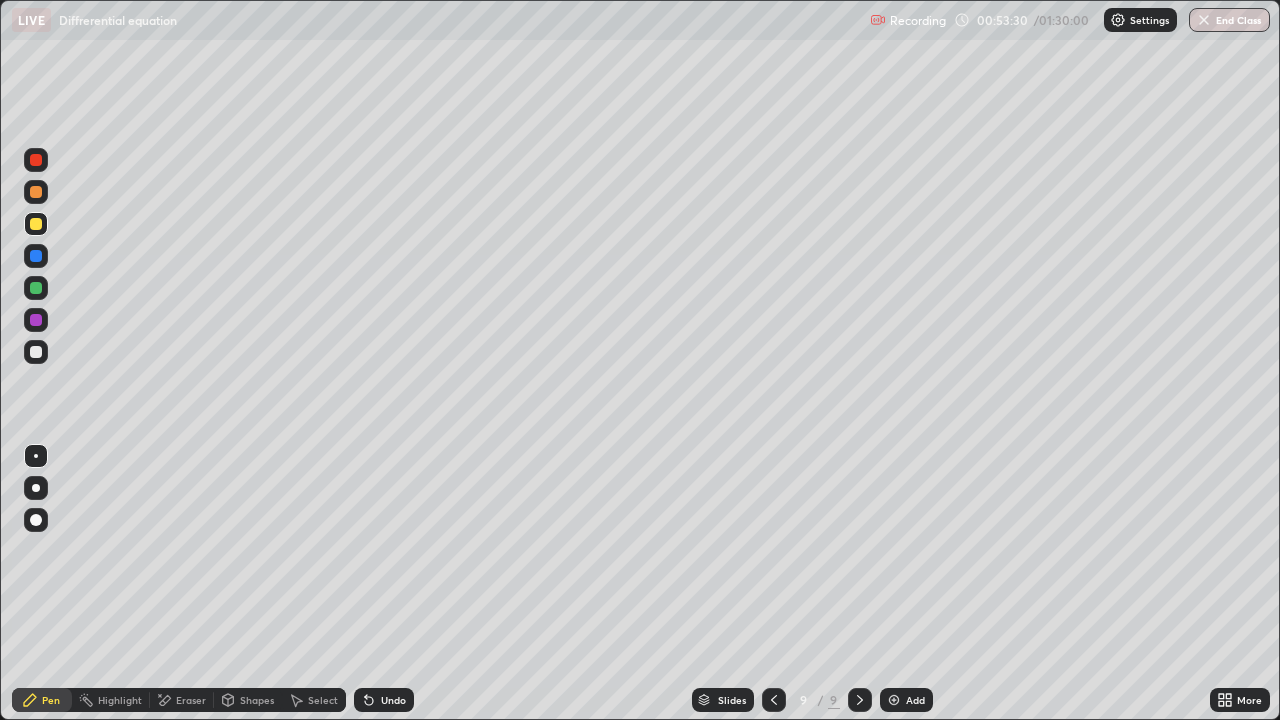 click at bounding box center [36, 352] 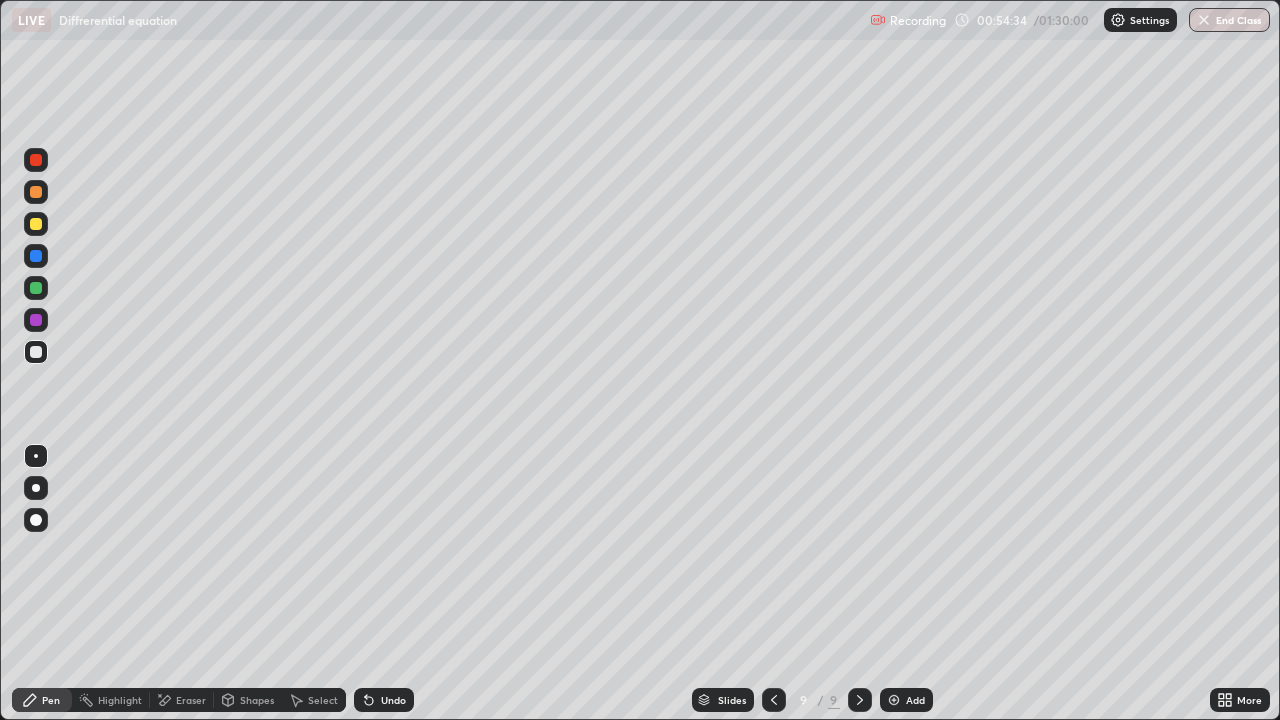 click on "Undo" at bounding box center (384, 700) 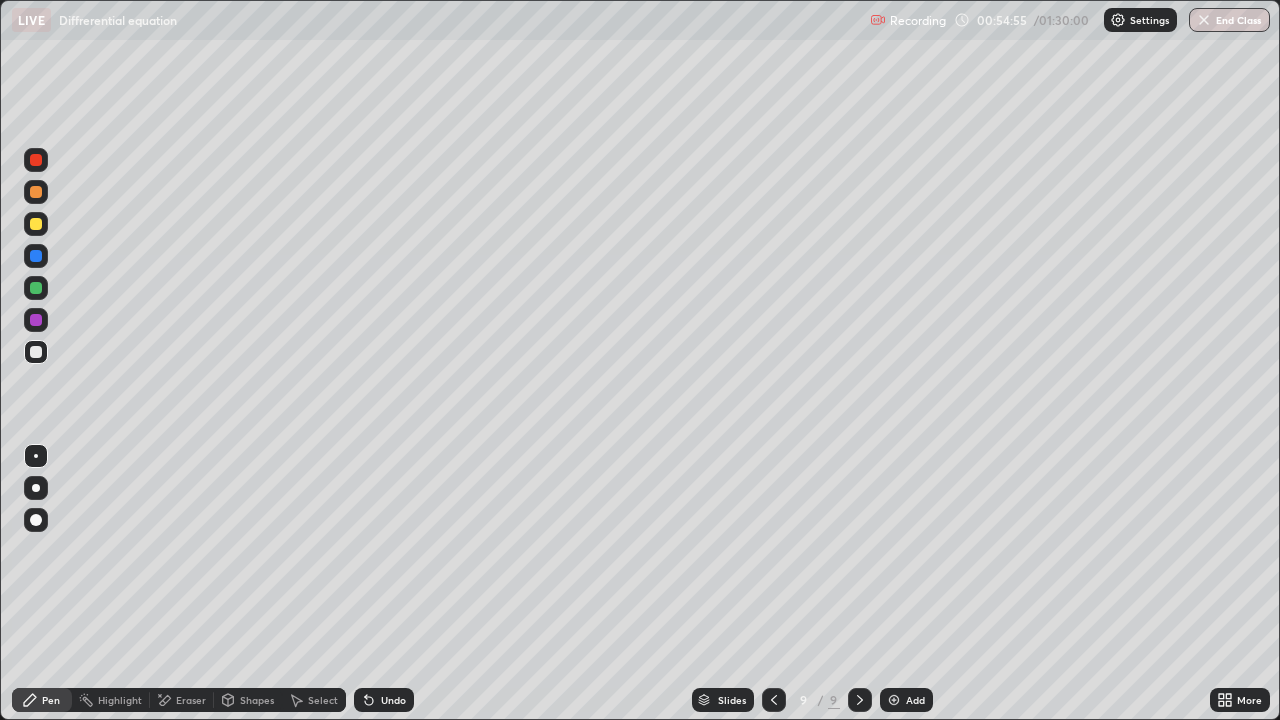 click on "Eraser" at bounding box center [191, 700] 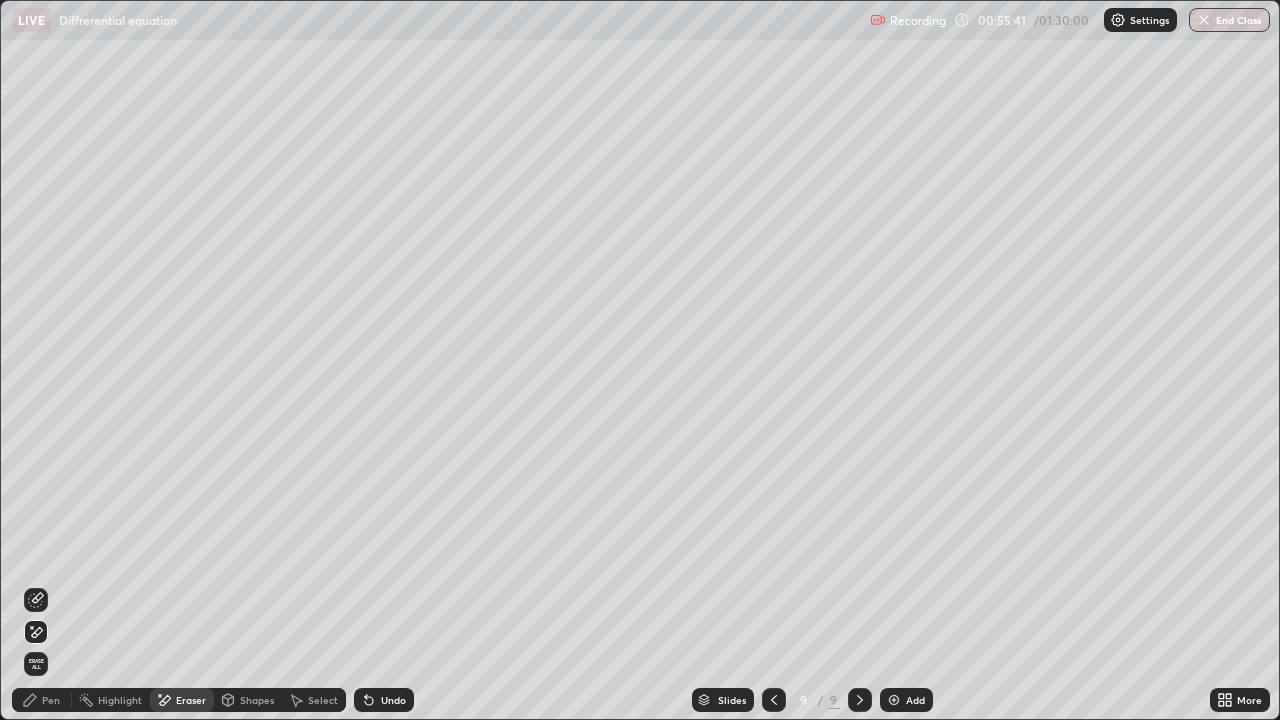 click on "Pen" at bounding box center (51, 700) 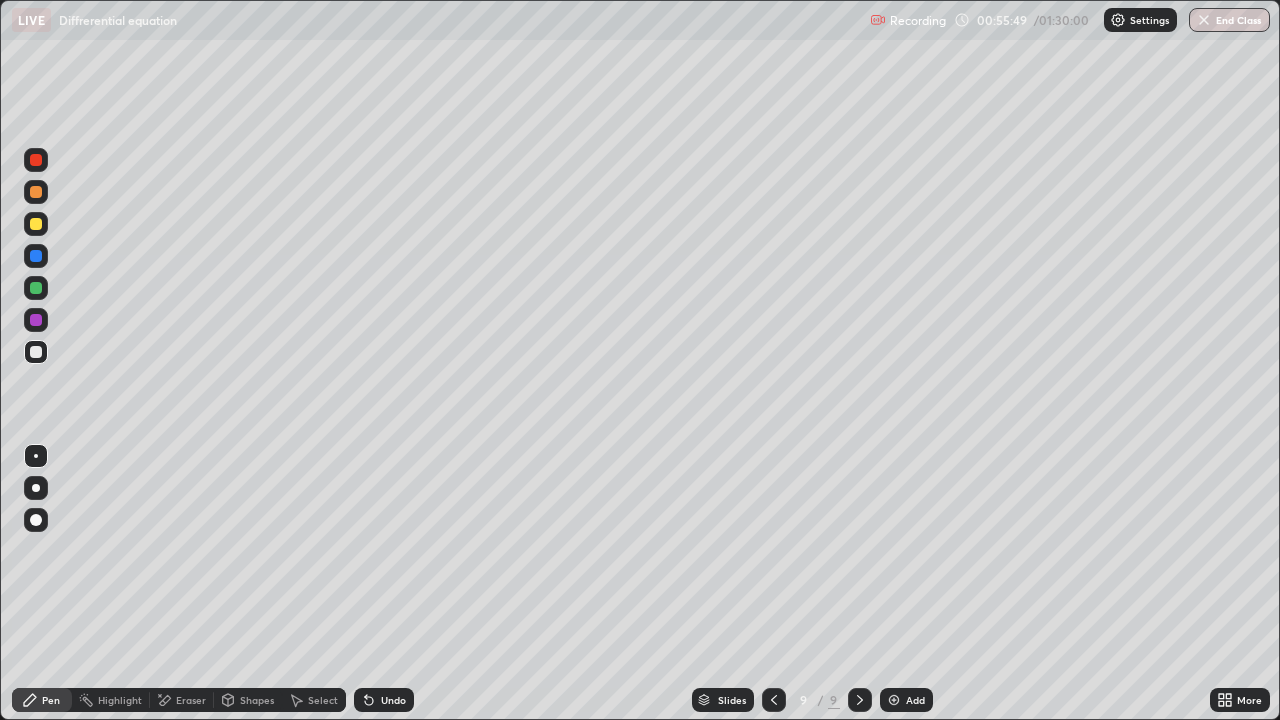 click at bounding box center (36, 224) 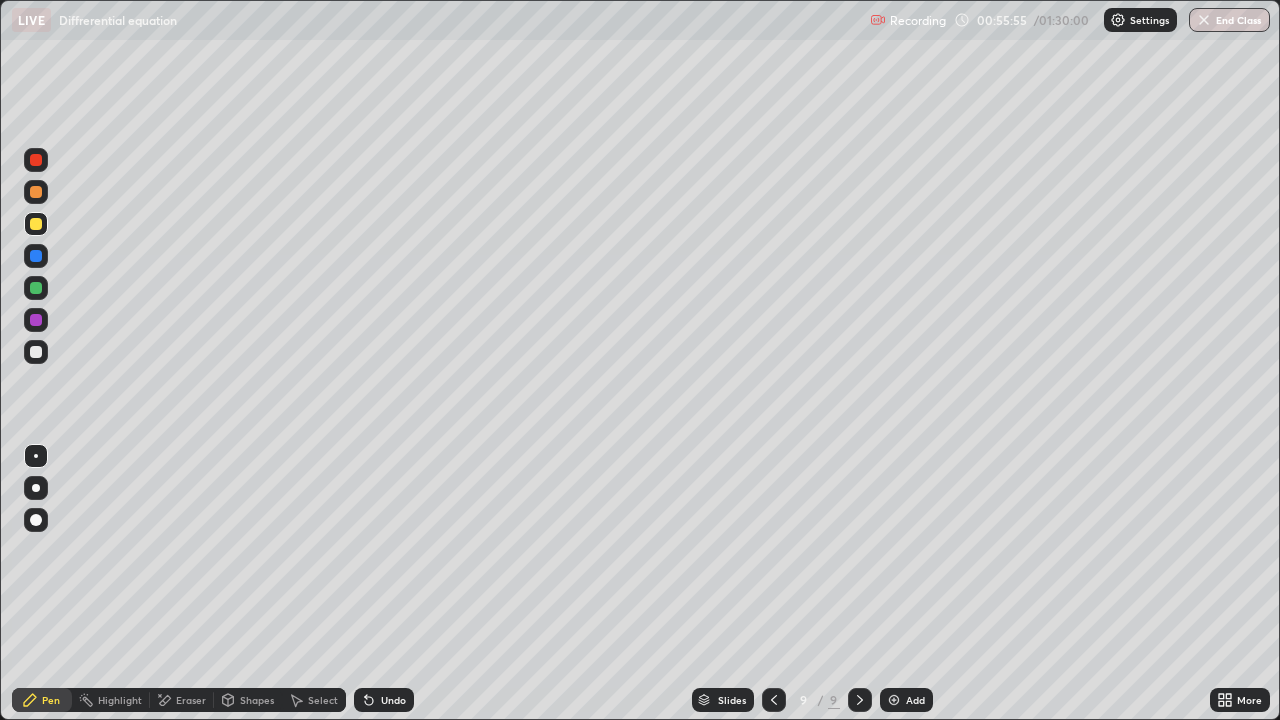 click 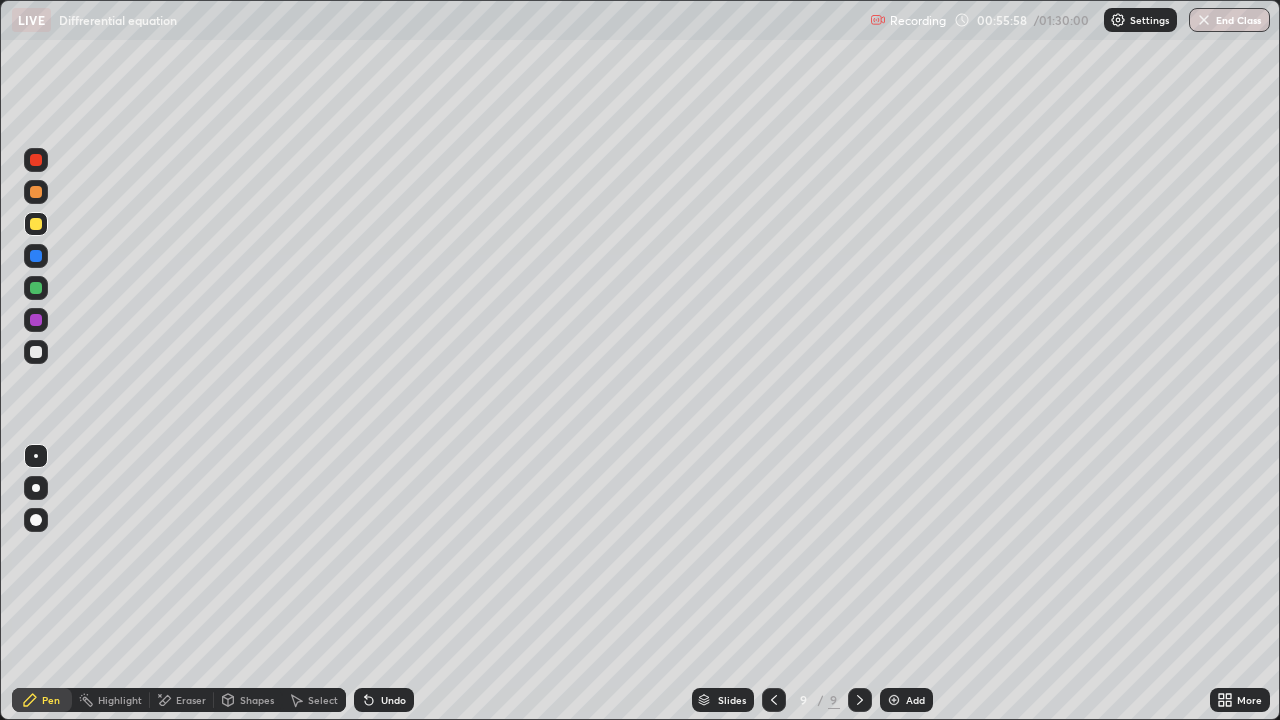 click at bounding box center [36, 352] 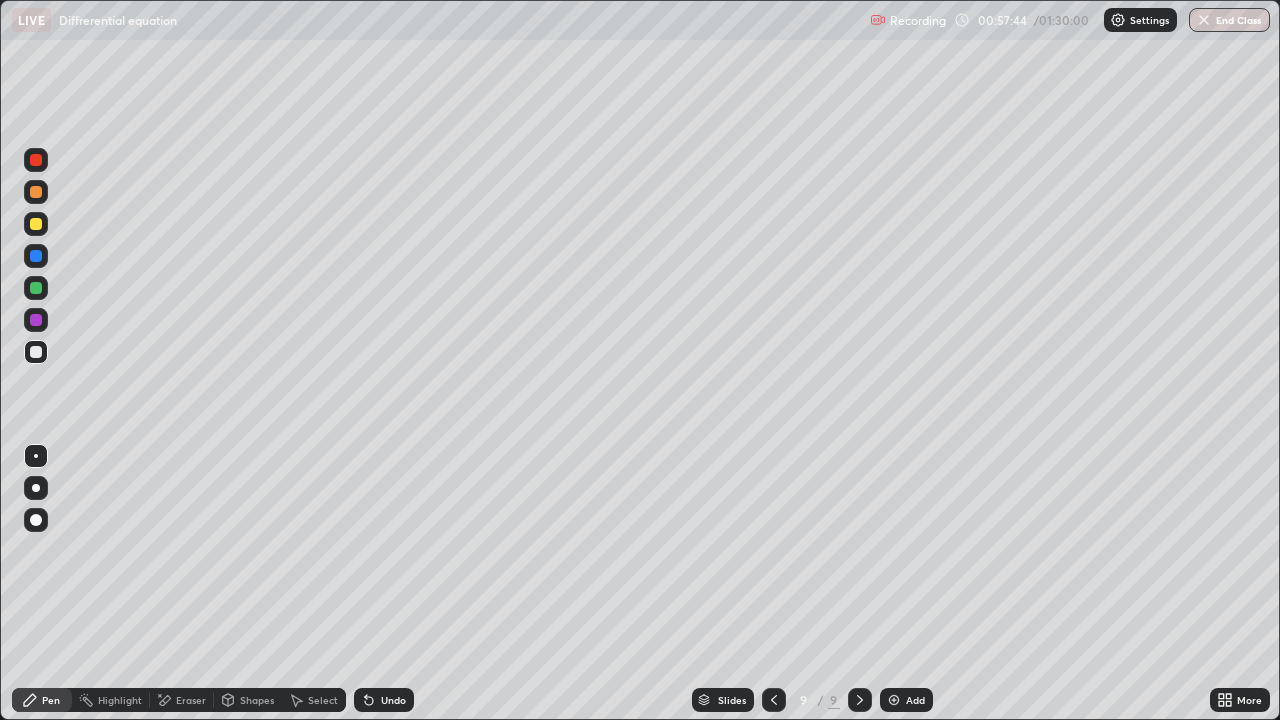 click on "Eraser" at bounding box center [182, 700] 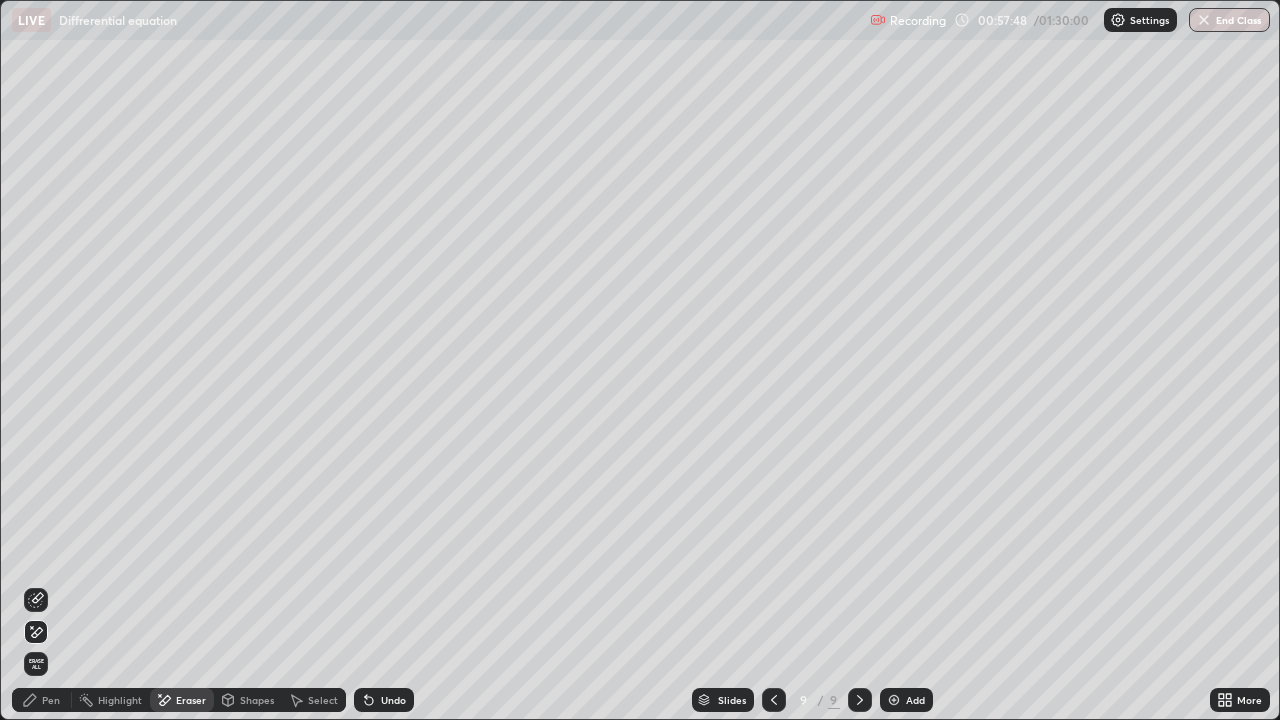 click 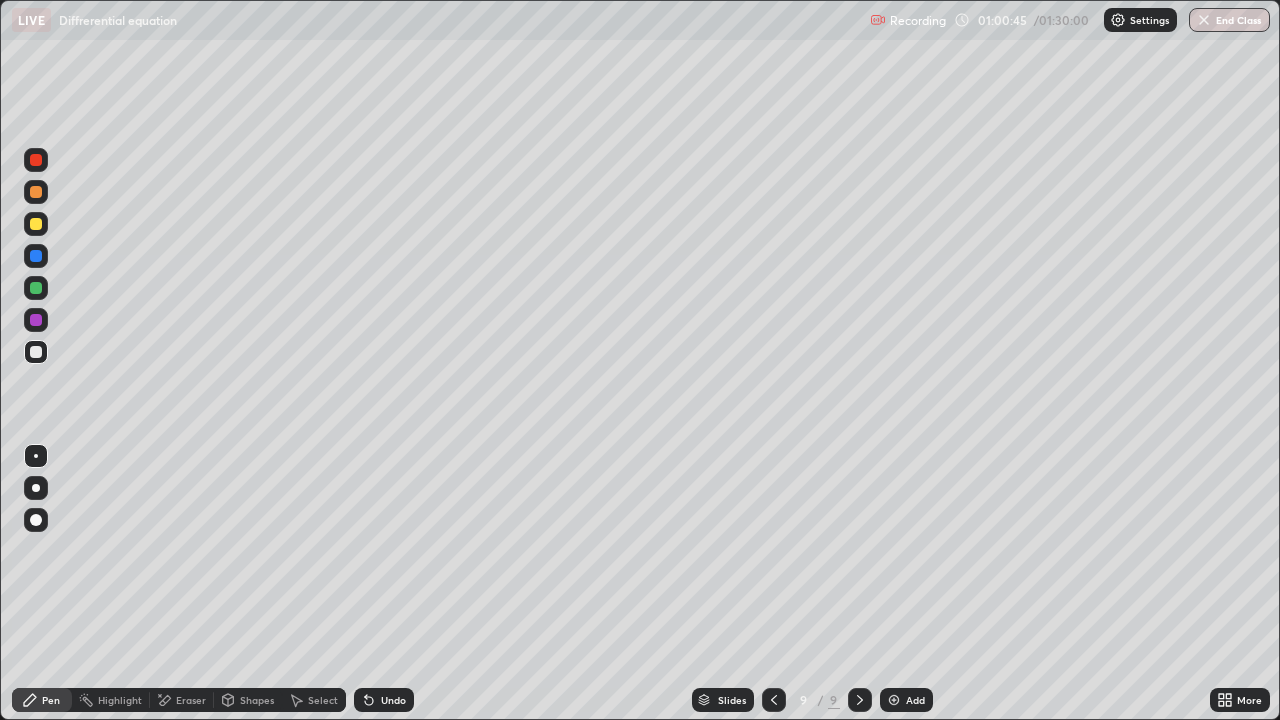 click on "Eraser" at bounding box center (191, 700) 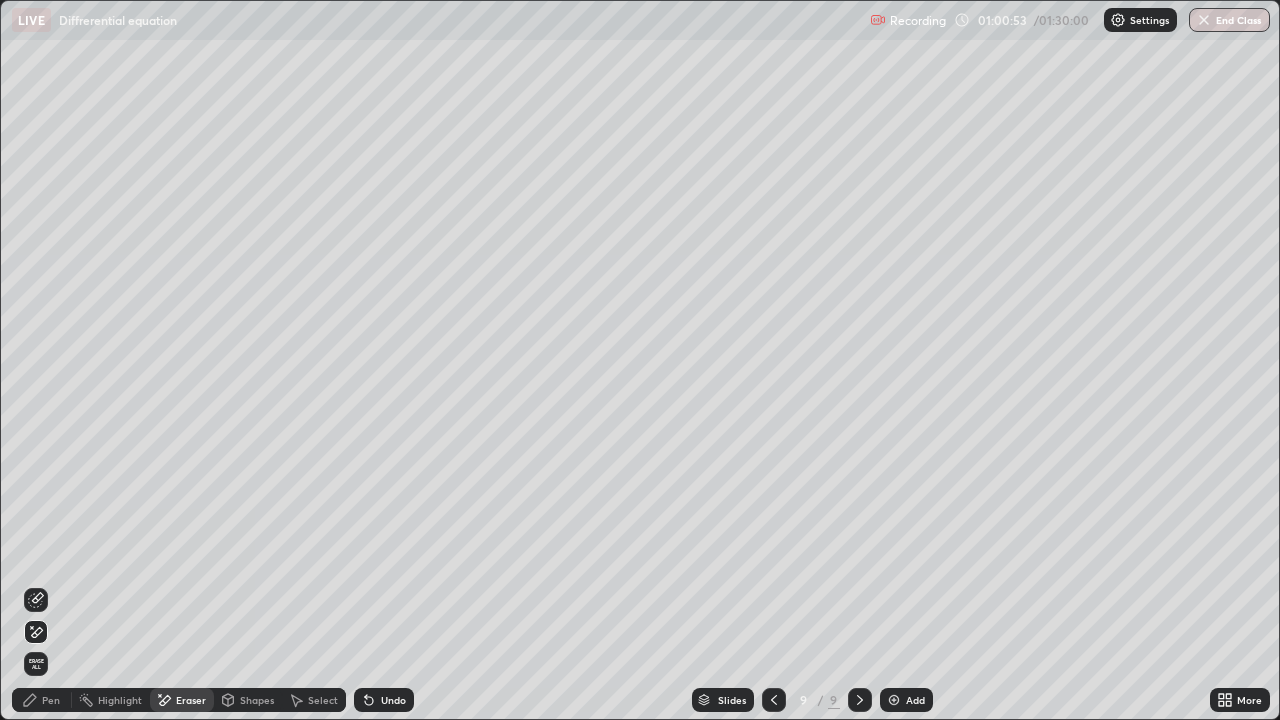 click on "Pen" at bounding box center [42, 700] 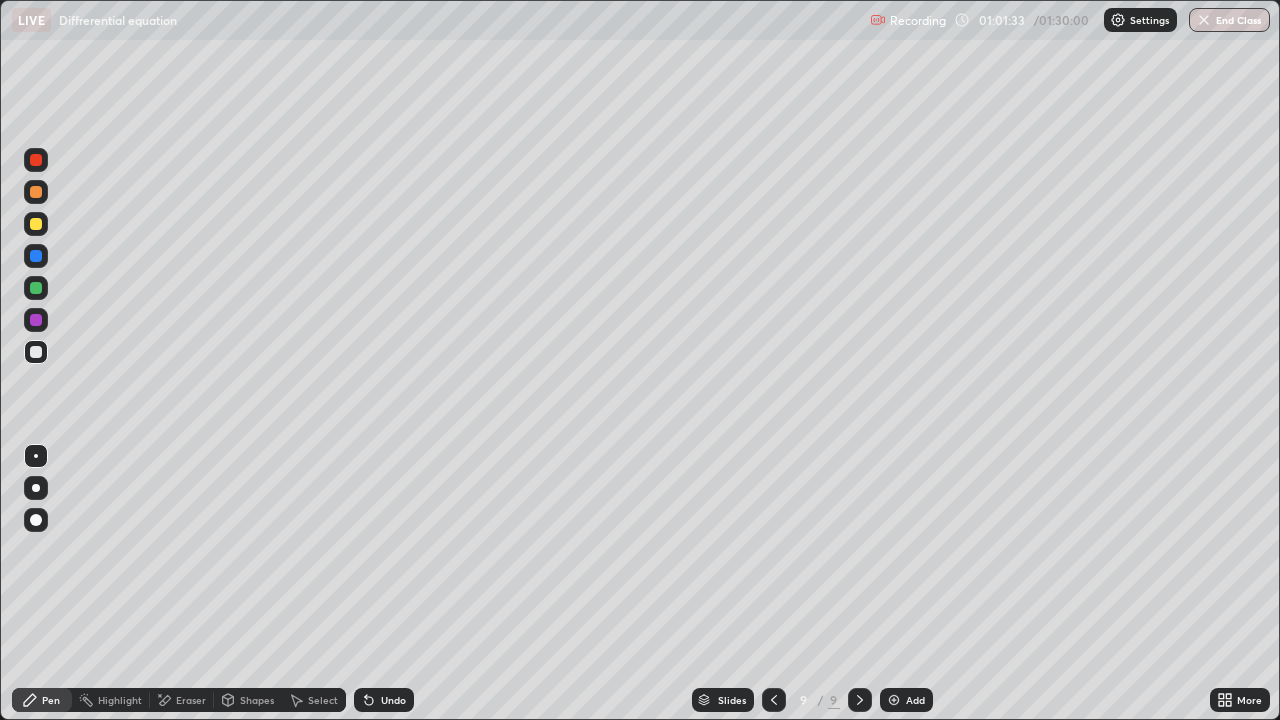 click on "Eraser" at bounding box center [182, 700] 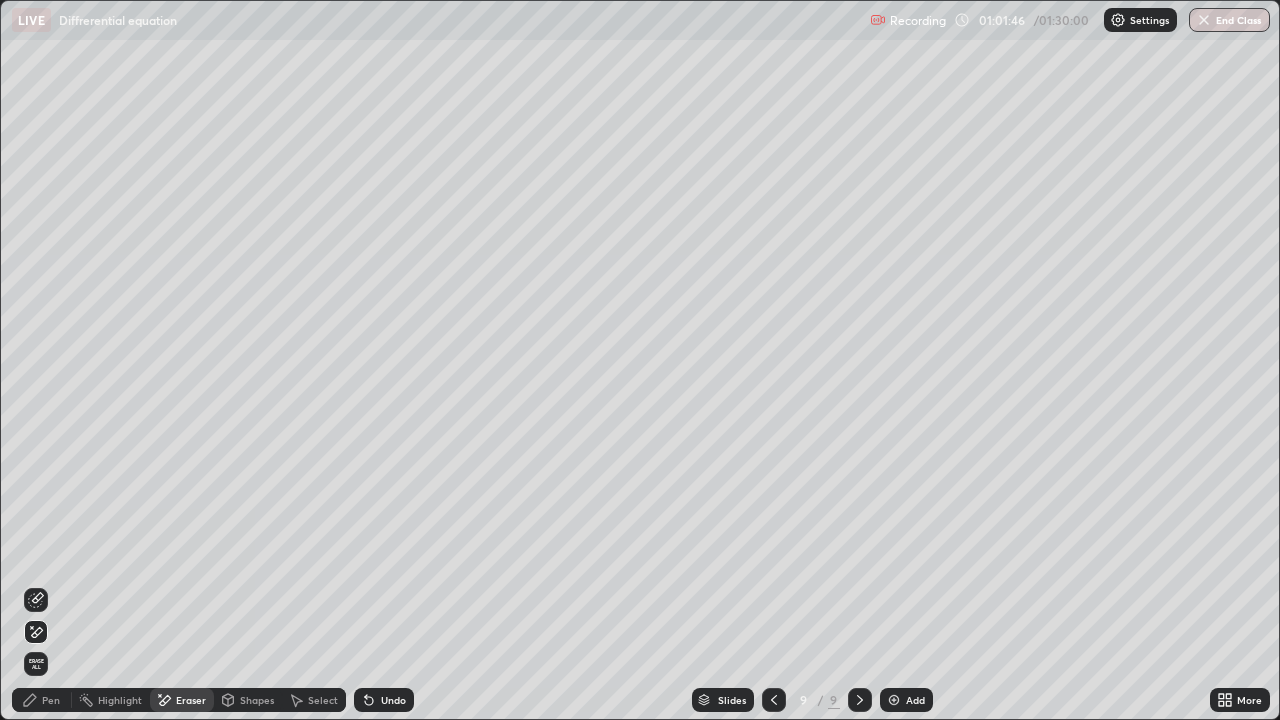 click on "Pen" at bounding box center [42, 700] 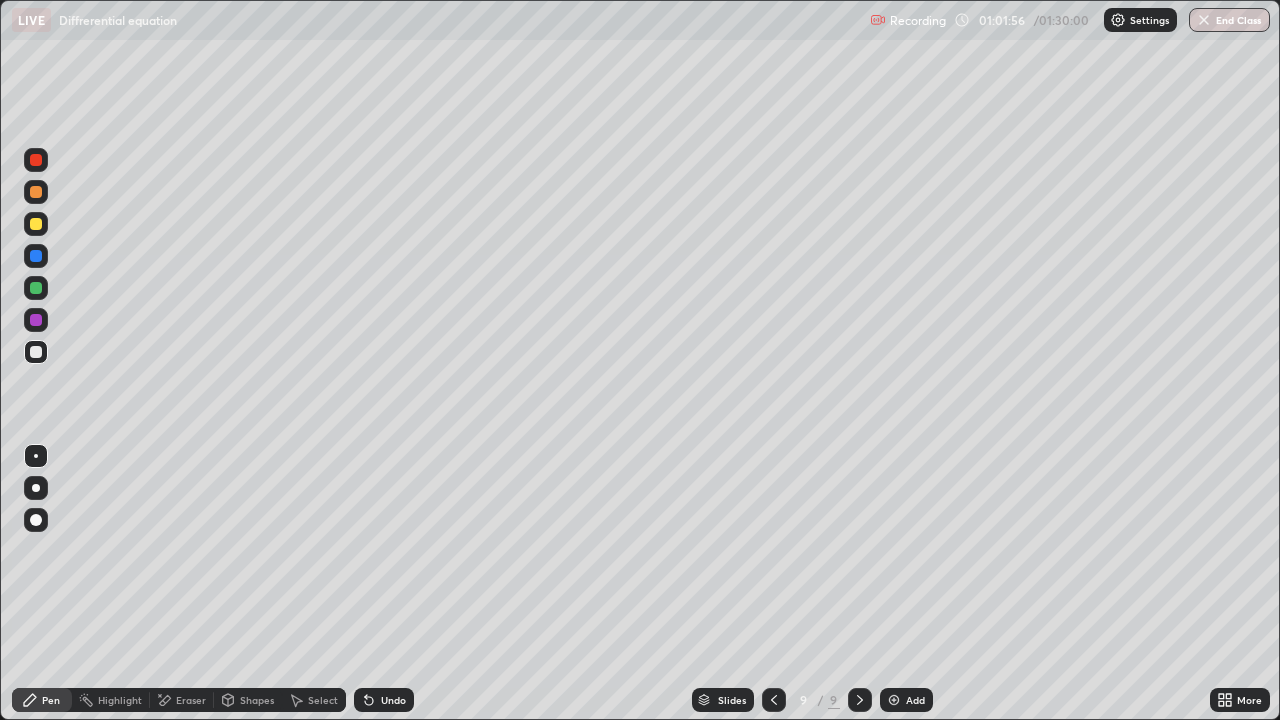 click on "Undo" at bounding box center [384, 700] 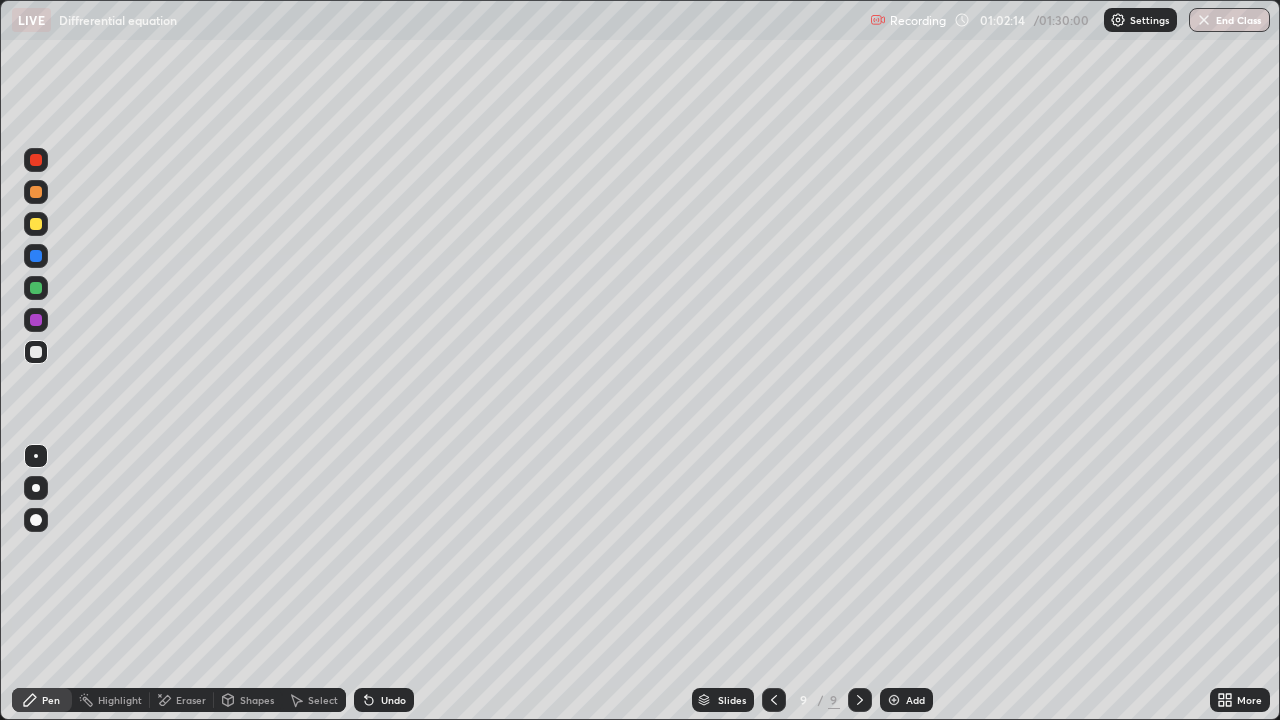 click on "Undo" at bounding box center [384, 700] 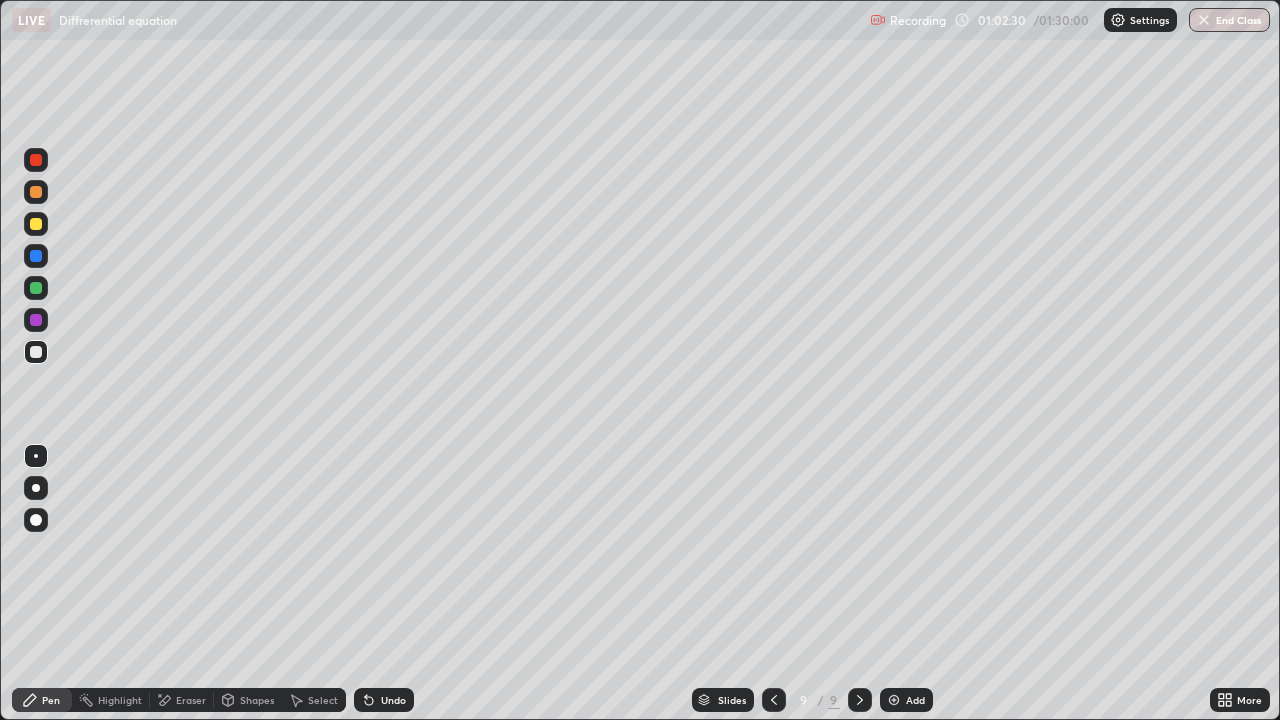 click on "Undo" at bounding box center (393, 700) 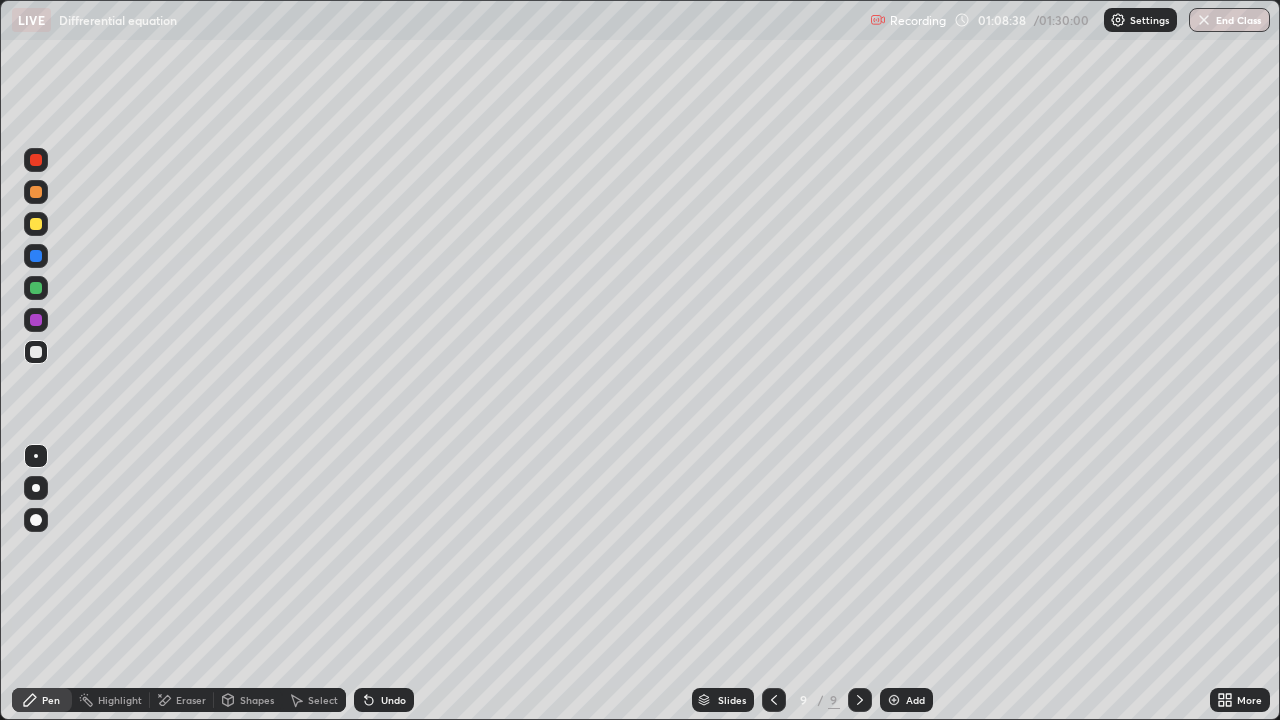 click on "Add" at bounding box center (906, 700) 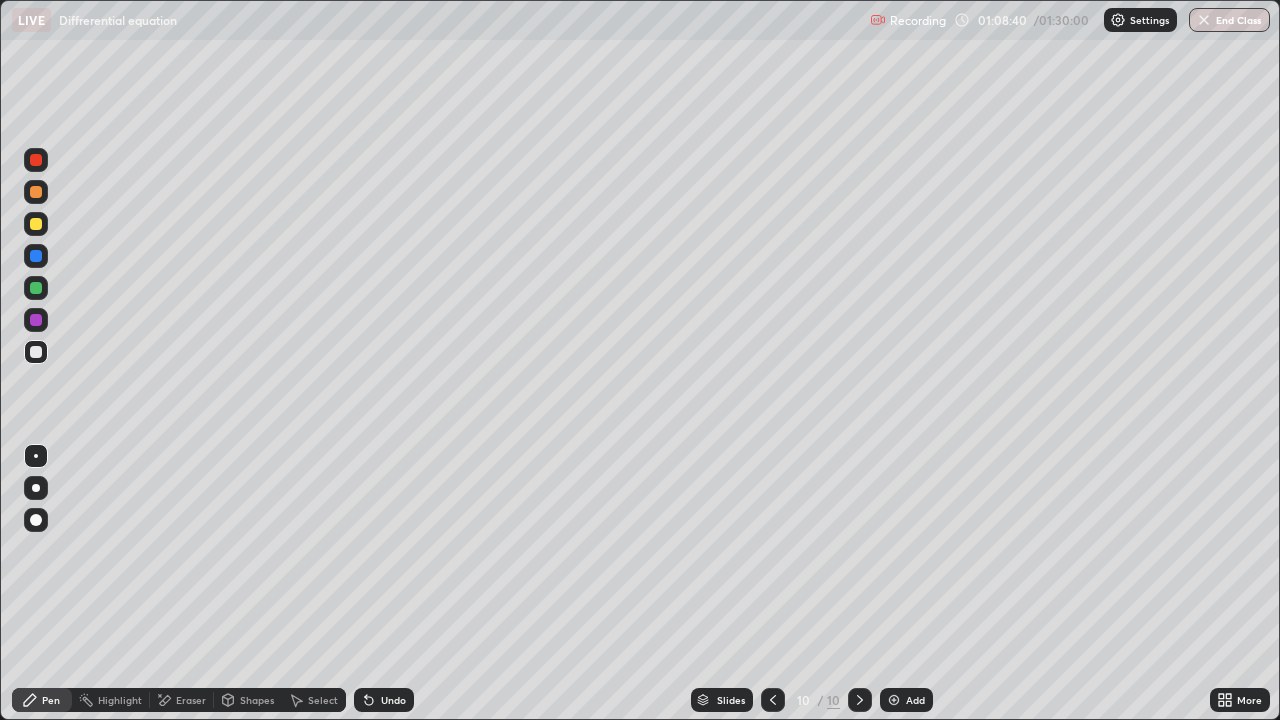 click at bounding box center [36, 224] 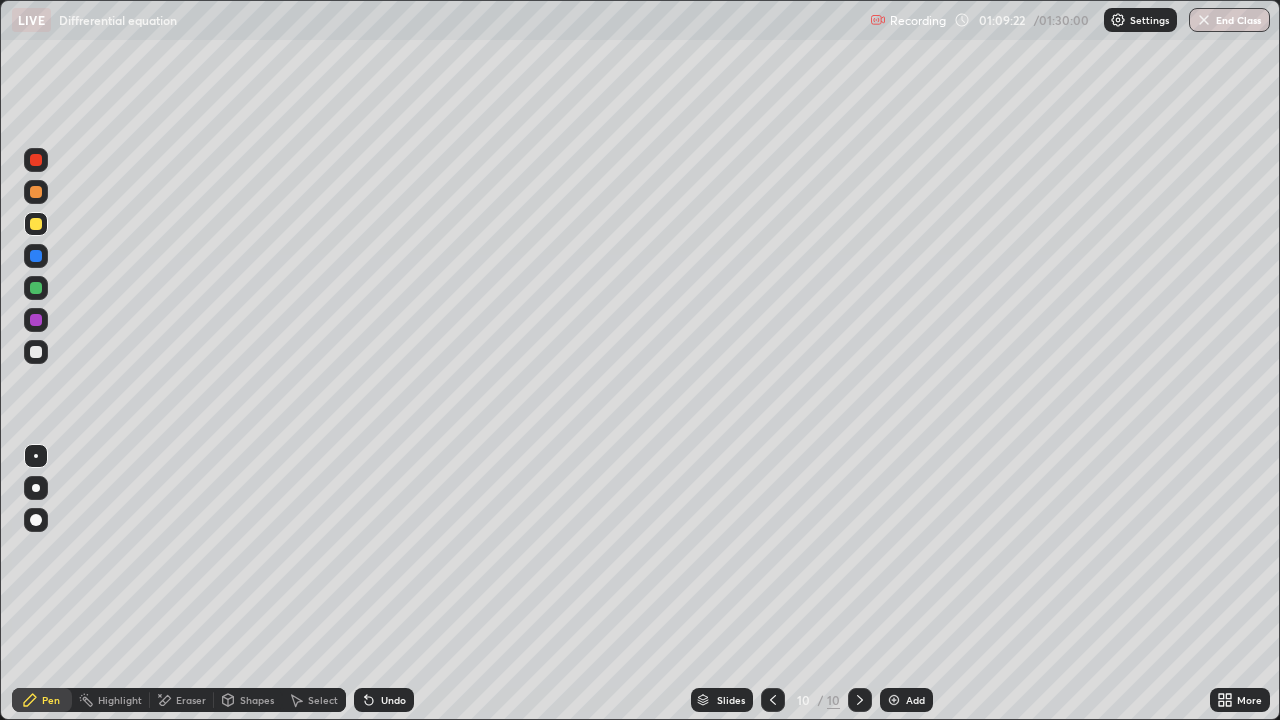 click at bounding box center (36, 352) 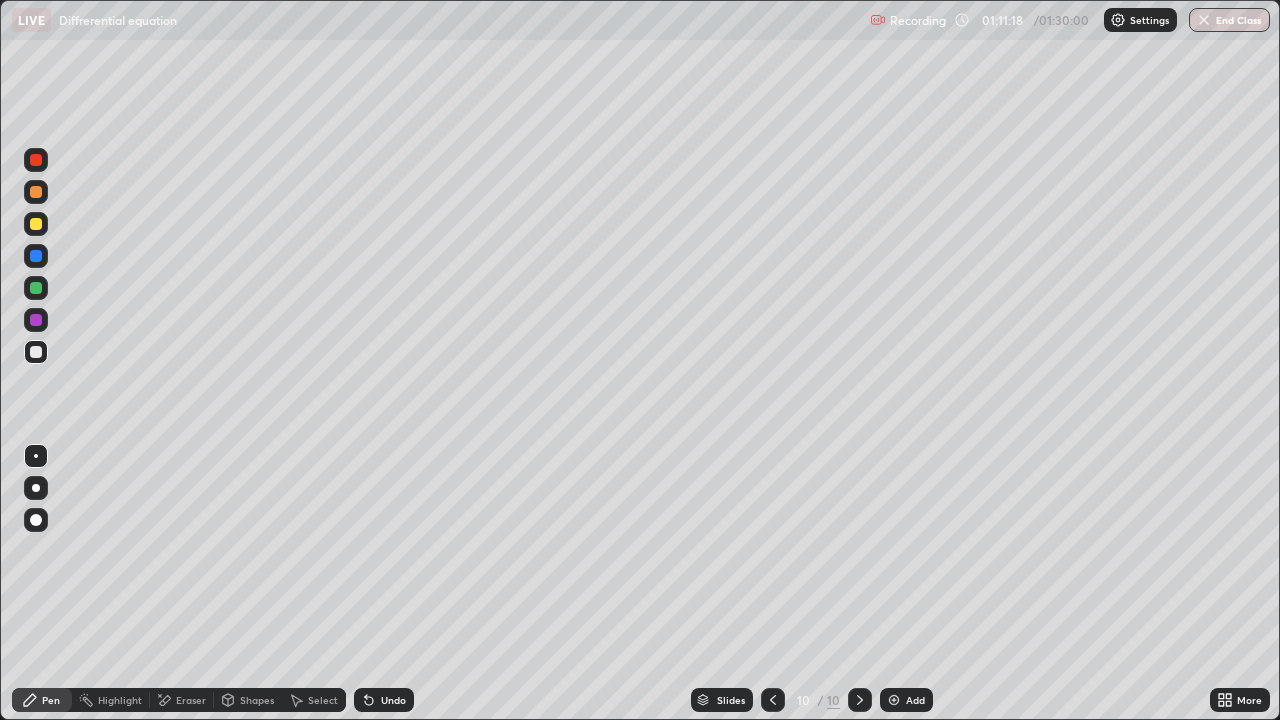 click on "Undo" at bounding box center (393, 700) 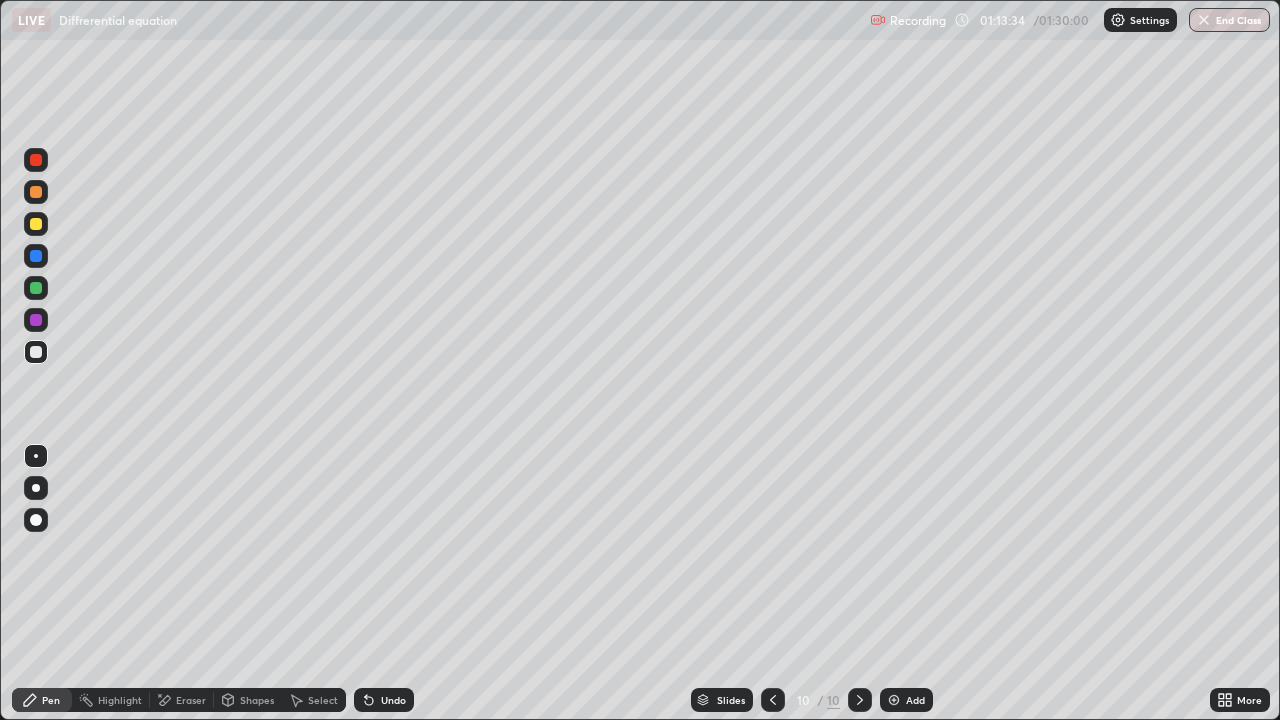 click on "Undo" at bounding box center (384, 700) 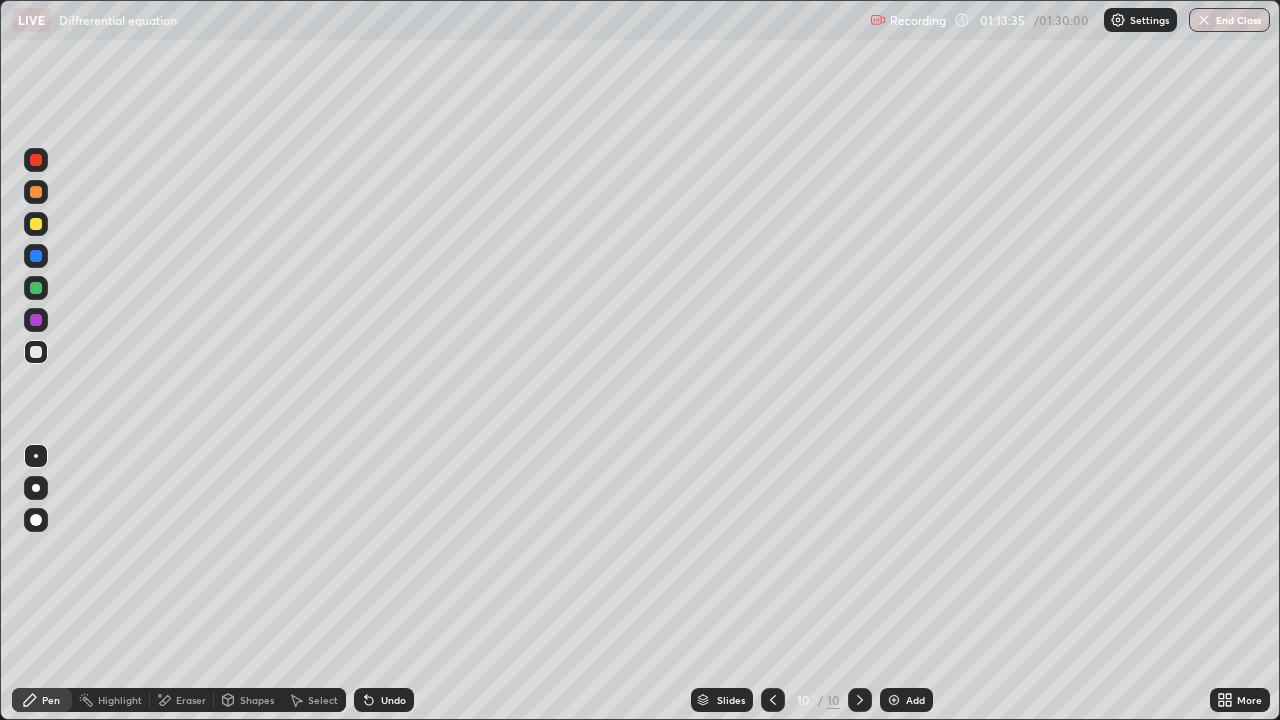 click on "Undo" at bounding box center (393, 700) 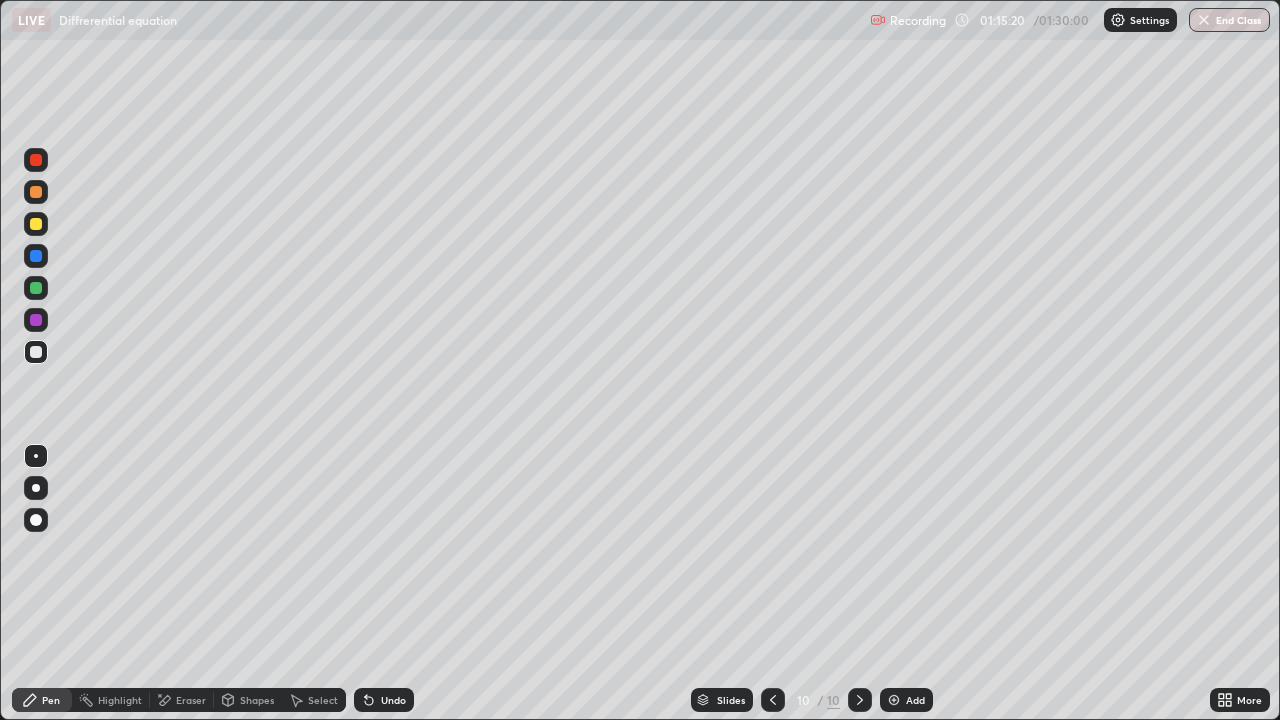 click at bounding box center (894, 700) 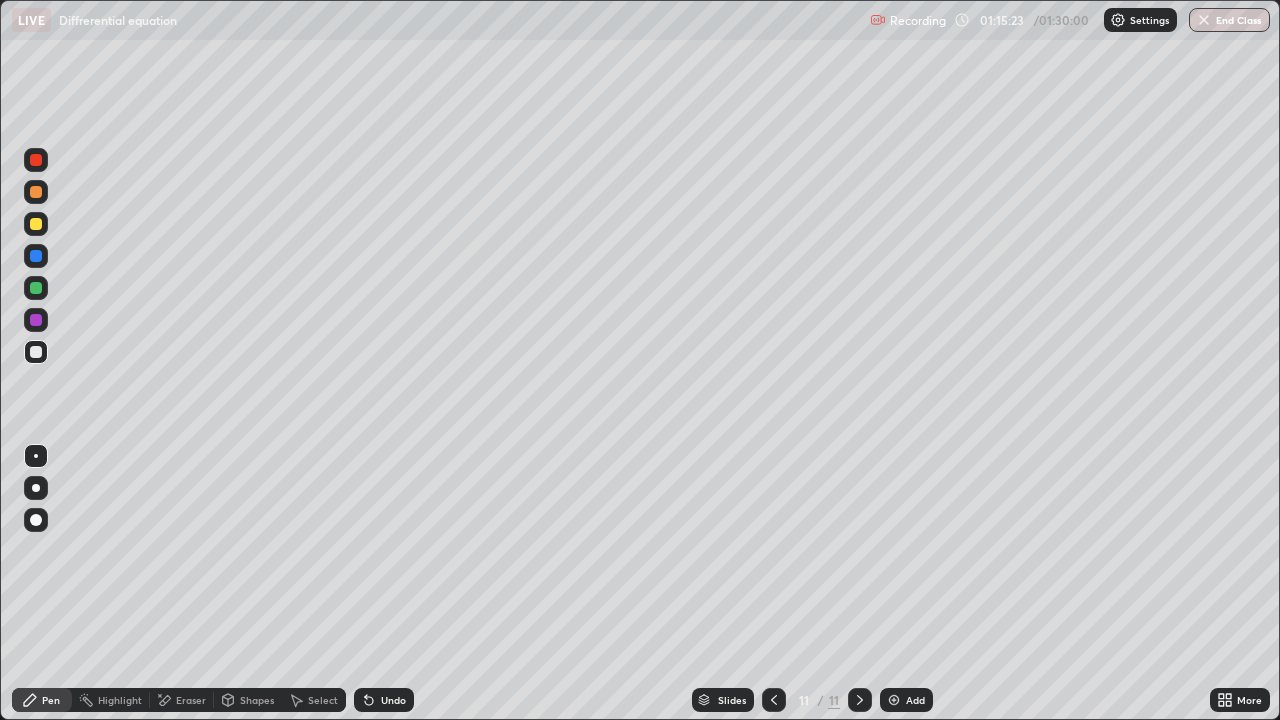 click at bounding box center (36, 224) 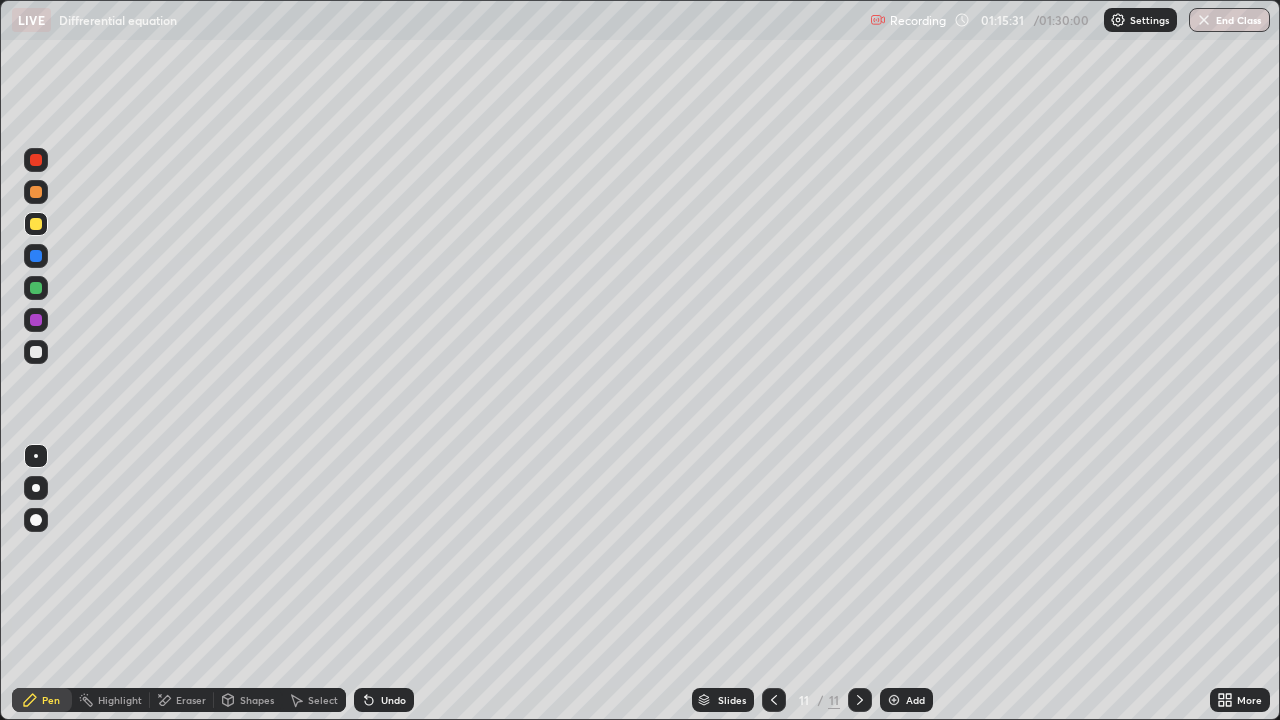 click on "Undo" at bounding box center (393, 700) 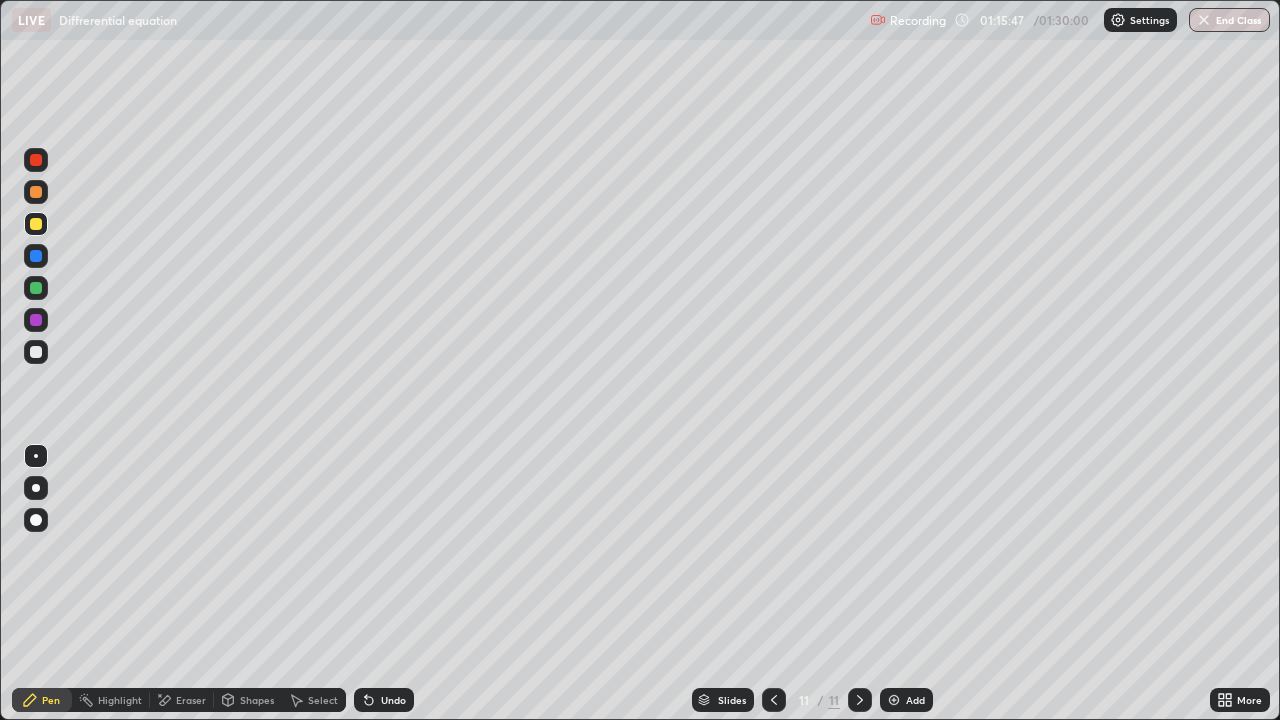 click at bounding box center (36, 352) 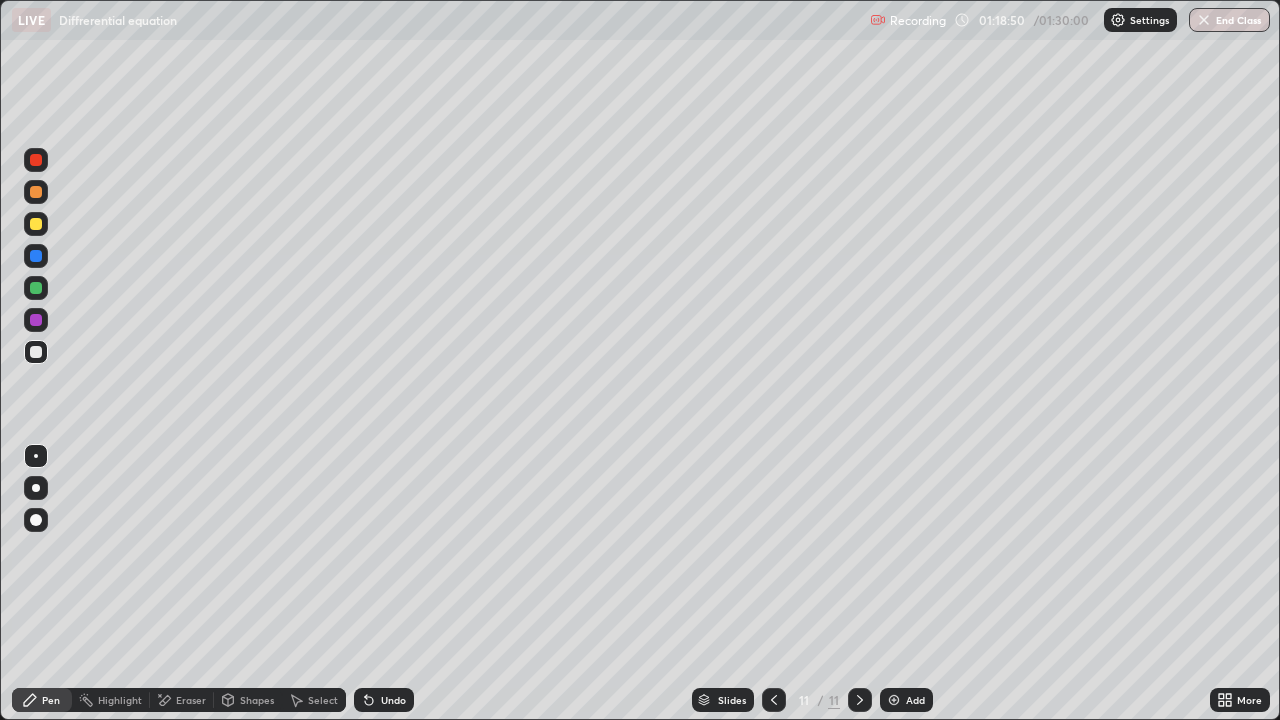 click on "Undo" at bounding box center [393, 700] 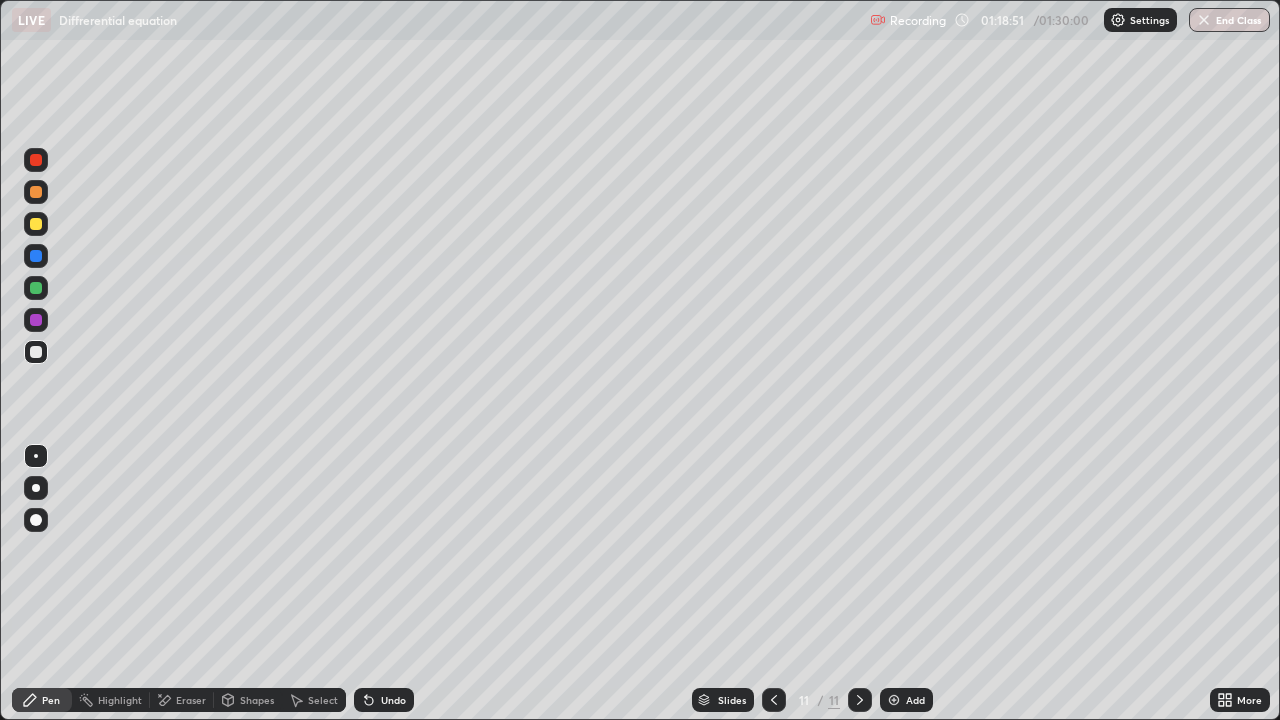 click on "Undo" at bounding box center [393, 700] 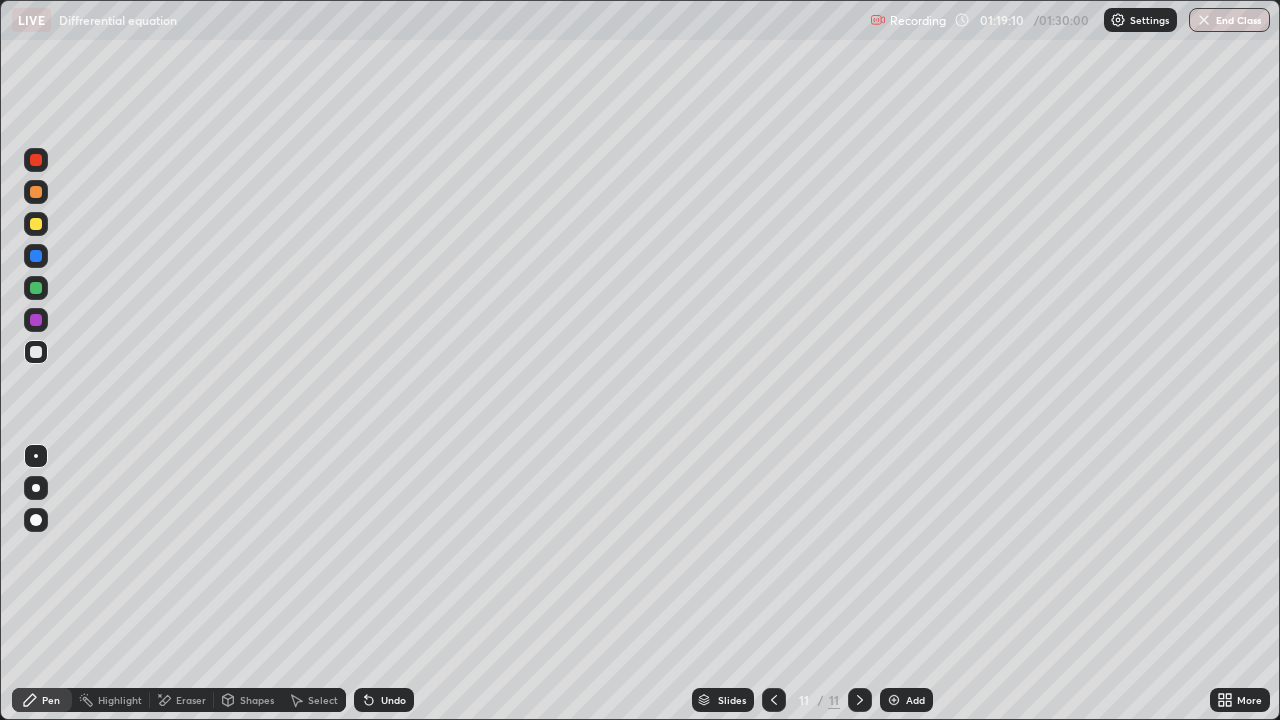 click on "Eraser" at bounding box center (182, 700) 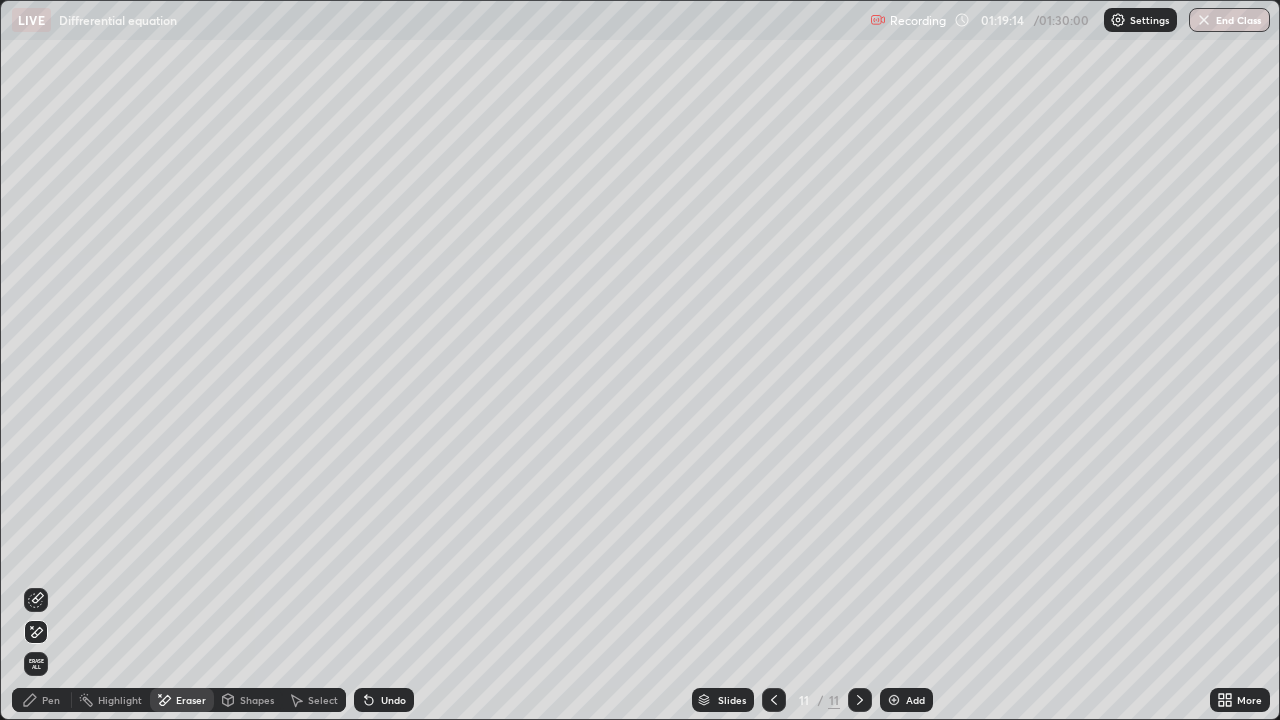 click on "Pen" at bounding box center (42, 700) 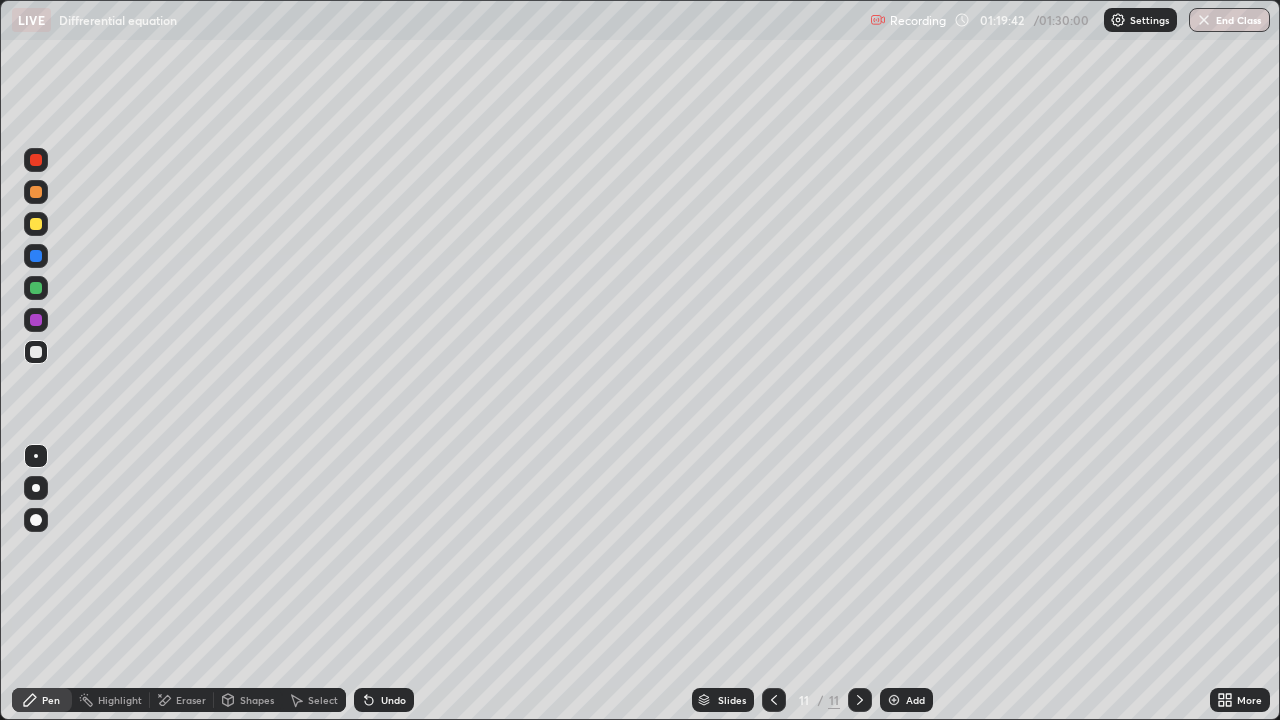 click on "Undo" at bounding box center (393, 700) 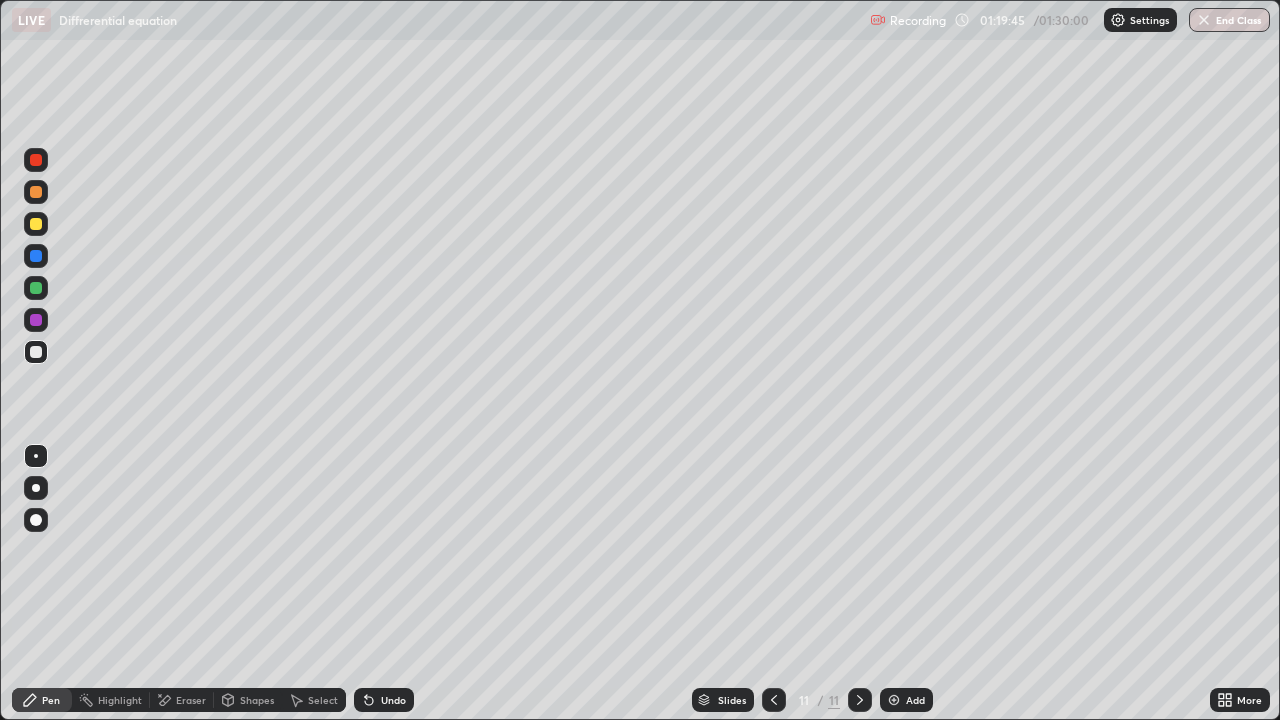 click 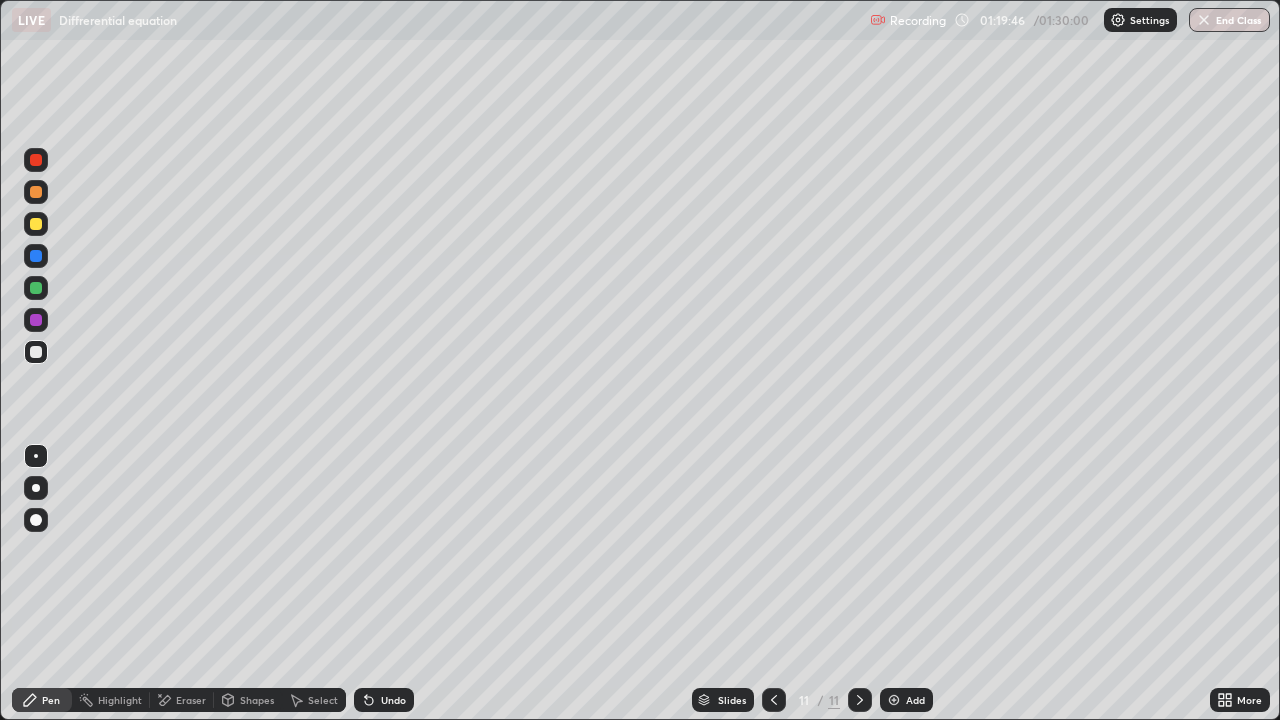 click on "Undo" at bounding box center (384, 700) 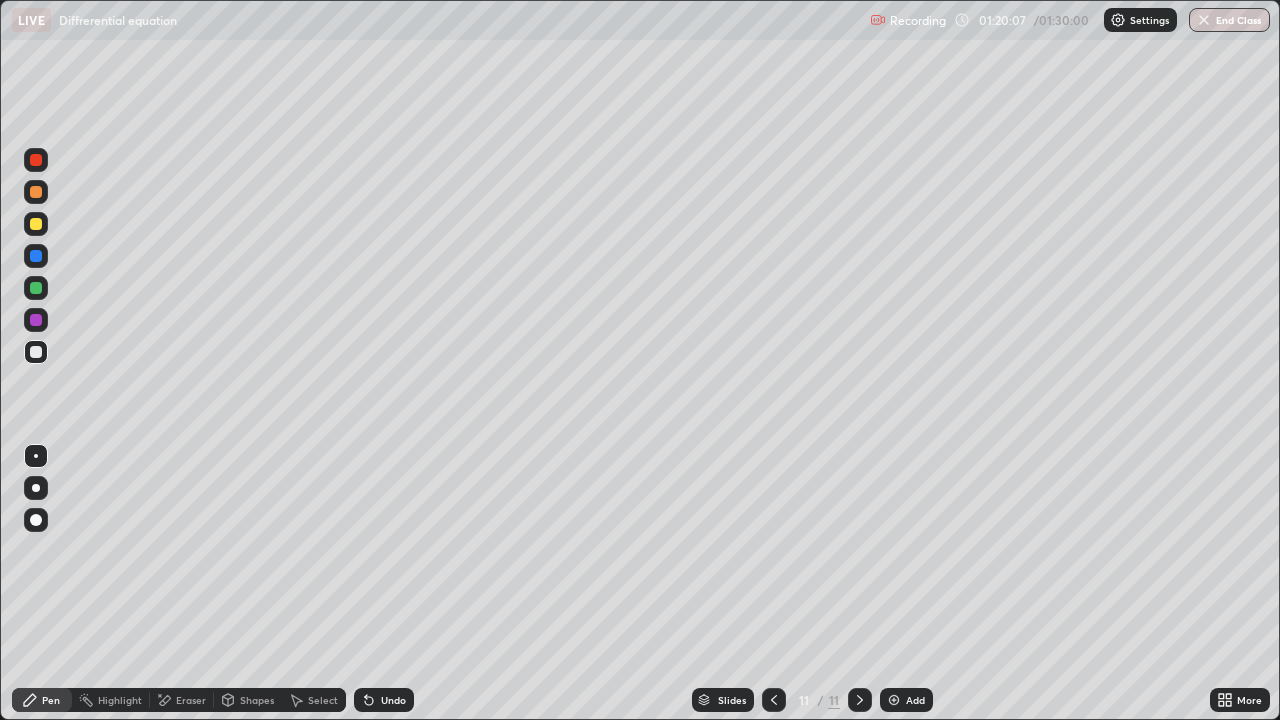 click on "Eraser" at bounding box center (191, 700) 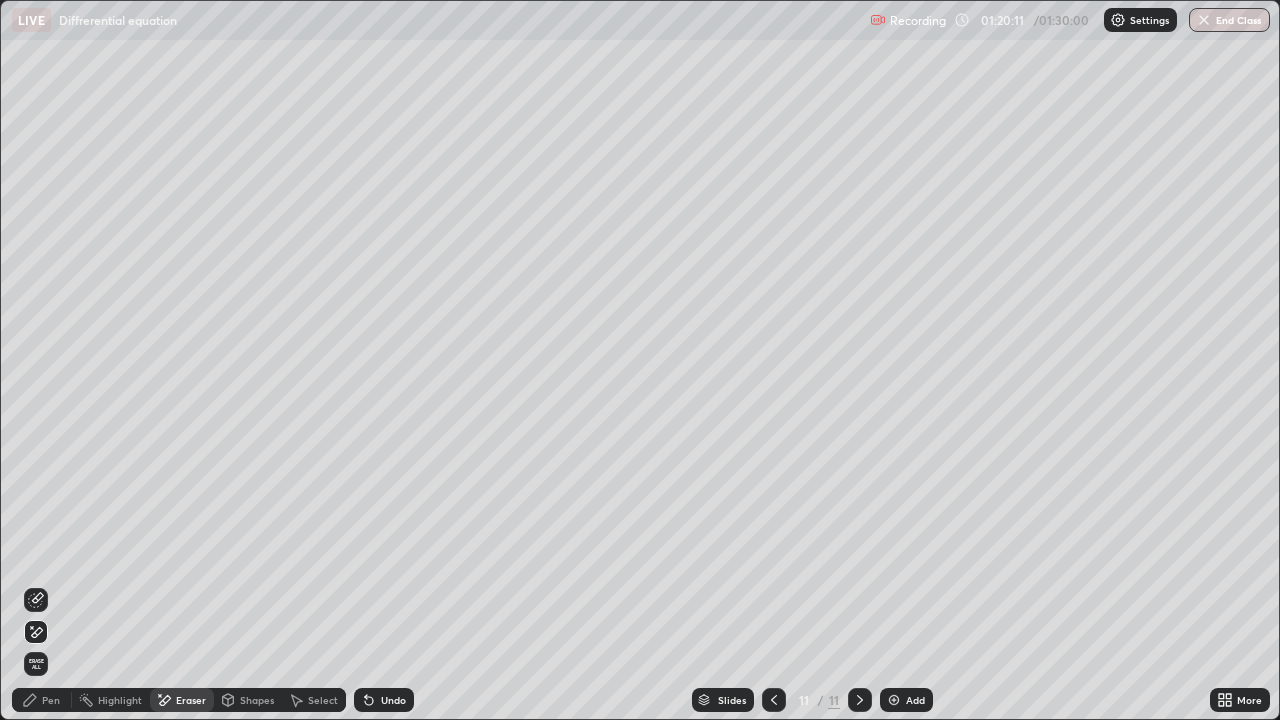 click 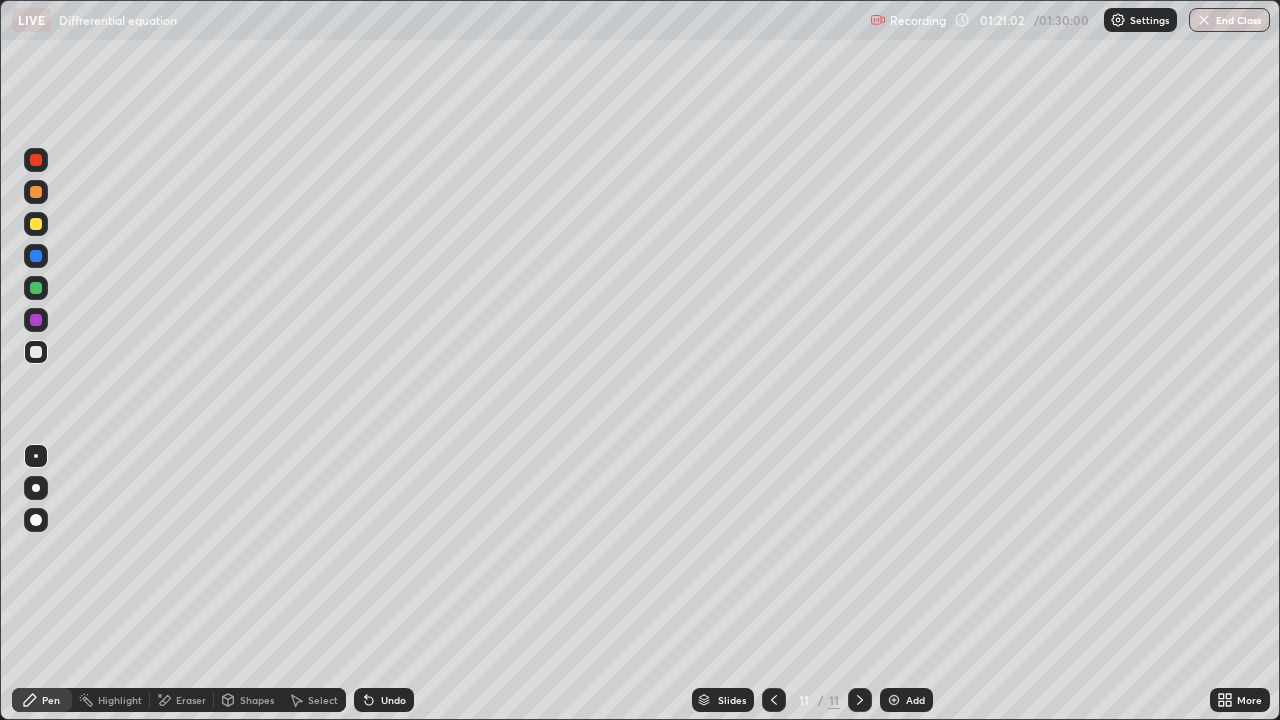 click on "Eraser" at bounding box center [182, 700] 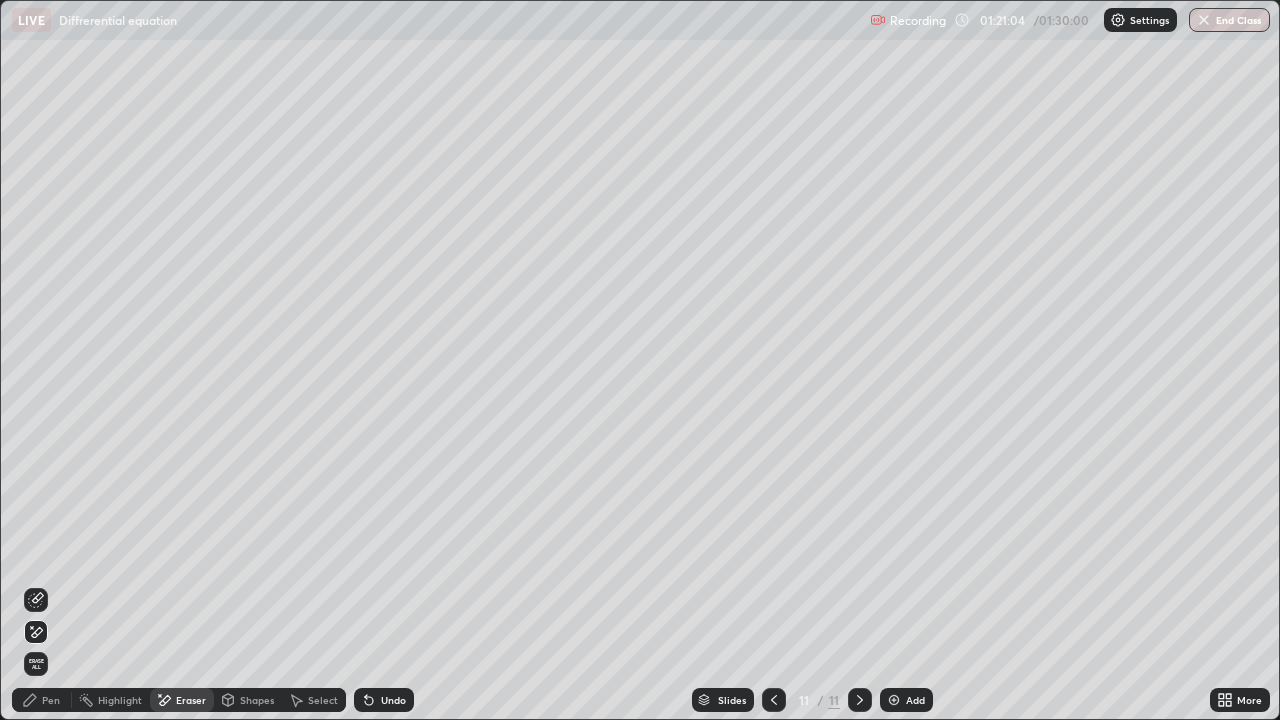 click 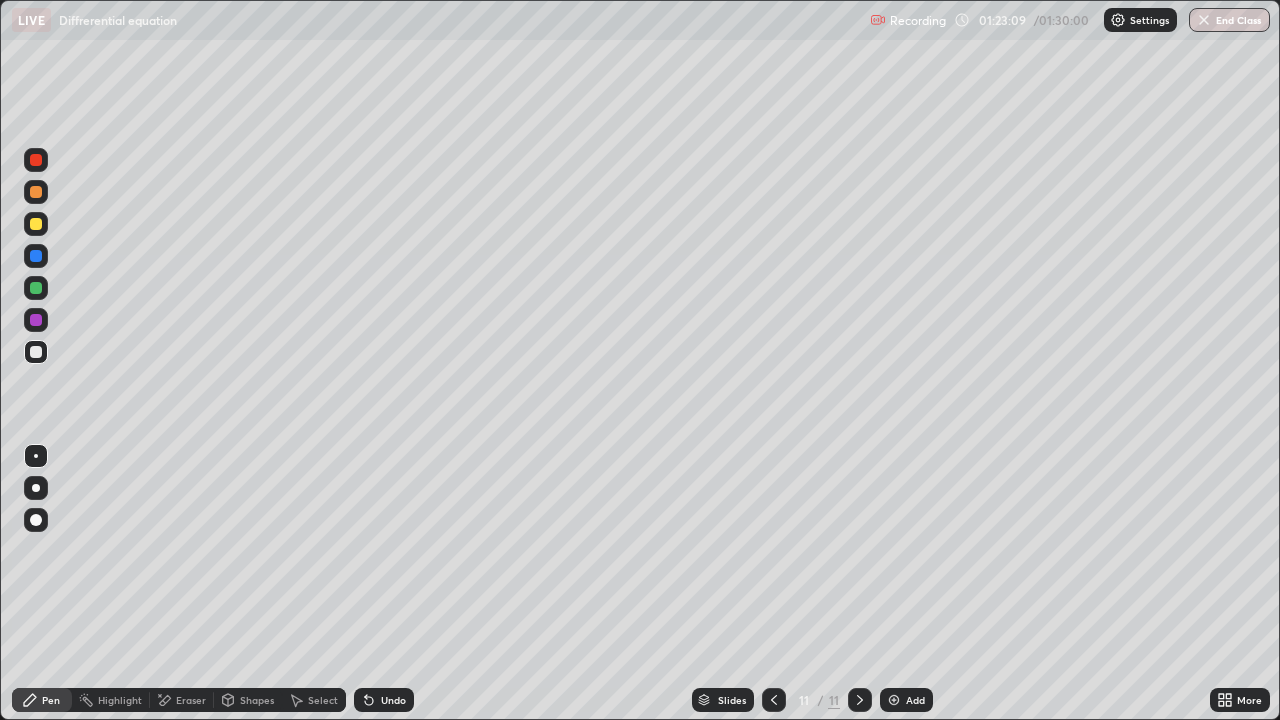 click on "Add" at bounding box center [906, 700] 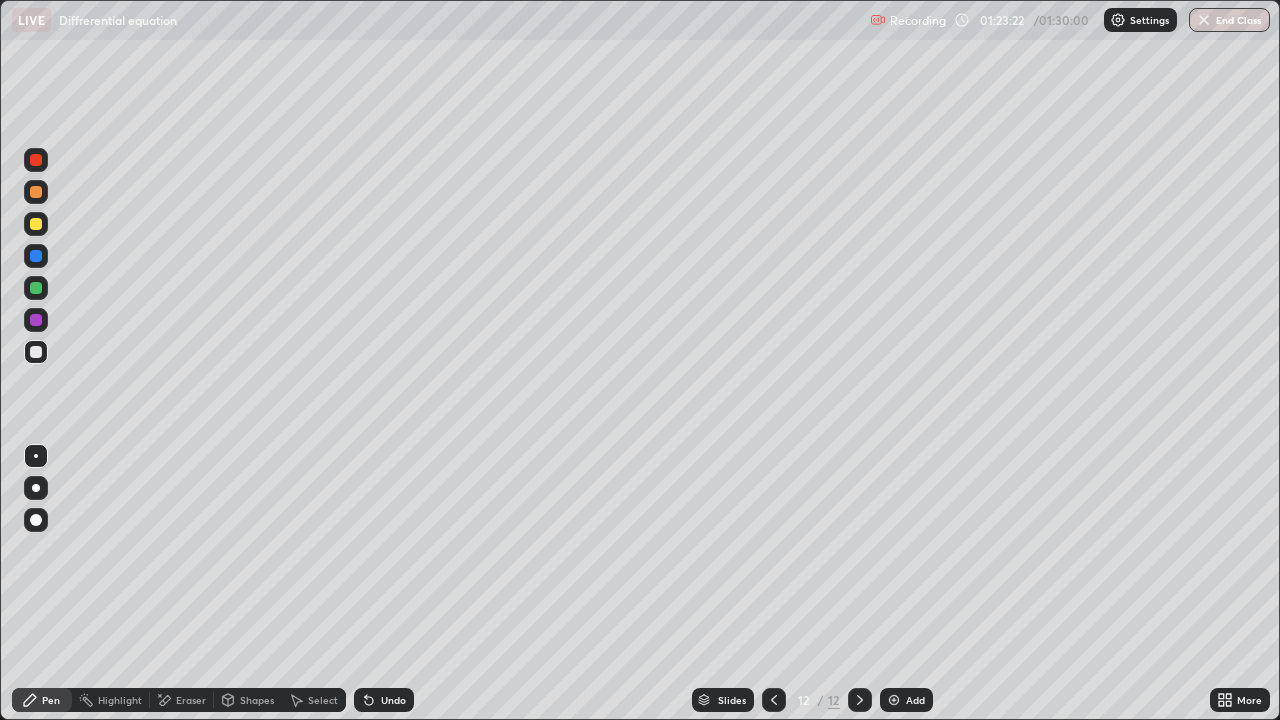 click on "Slides 12 / 12 Add" at bounding box center (812, 700) 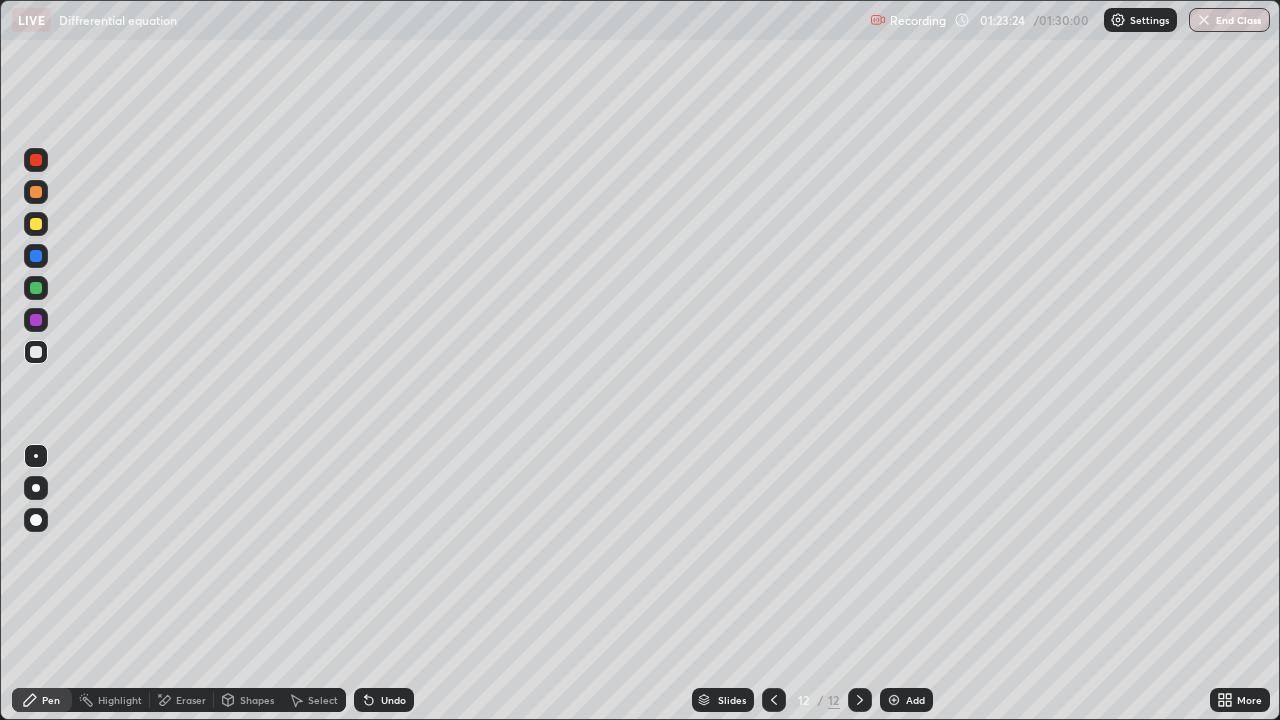 click 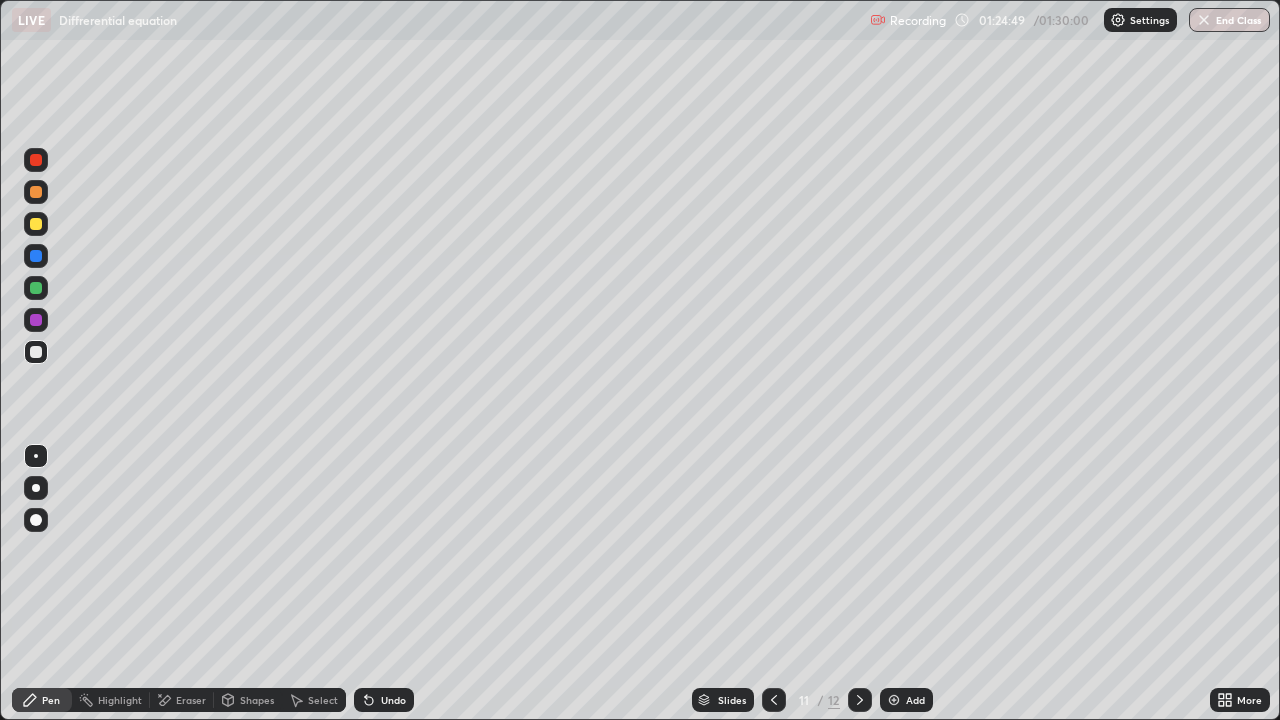 click 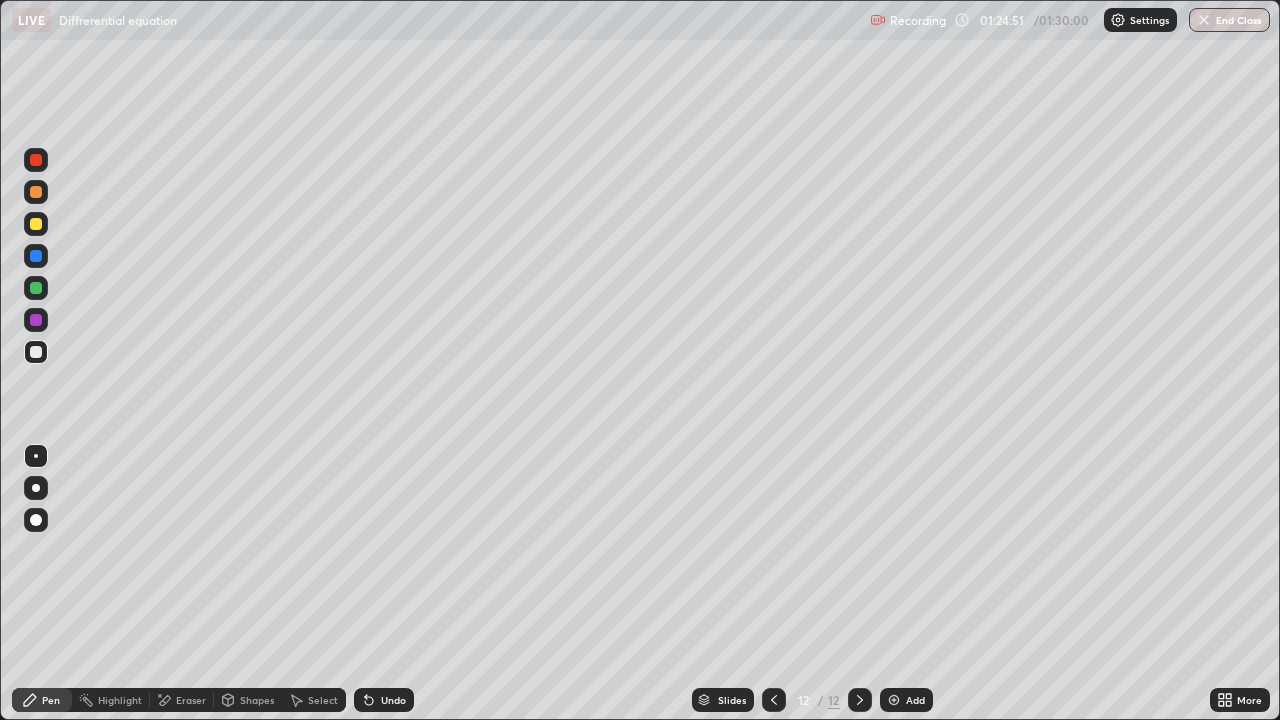 click on "Eraser" at bounding box center (191, 700) 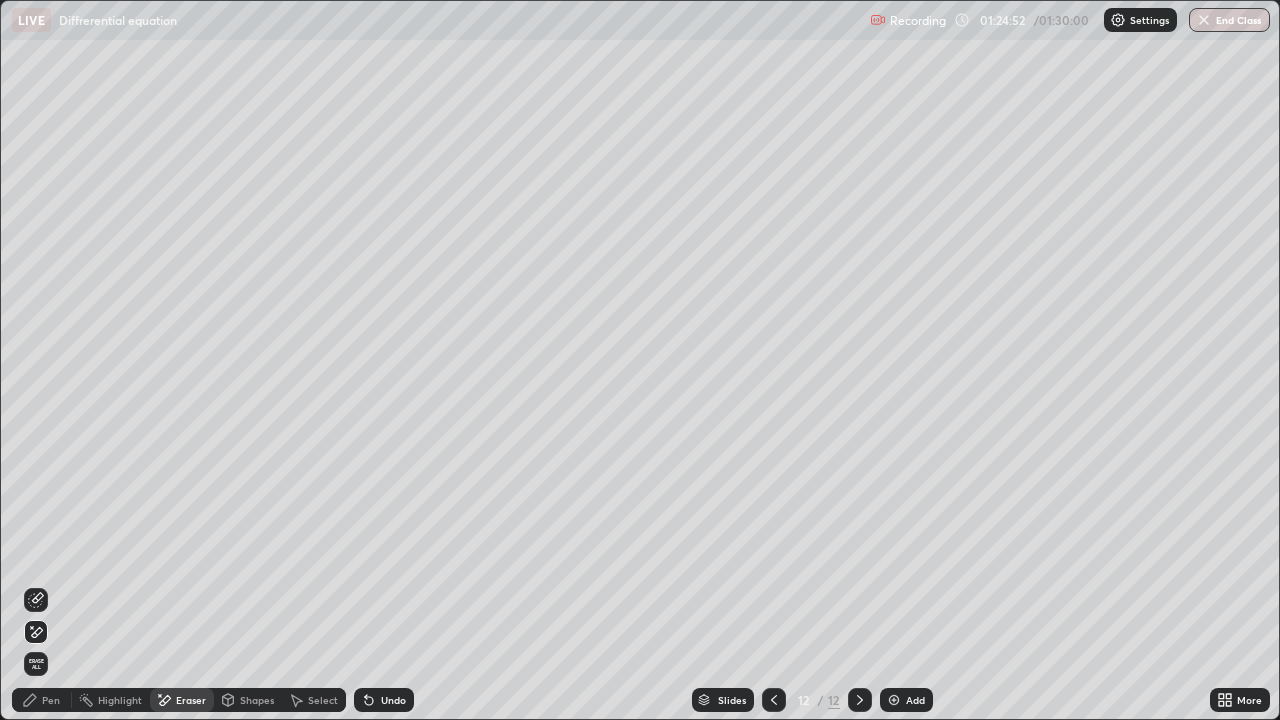 click on "Erase all" at bounding box center [36, 664] 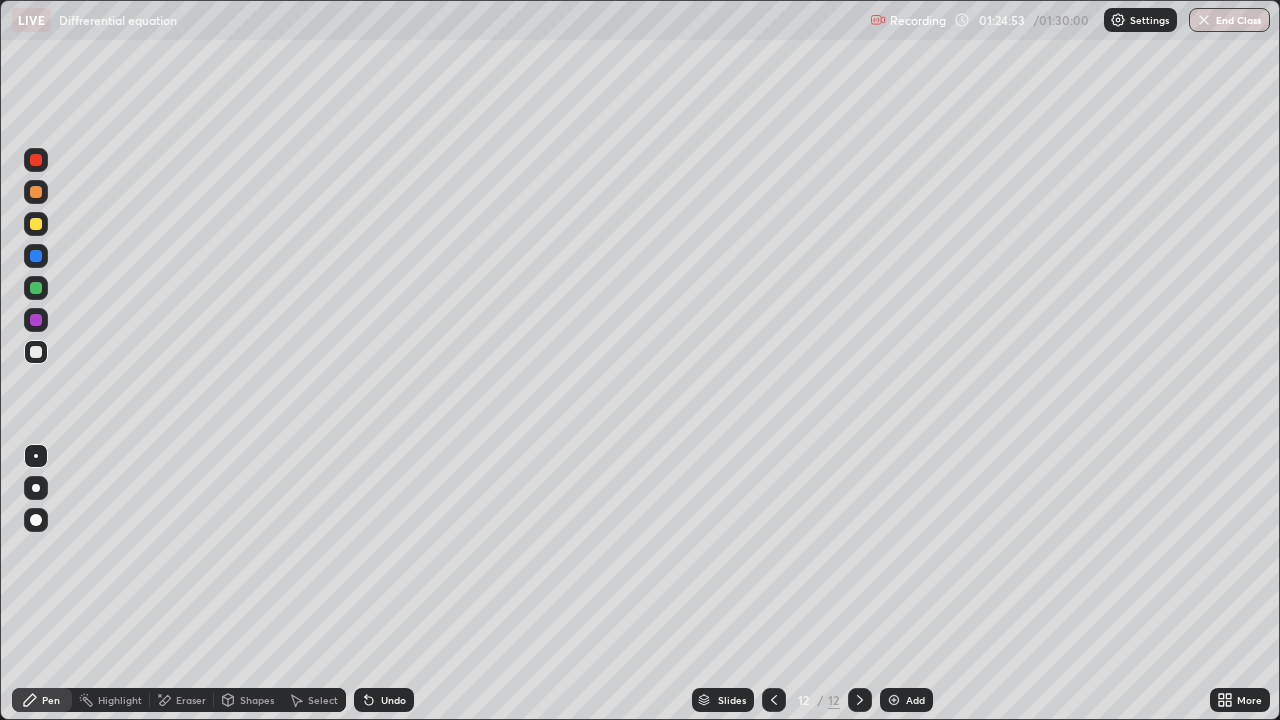 click at bounding box center [36, 224] 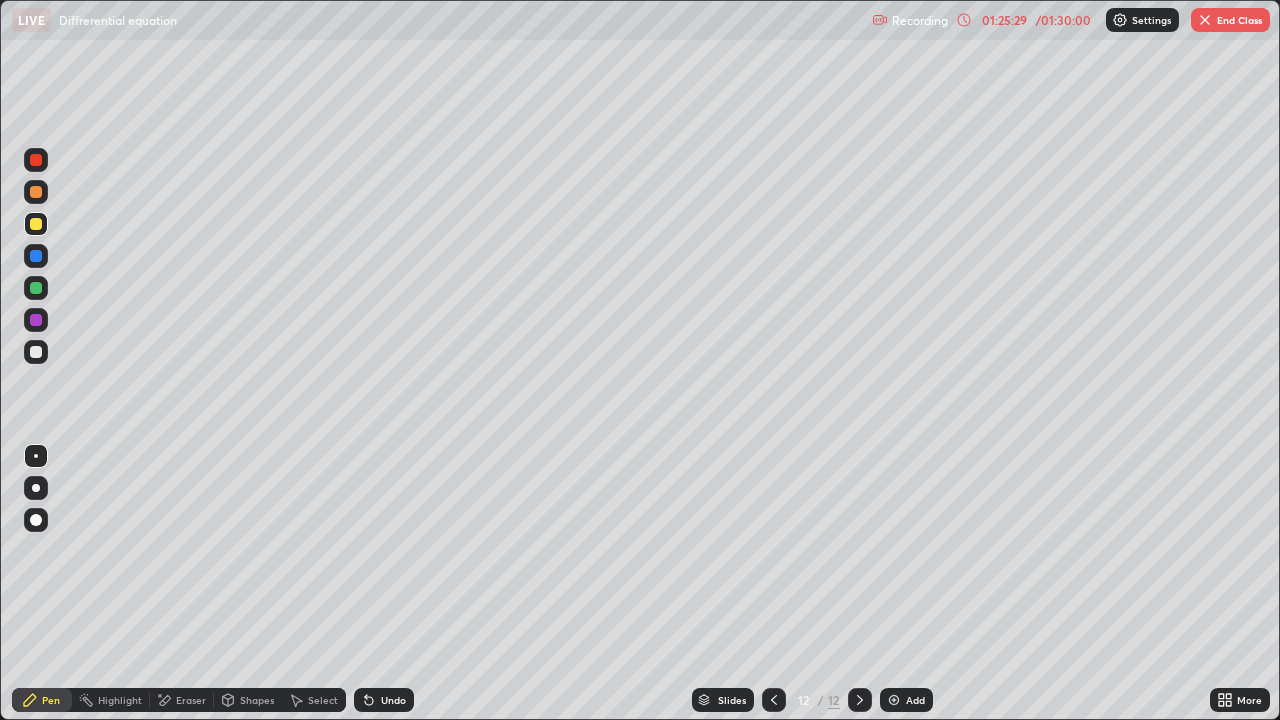 click on "Undo" at bounding box center (380, 700) 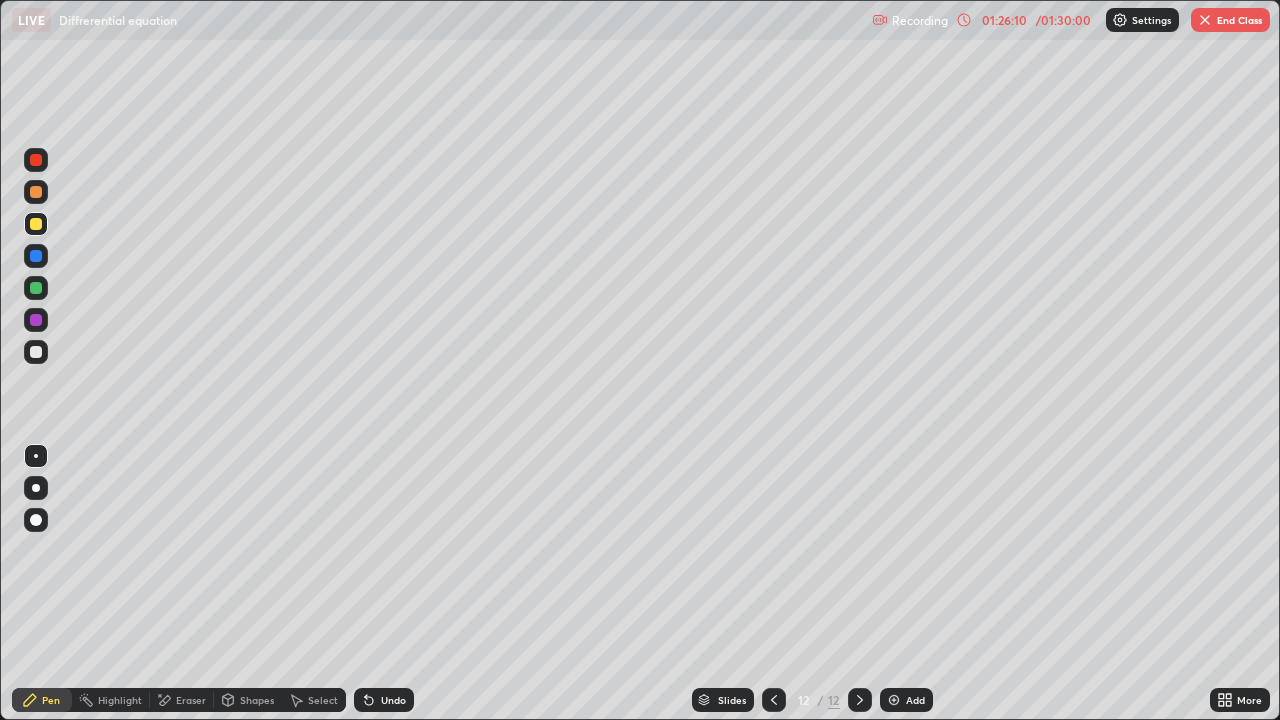 click on "Undo" at bounding box center [393, 700] 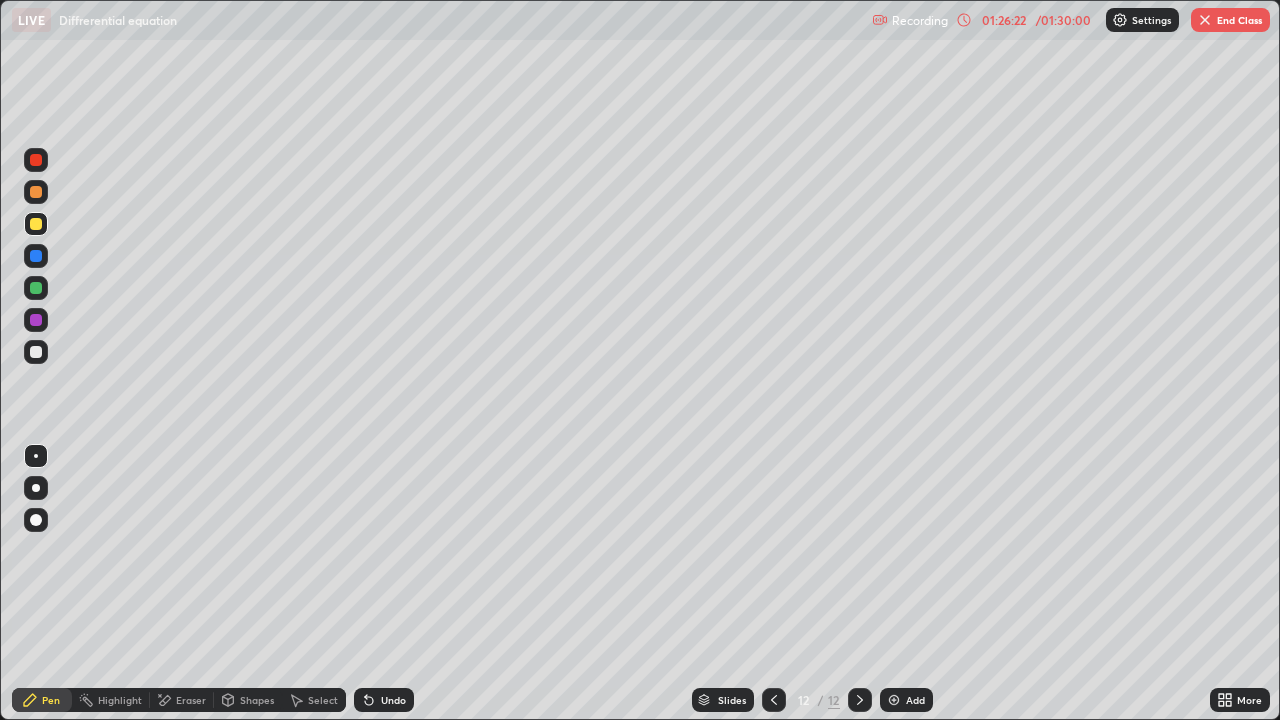 click on "Eraser" at bounding box center [191, 700] 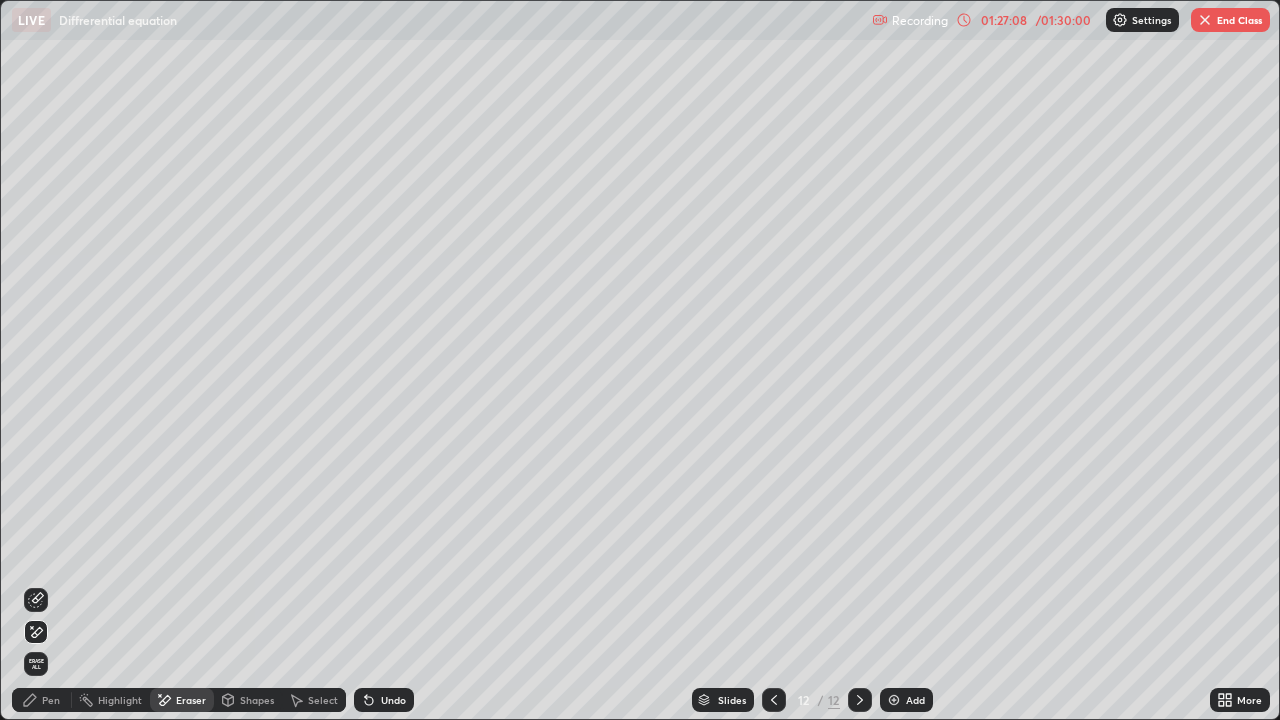 click on "End Class" at bounding box center [1230, 20] 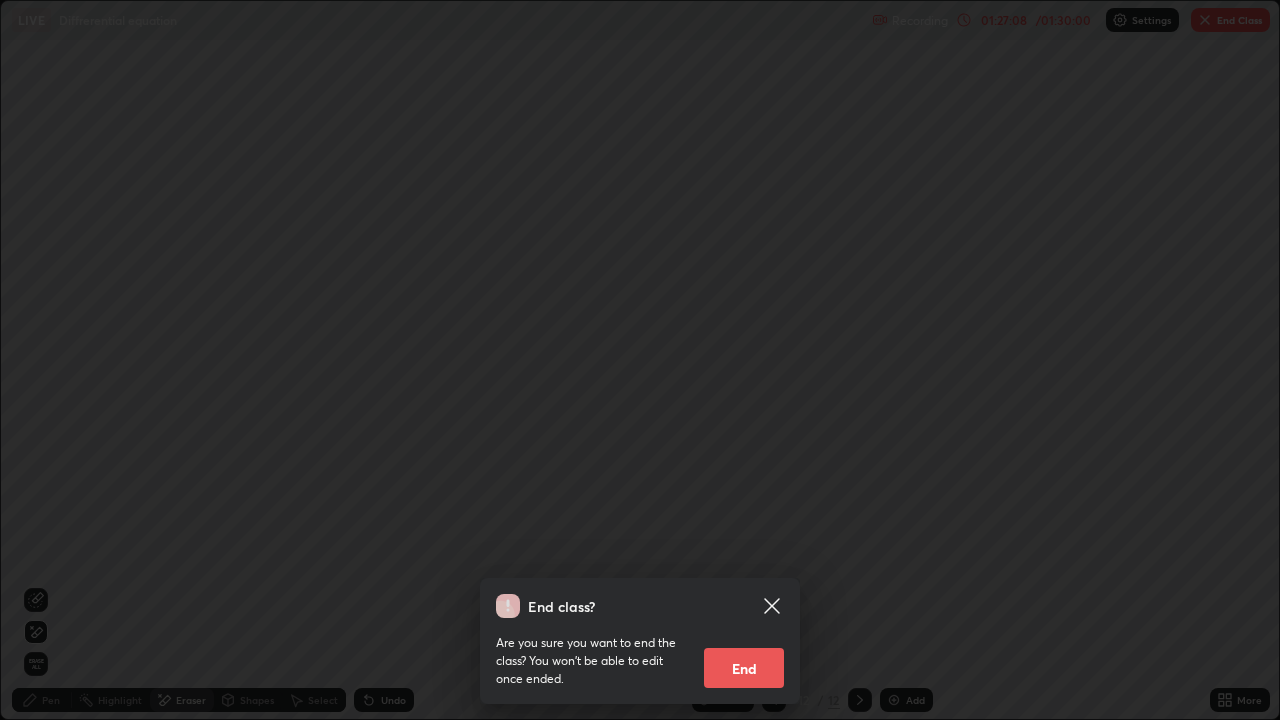 click on "End" at bounding box center (744, 668) 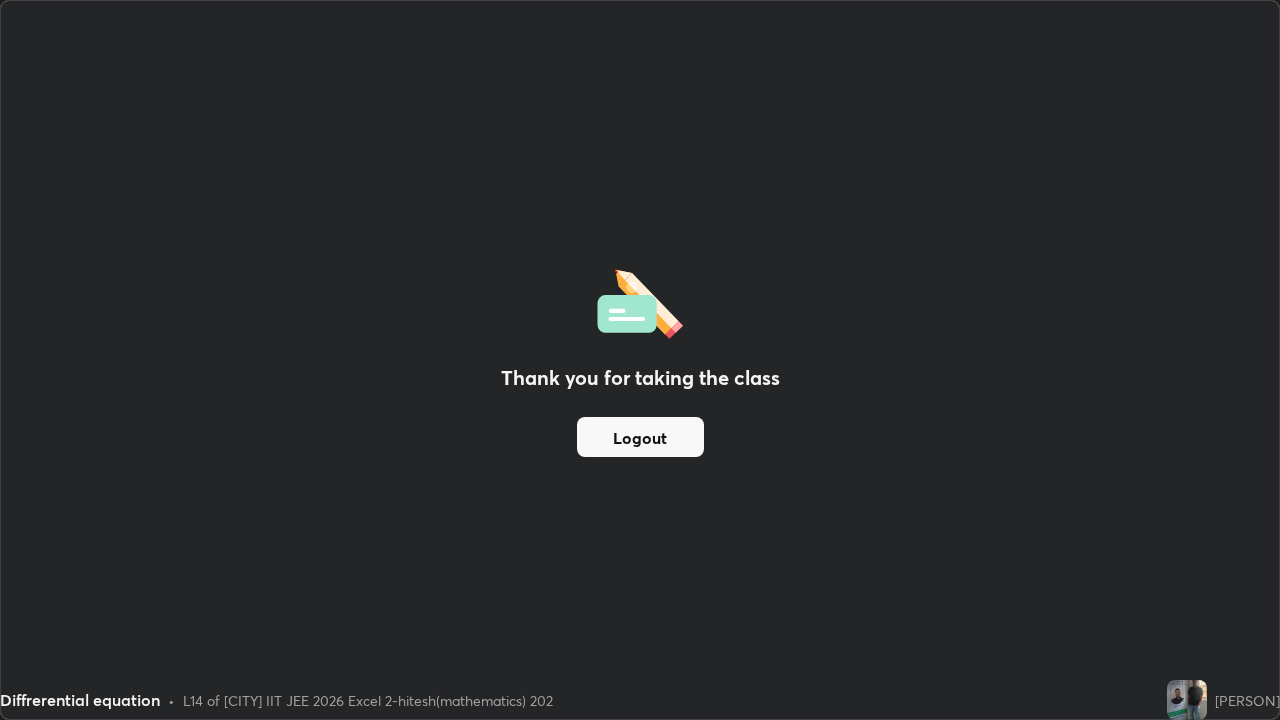 click on "Logout" at bounding box center [640, 437] 